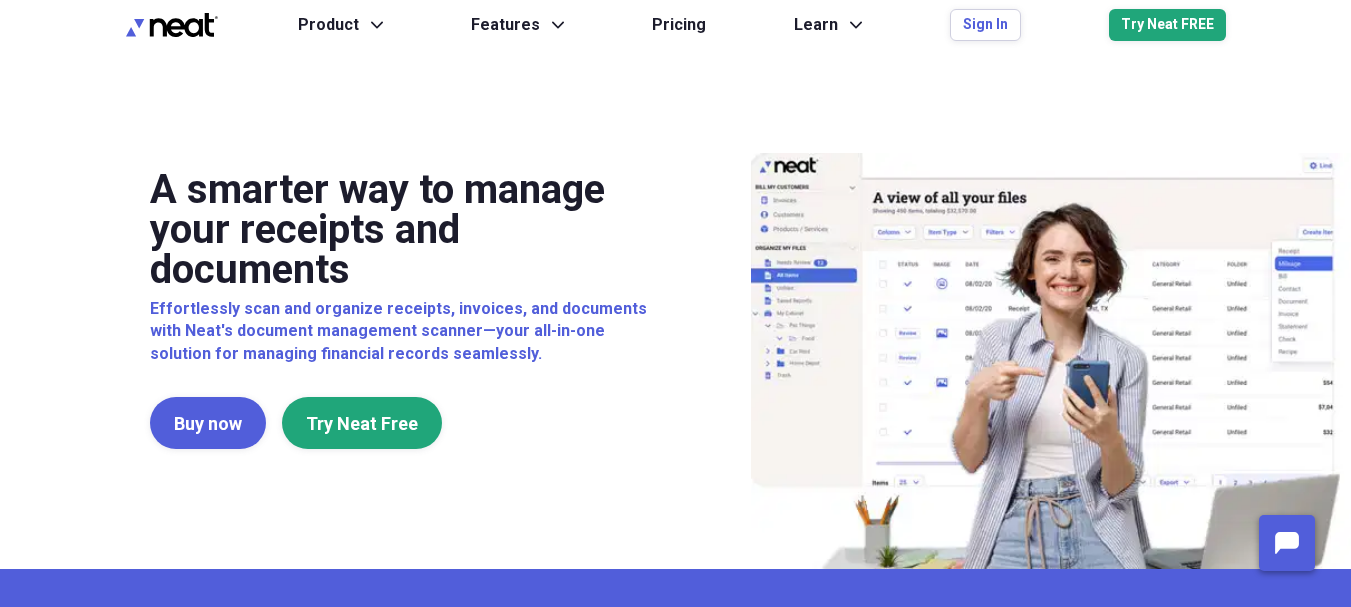 scroll, scrollTop: 0, scrollLeft: 0, axis: both 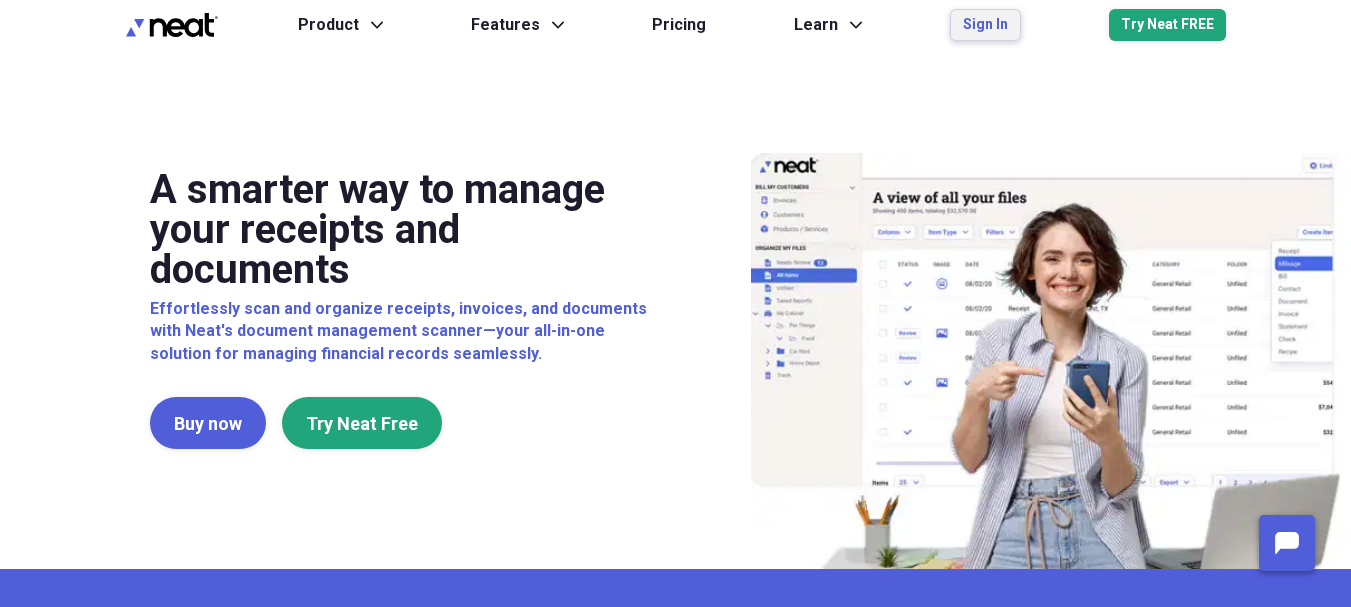 click on "Sign In" at bounding box center (985, 25) 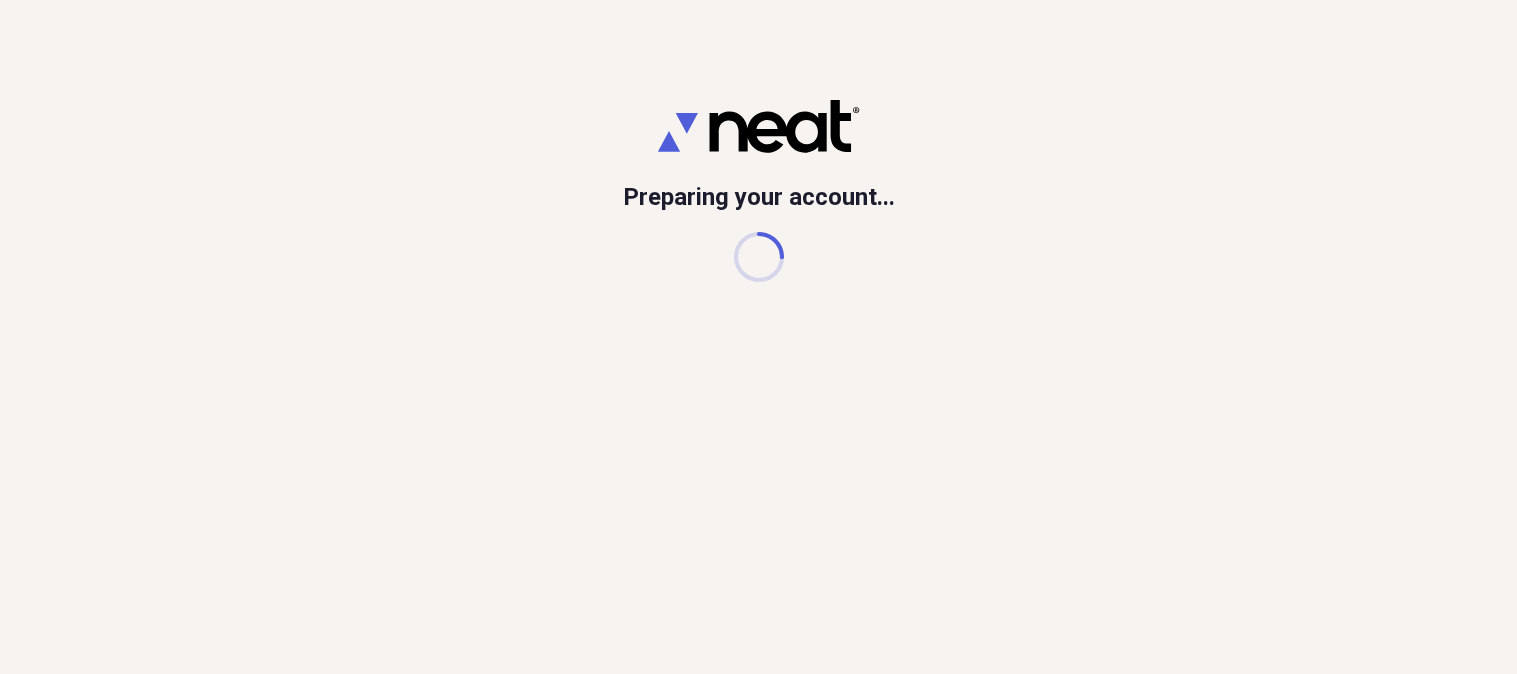 scroll, scrollTop: 0, scrollLeft: 0, axis: both 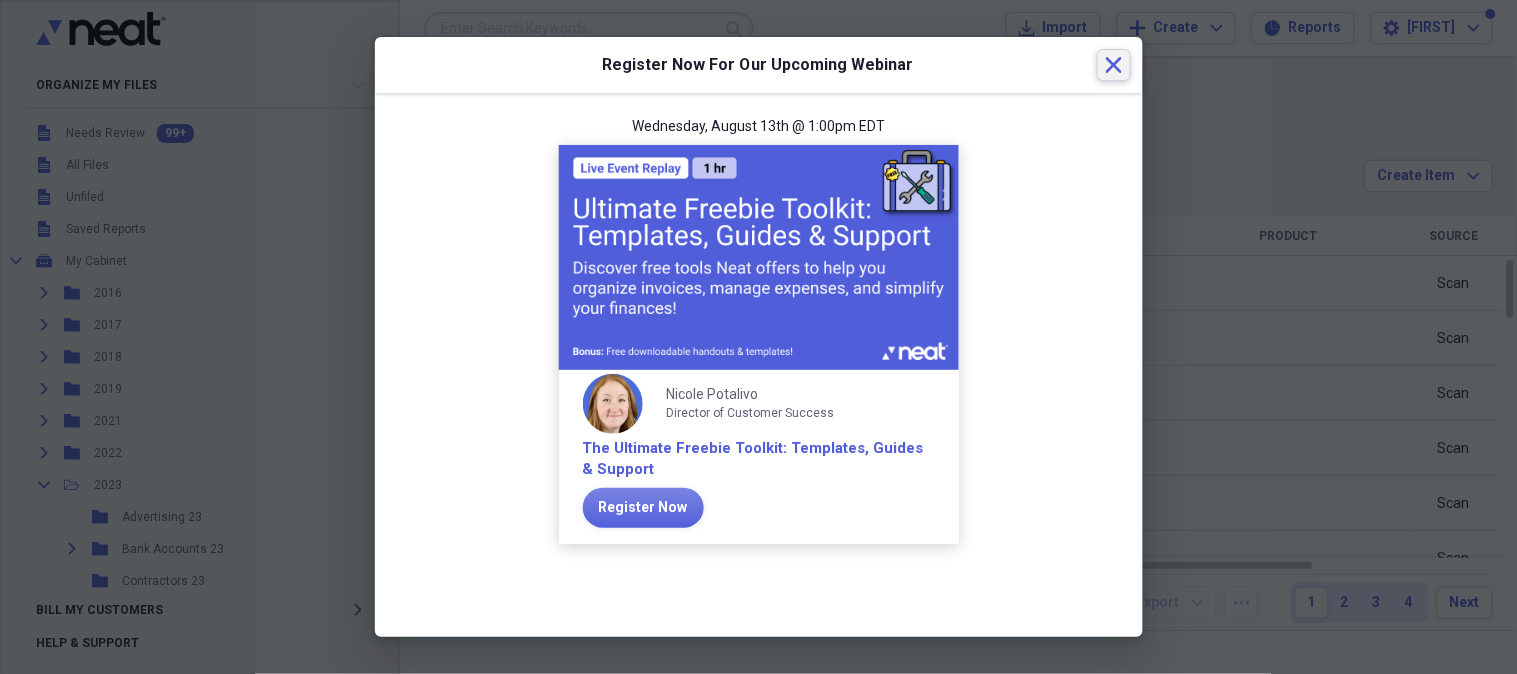click 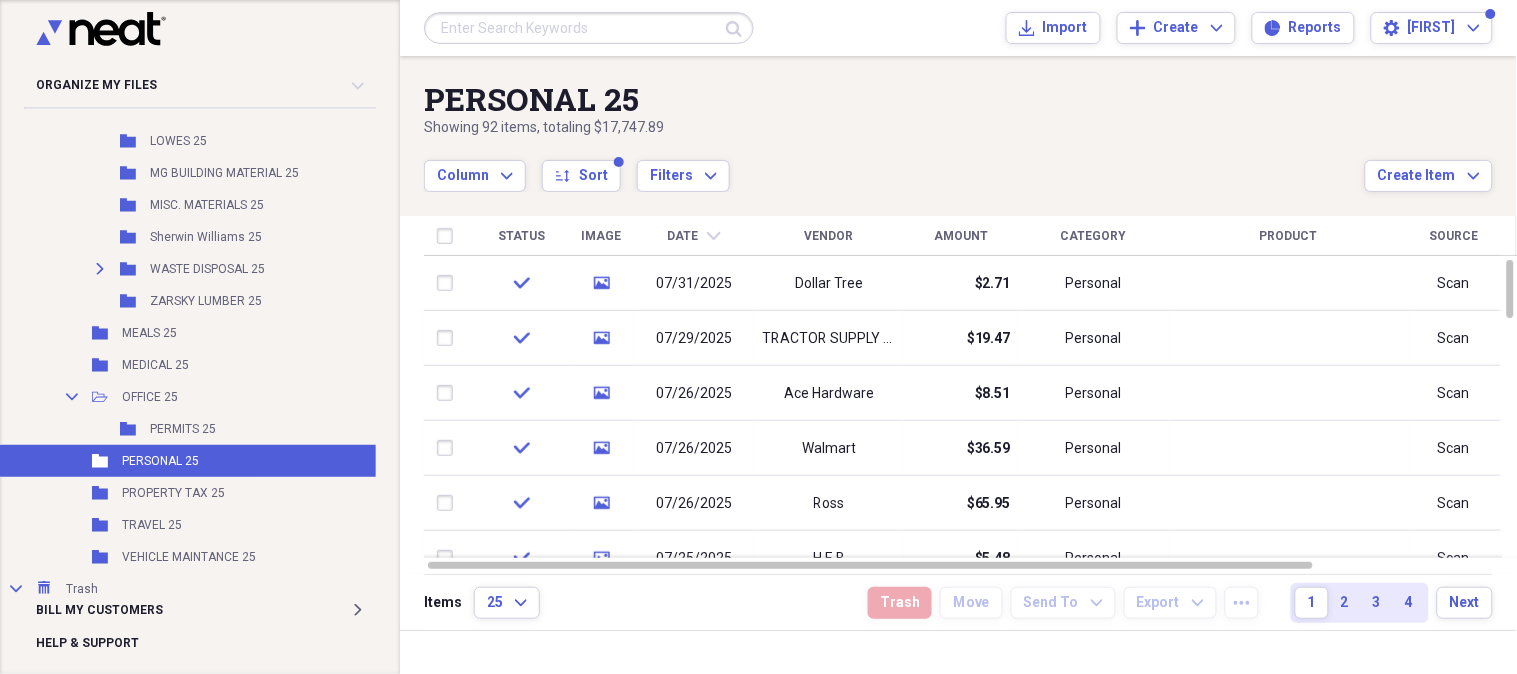 scroll, scrollTop: 3121, scrollLeft: 0, axis: vertical 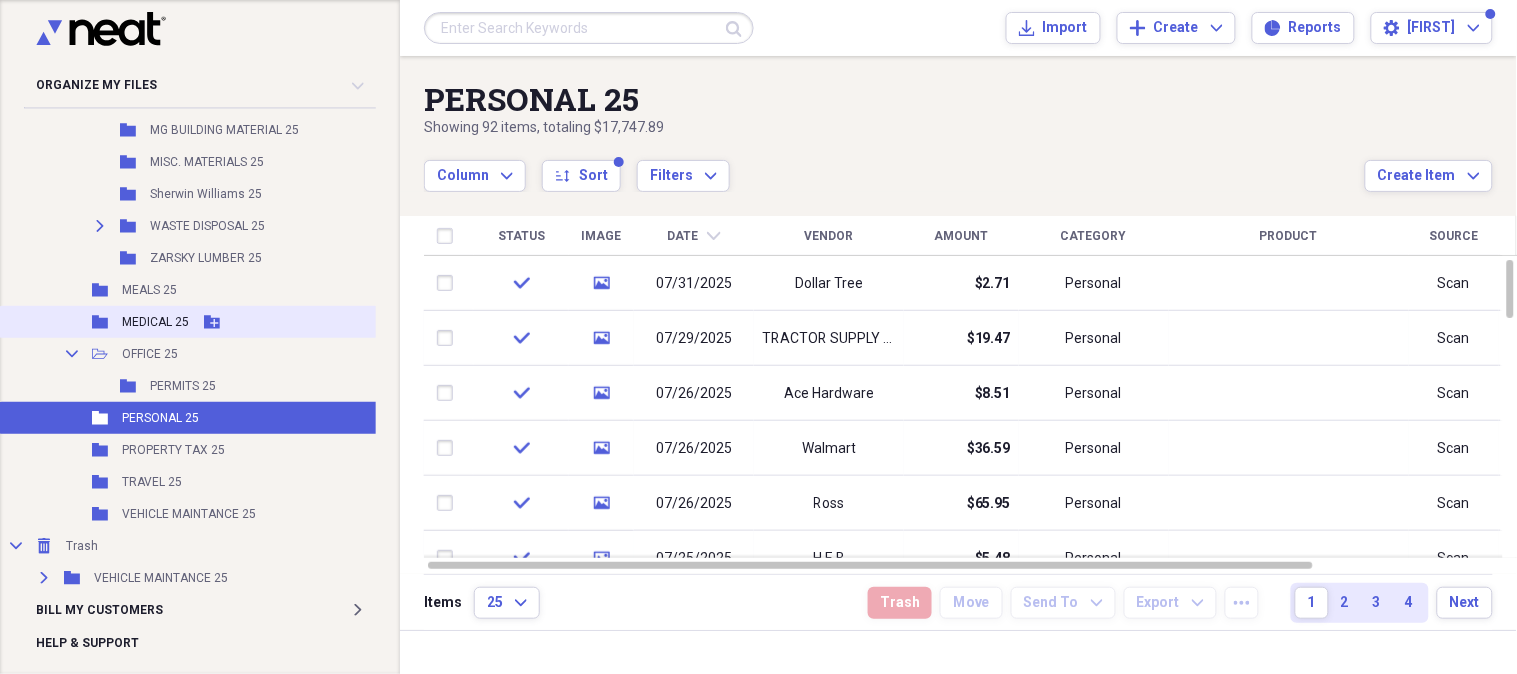 click on "MEDICAL 25" at bounding box center (155, 322) 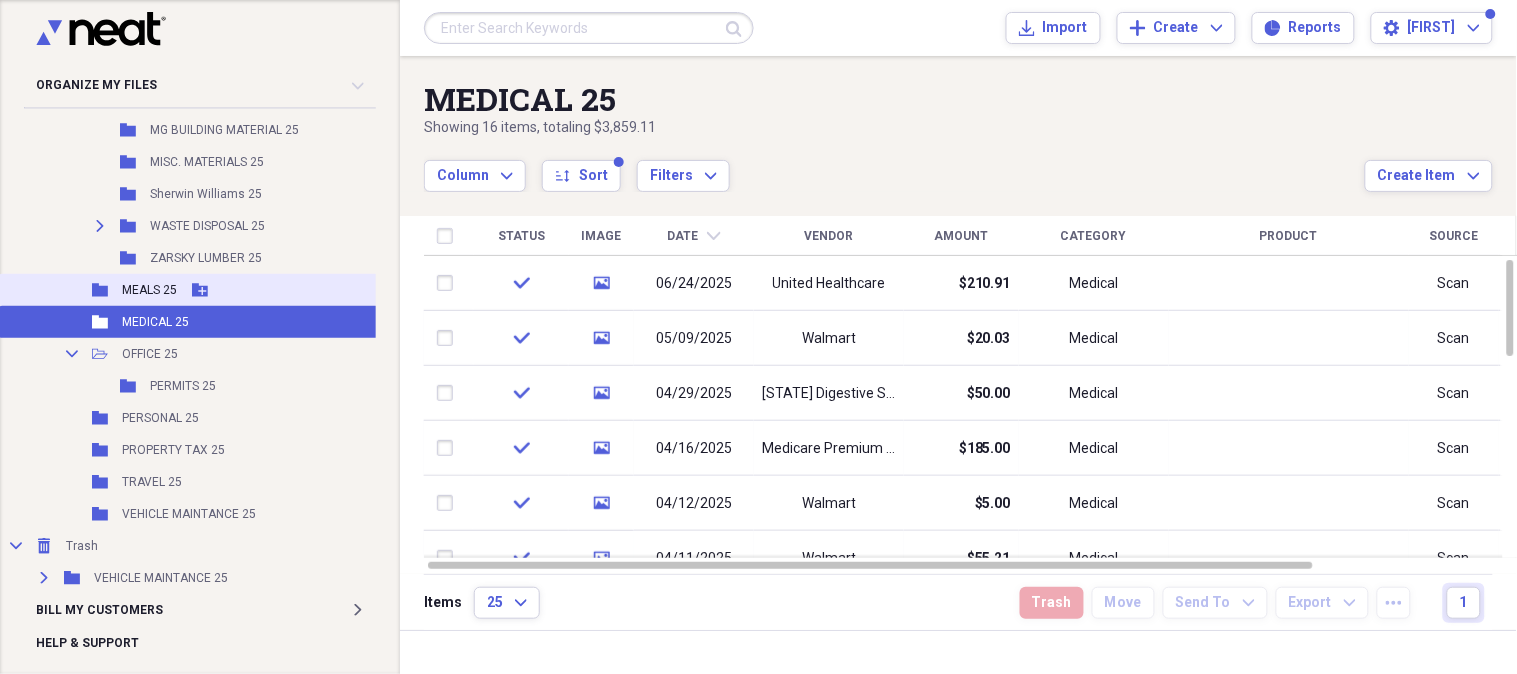 click on "MEALS 25" at bounding box center (149, 290) 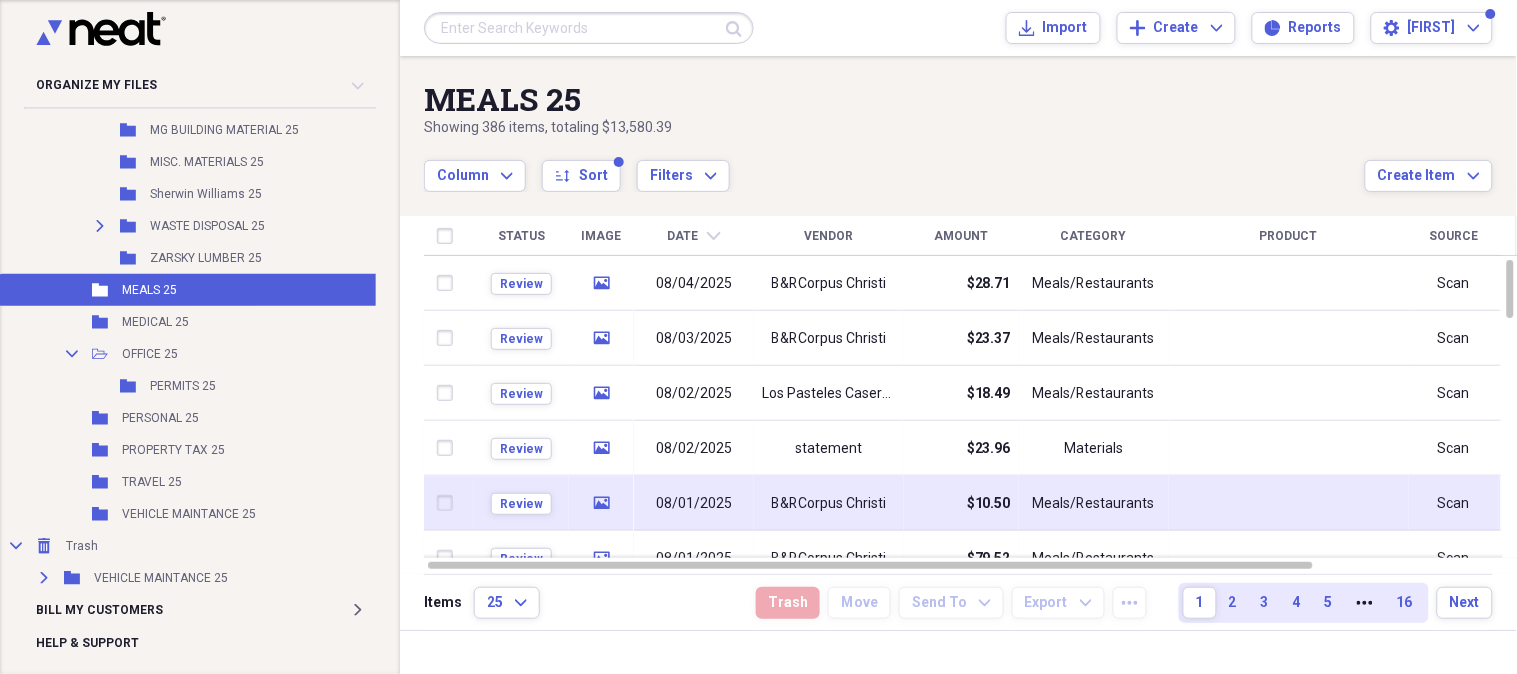 click on "B&RCorpus Christi" at bounding box center [829, 504] 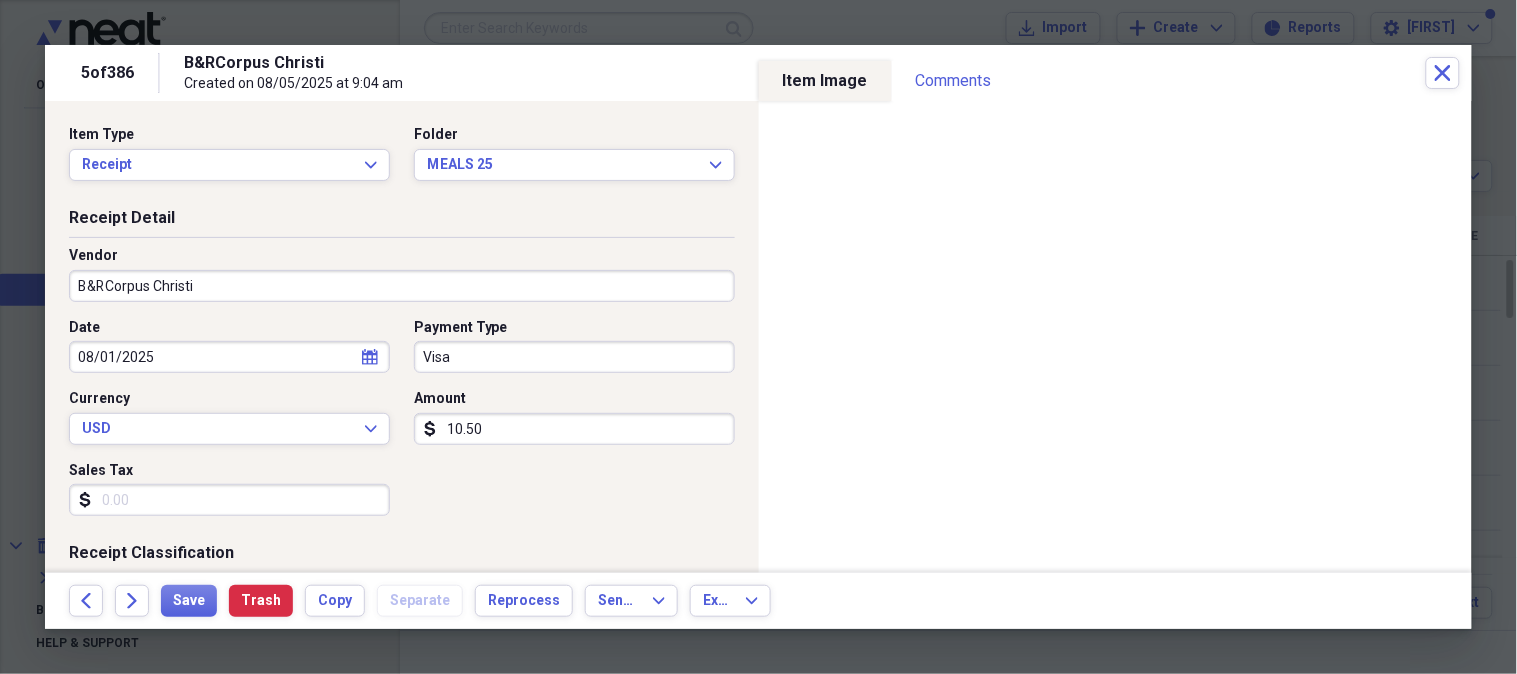 click on "B&RCorpus Christi" at bounding box center [402, 286] 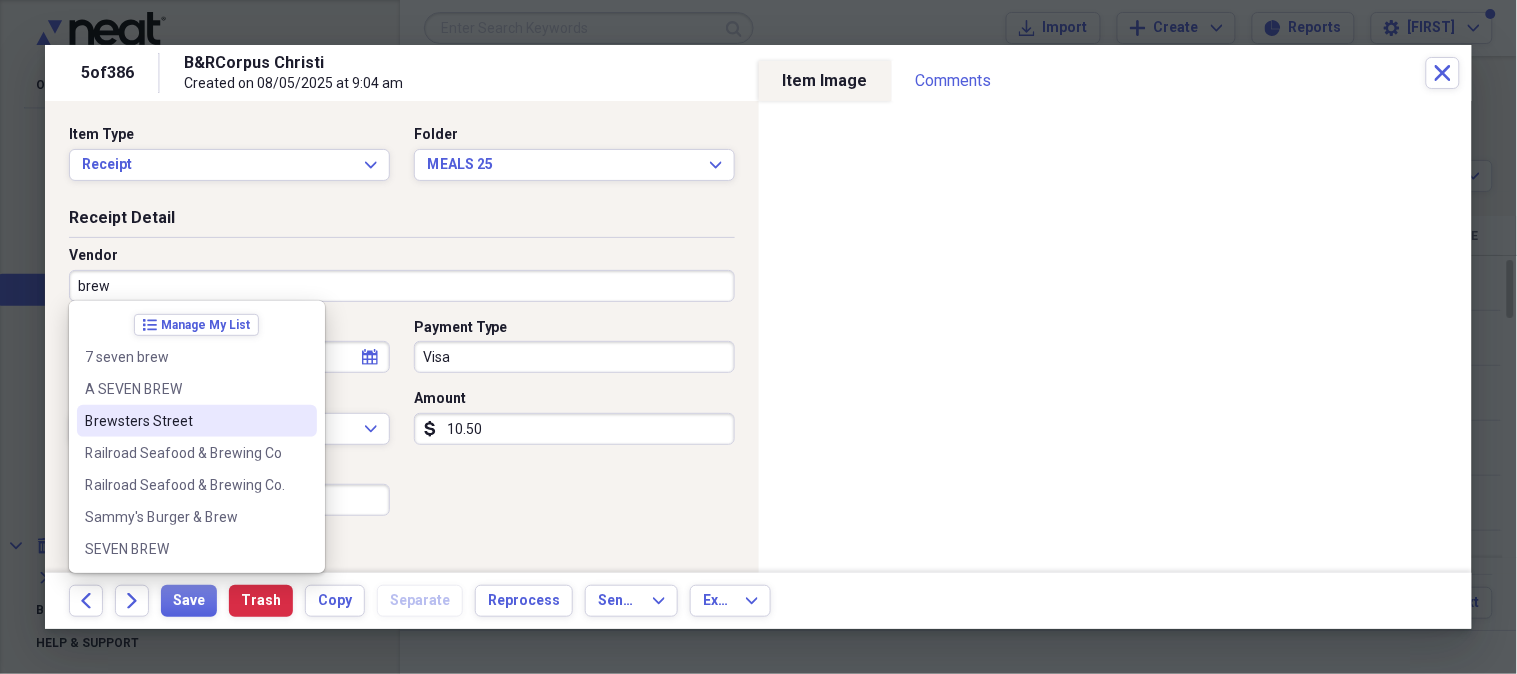 click on "Brewsters Street" at bounding box center [185, 421] 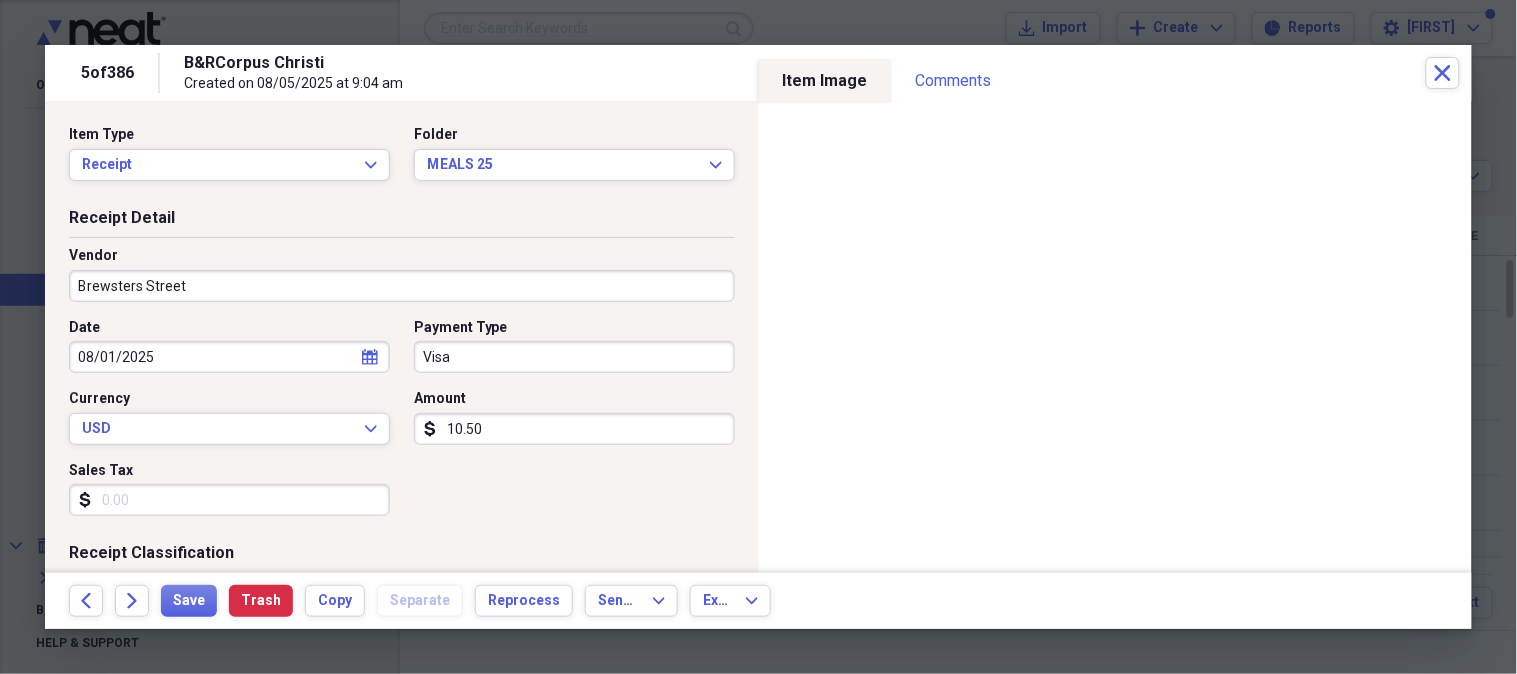 click on "10.50" at bounding box center (574, 429) 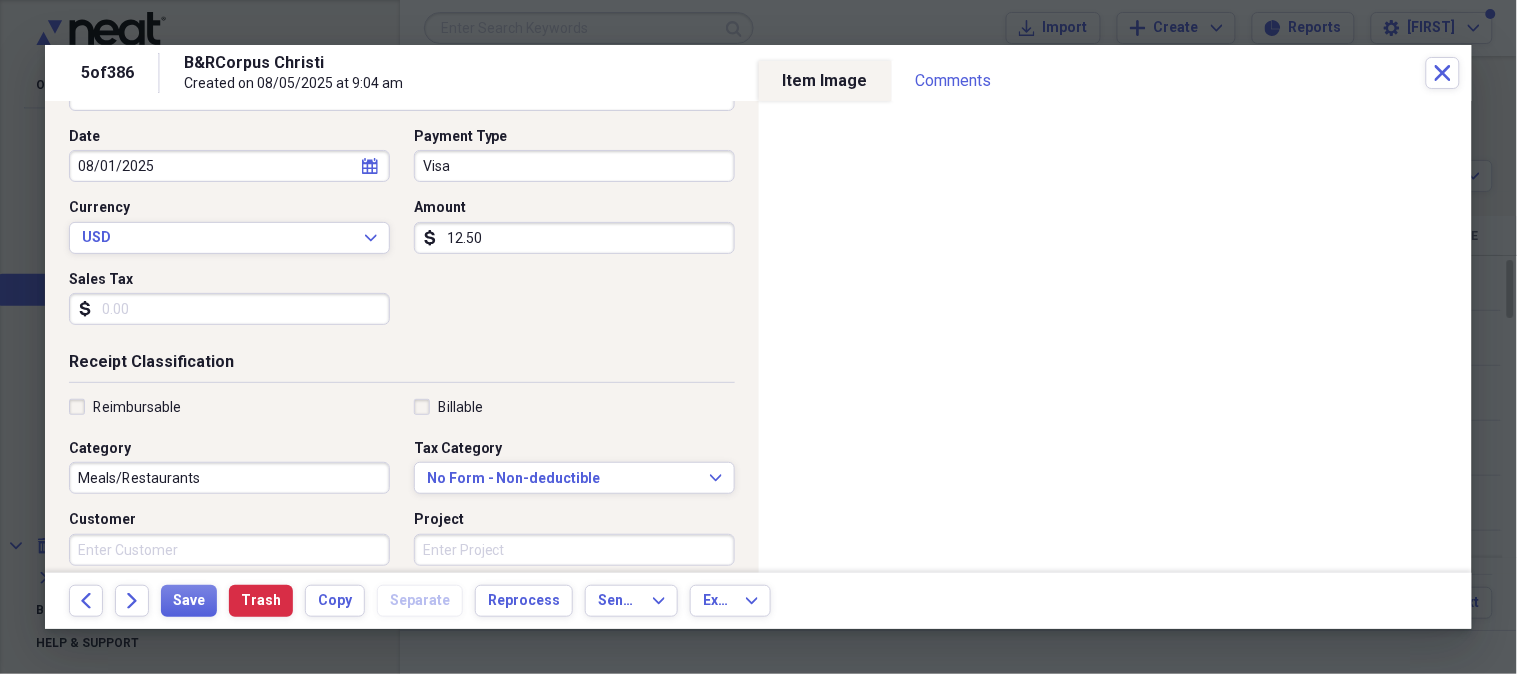 scroll, scrollTop: 194, scrollLeft: 0, axis: vertical 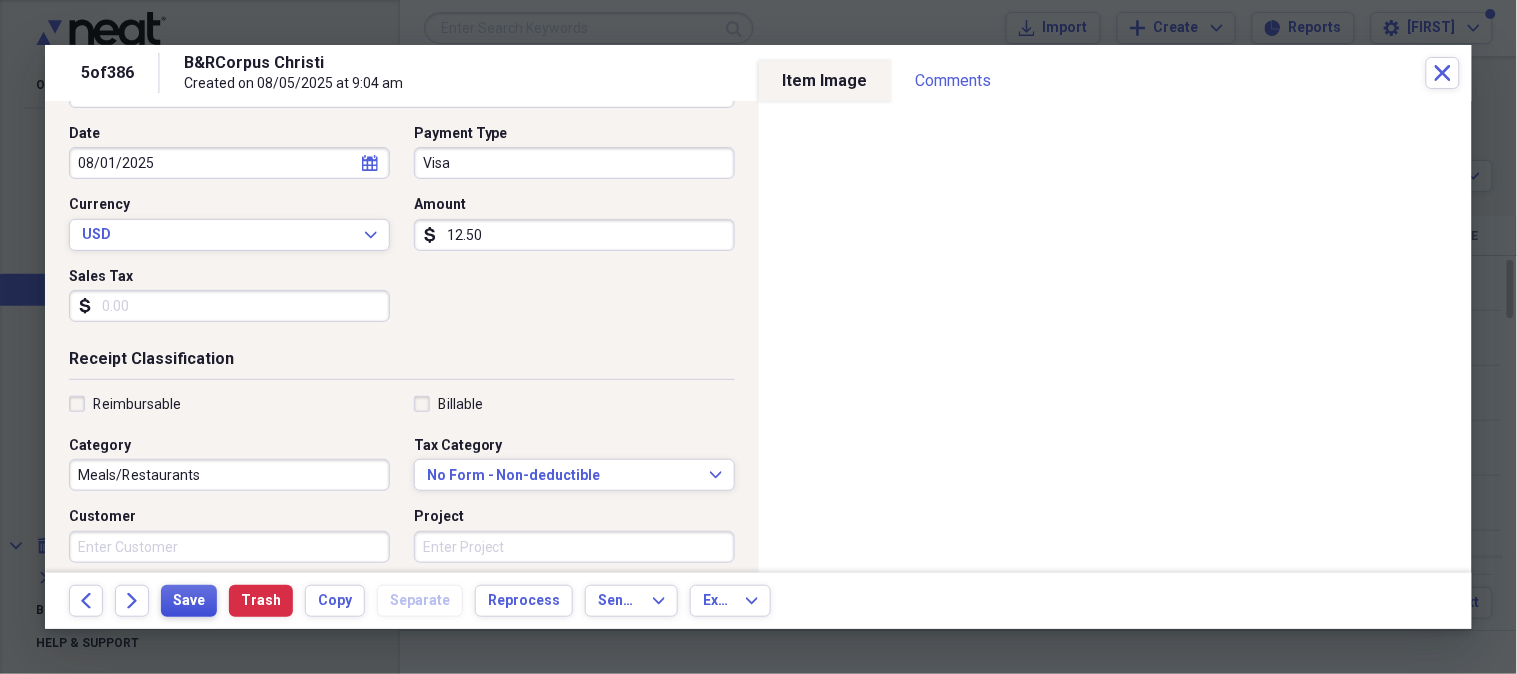 type on "12.50" 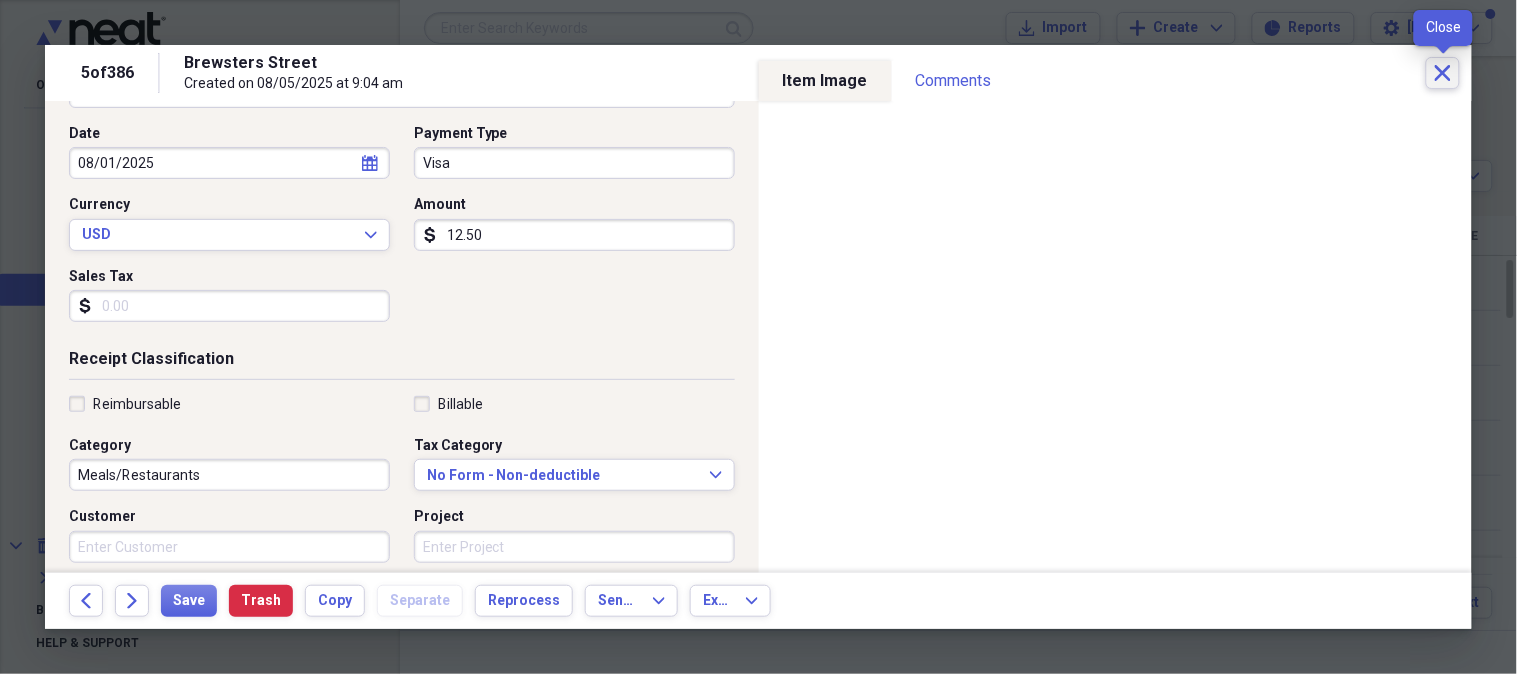click 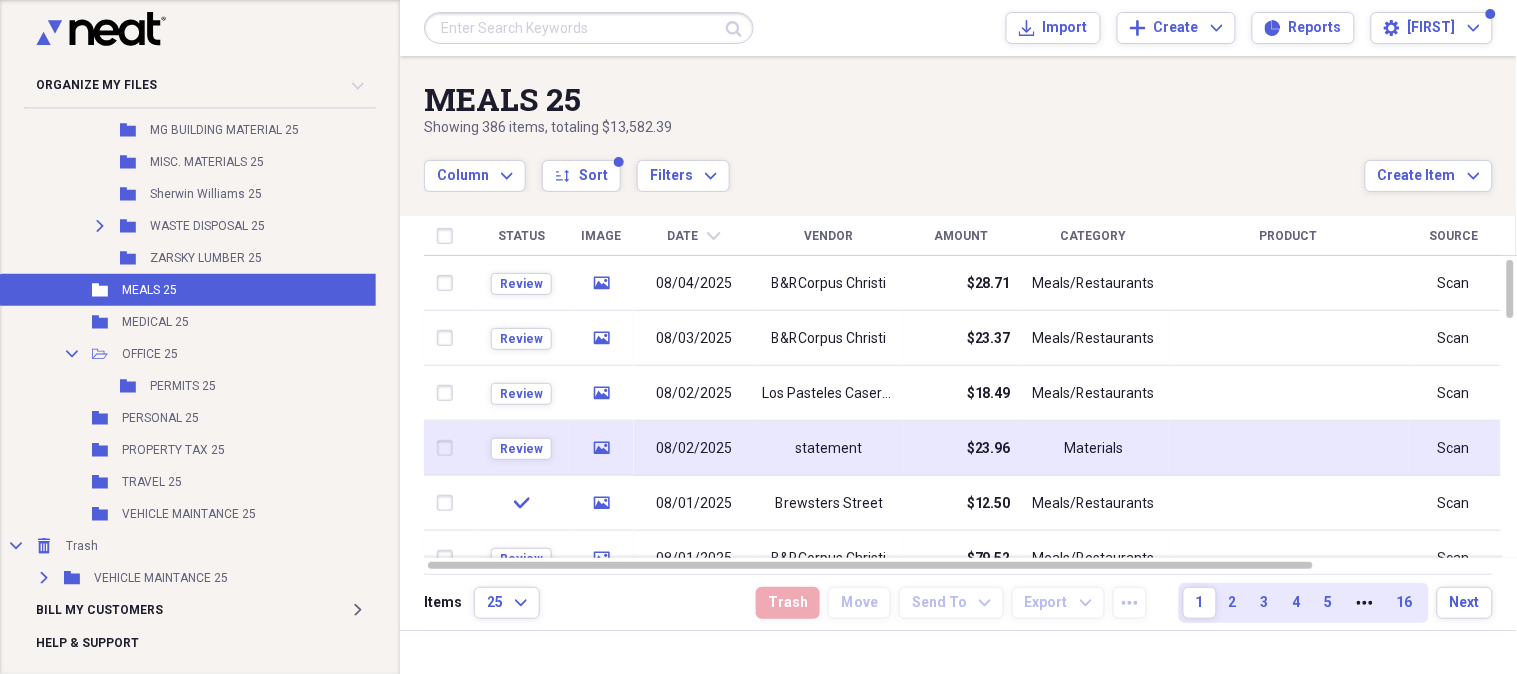 click on "08/02/2025" at bounding box center [694, 449] 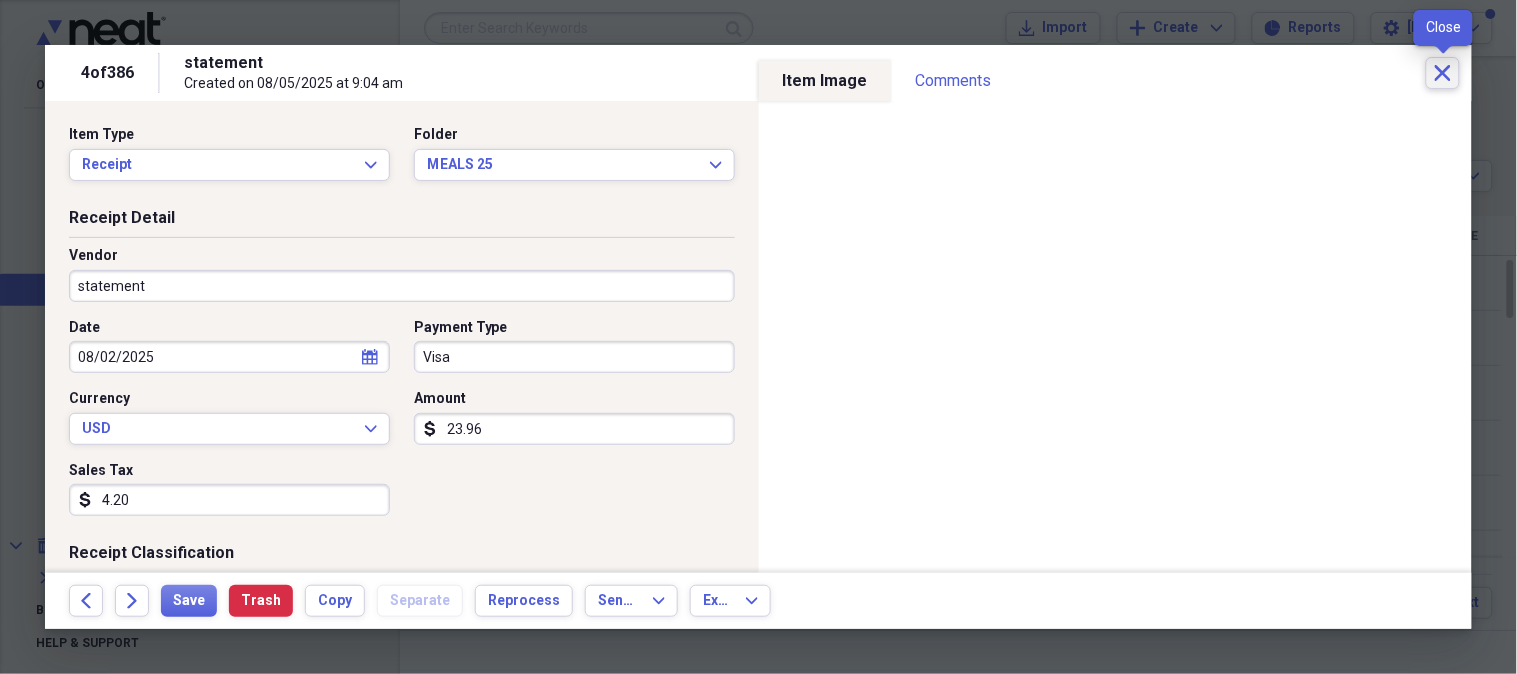 click on "Close" at bounding box center (1443, 73) 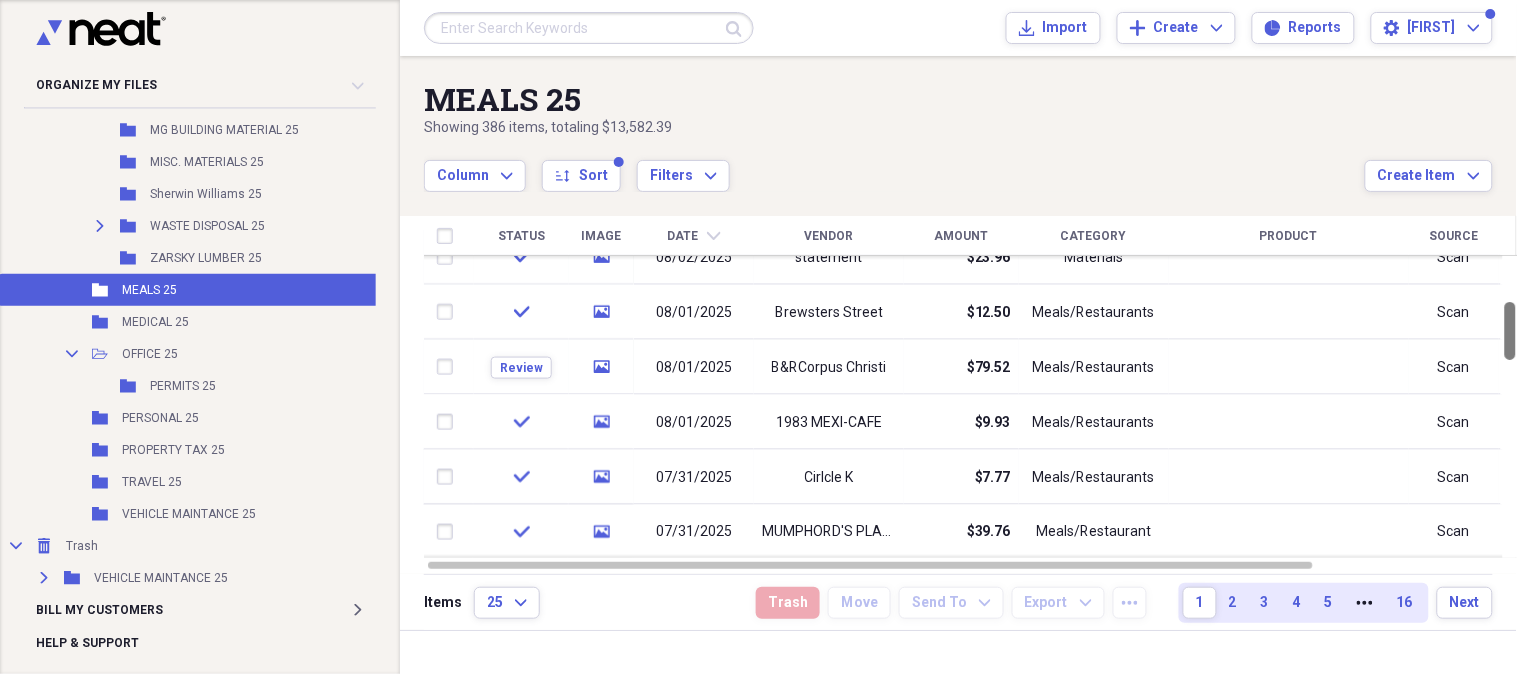 drag, startPoint x: 1508, startPoint y: 282, endPoint x: 1512, endPoint y: 324, distance: 42.190044 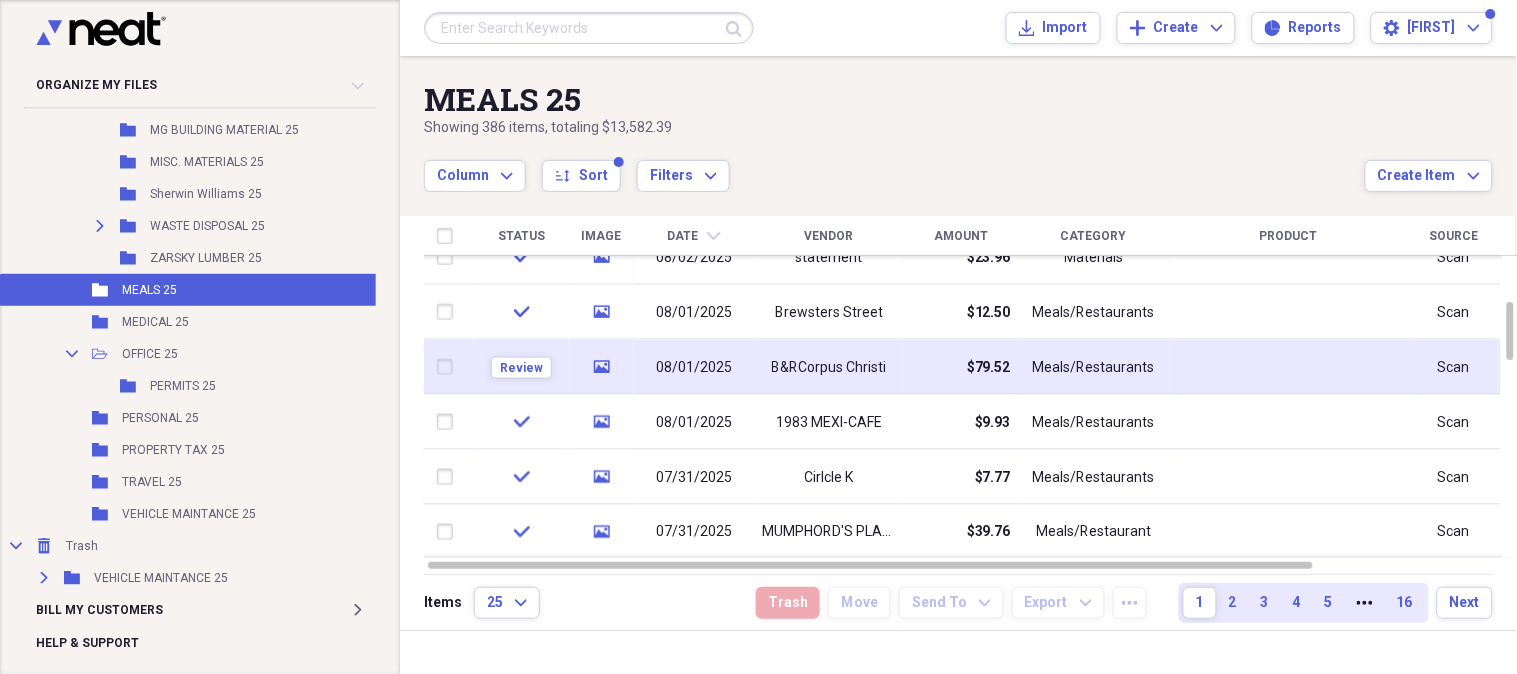 click on "$79.52" at bounding box center (989, 367) 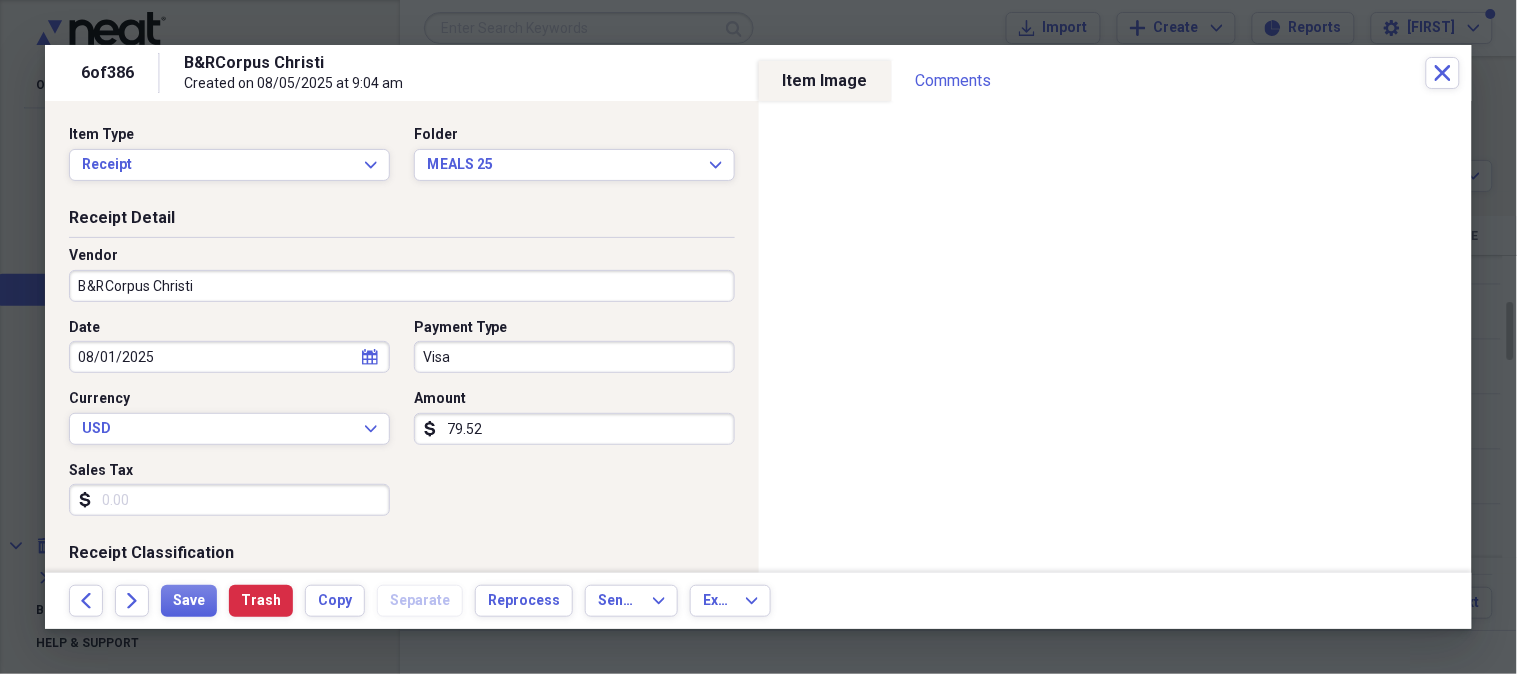 click on "B&RCorpus Christi" at bounding box center [402, 286] 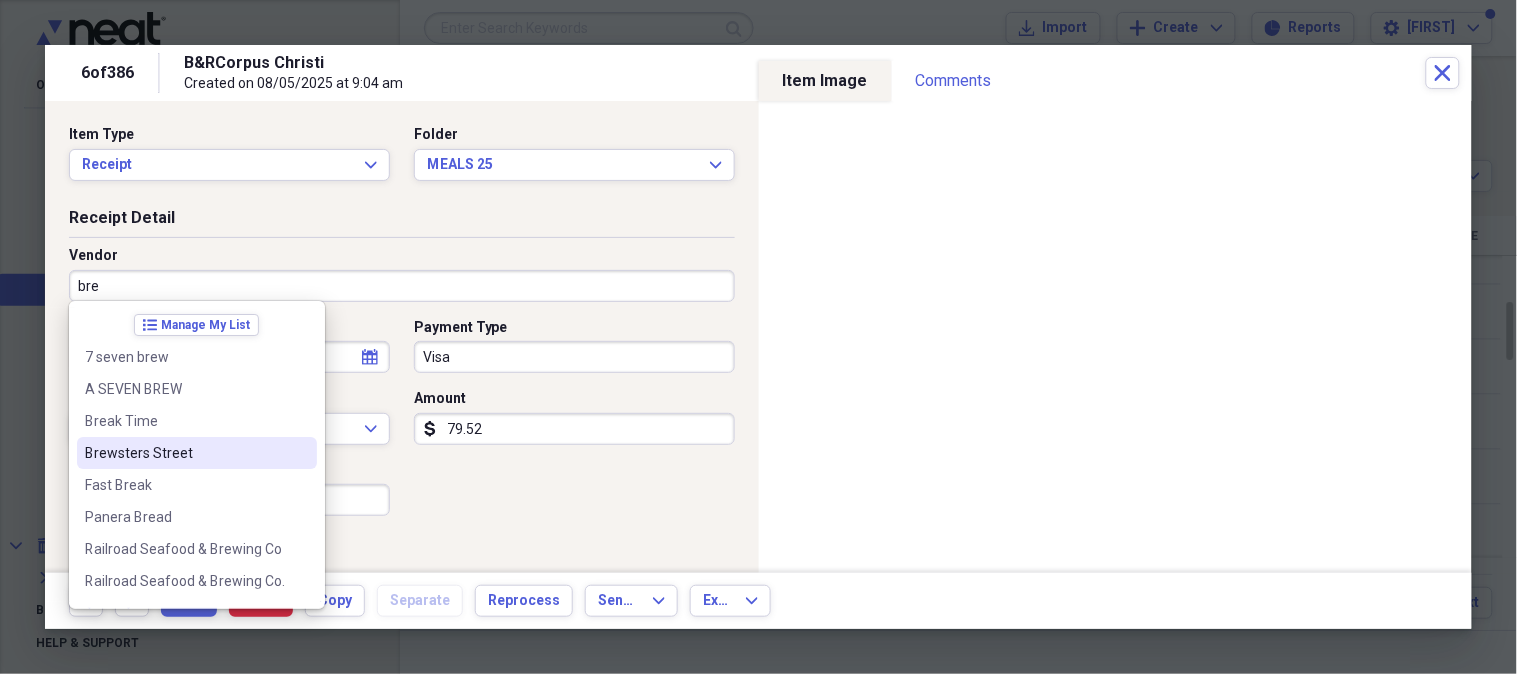 click on "Brewsters Street" at bounding box center (185, 453) 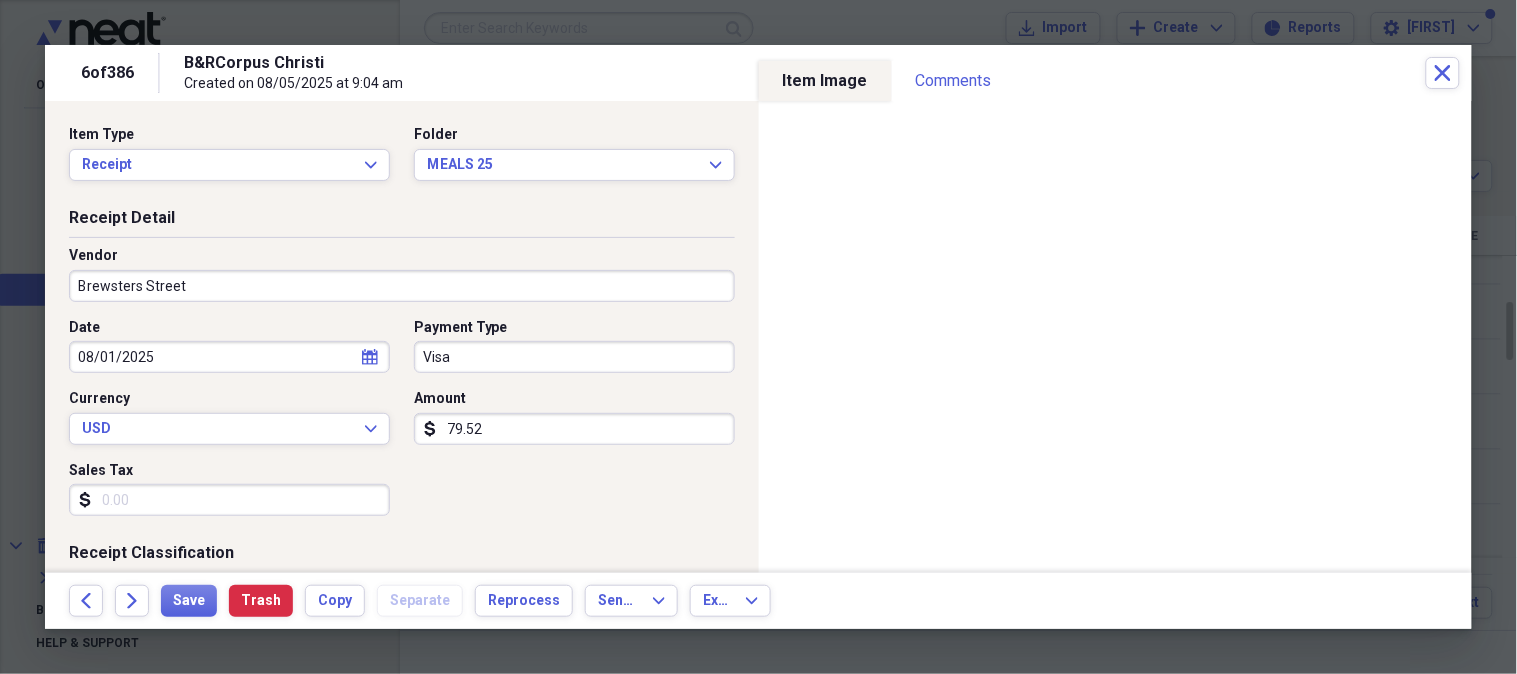 click on "79.52" at bounding box center (574, 429) 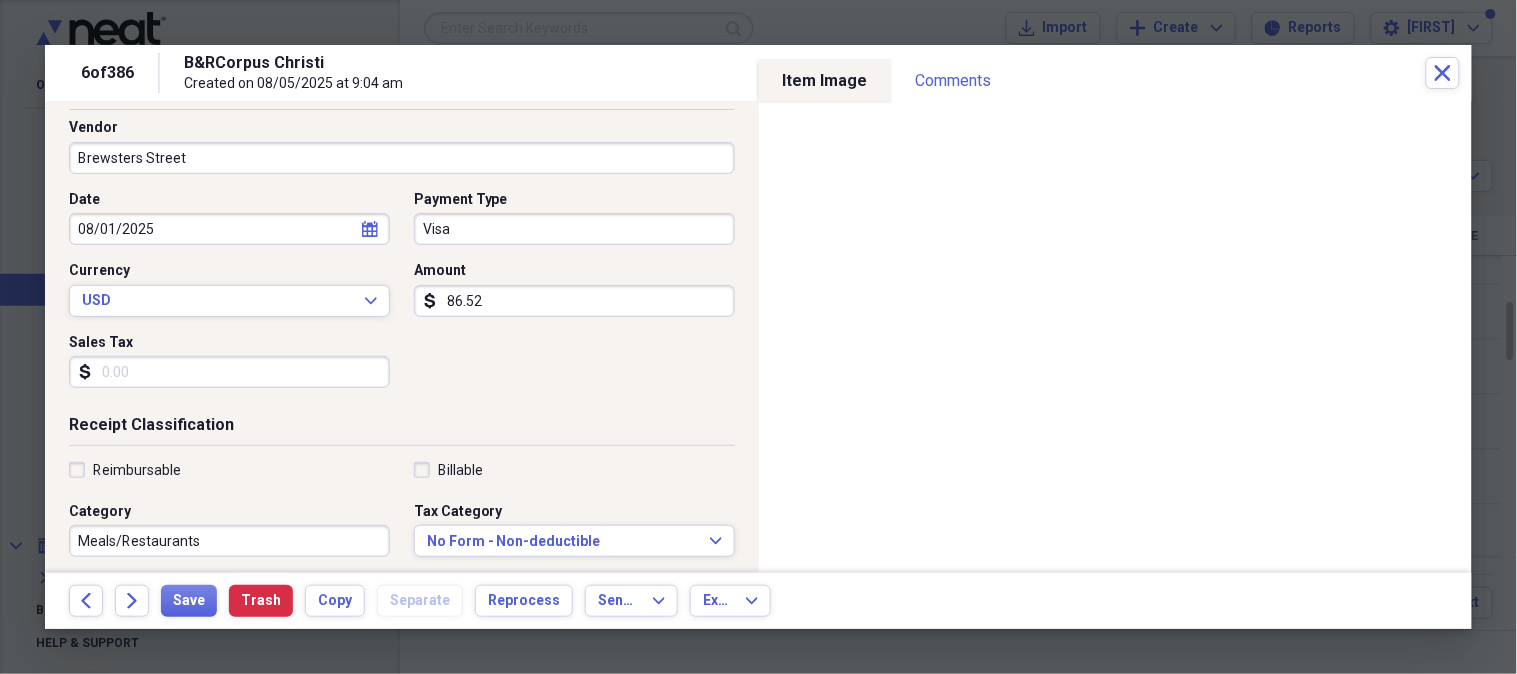 scroll, scrollTop: 131, scrollLeft: 0, axis: vertical 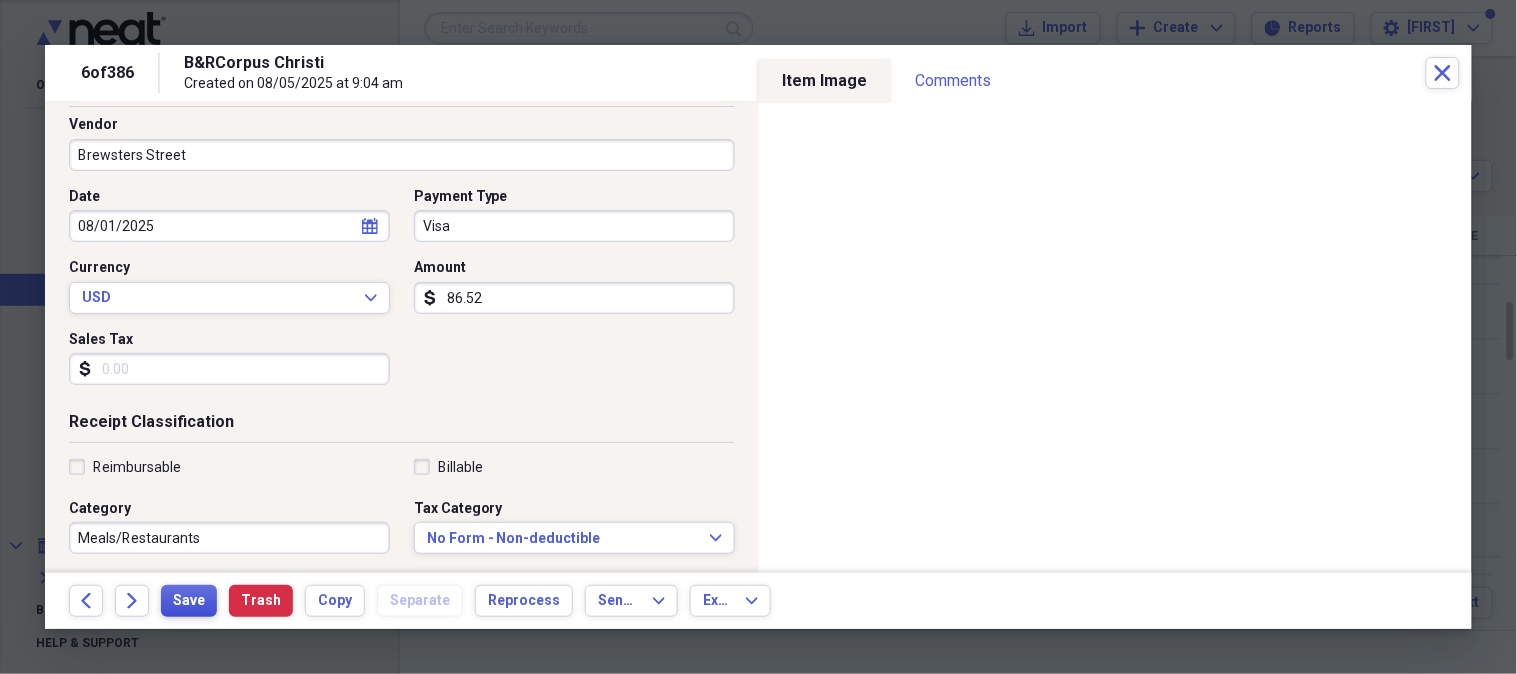 type on "86.52" 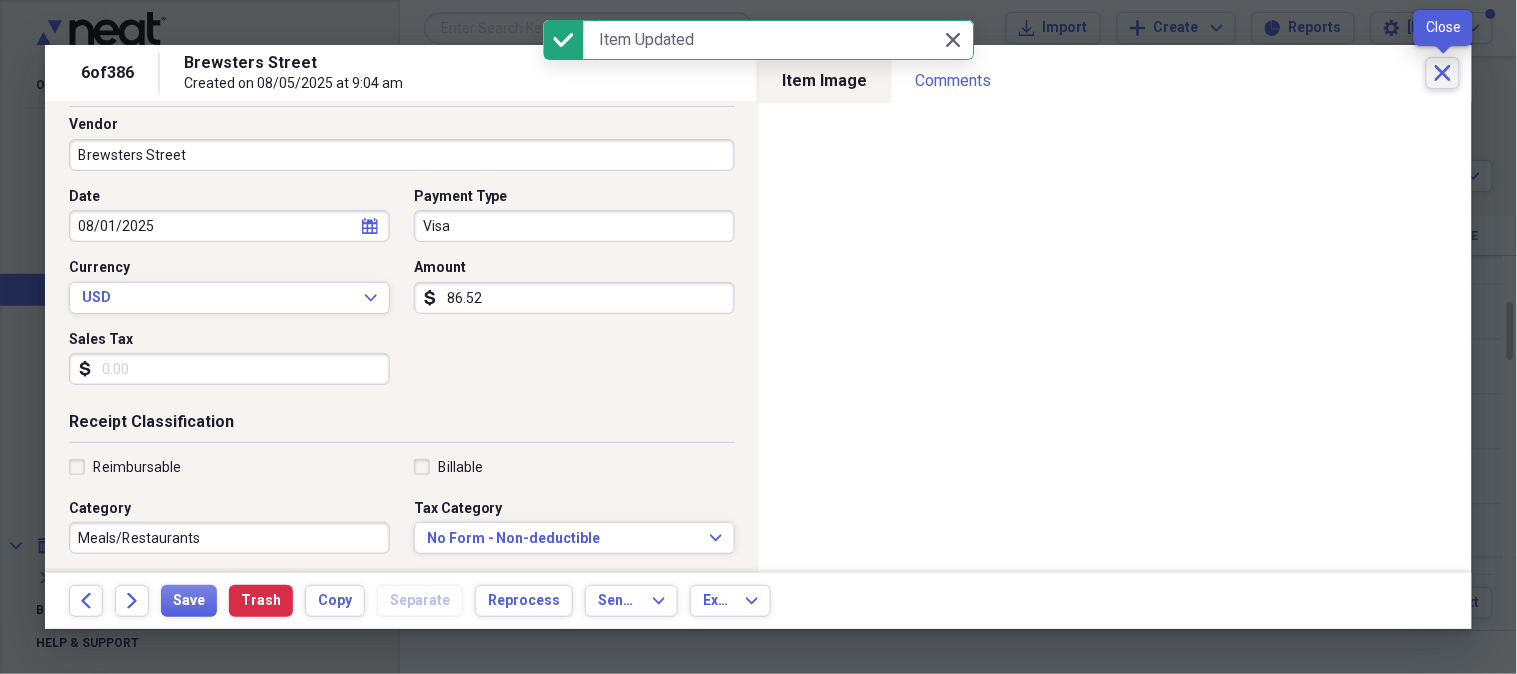 click 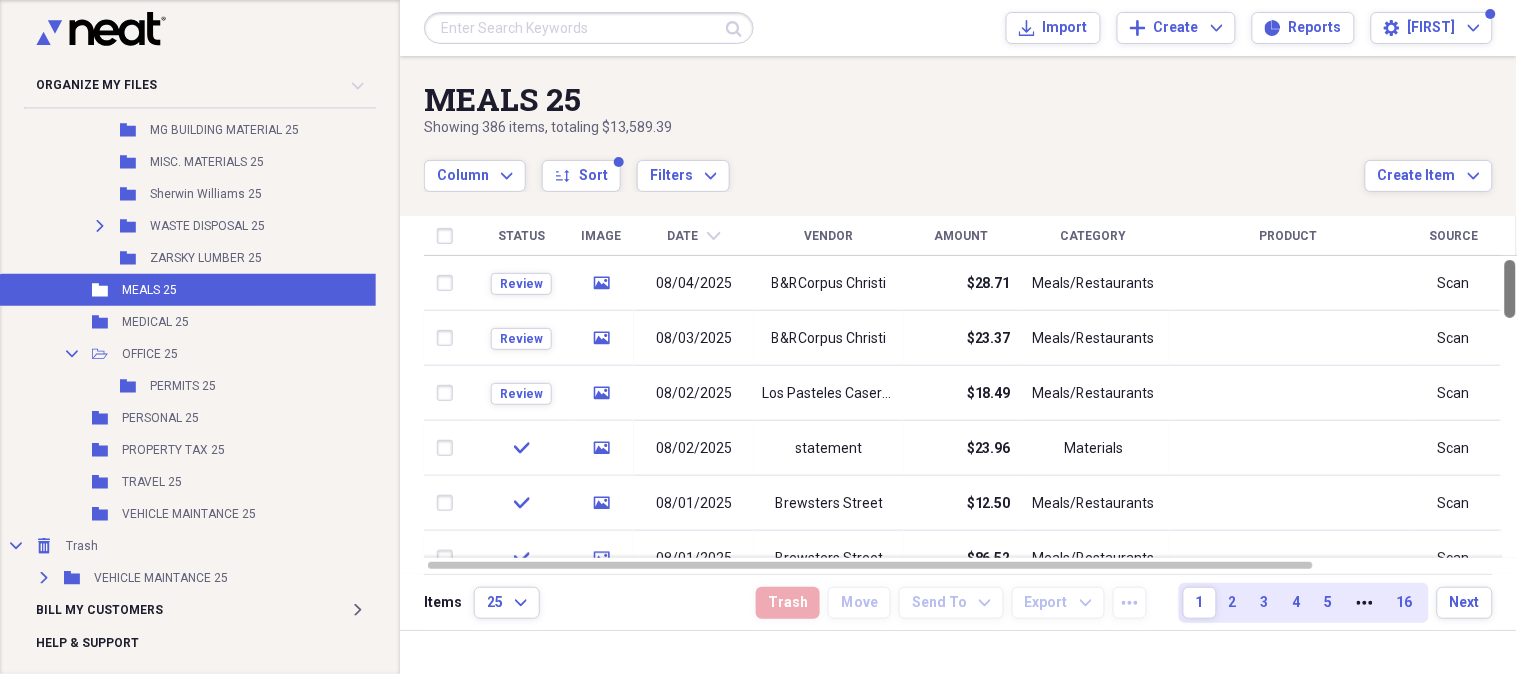 drag, startPoint x: 1510, startPoint y: 338, endPoint x: 1516, endPoint y: 293, distance: 45.39824 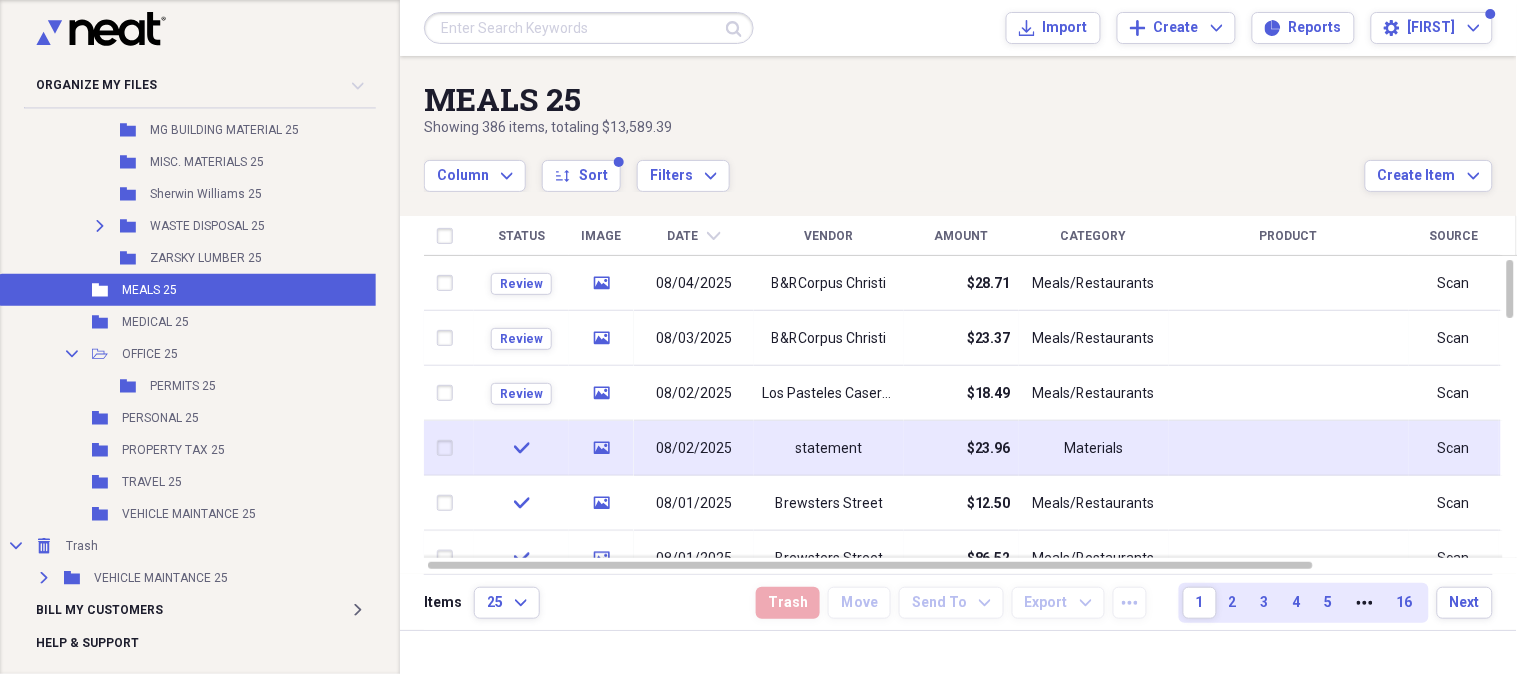 click on "08/02/2025" at bounding box center [694, 448] 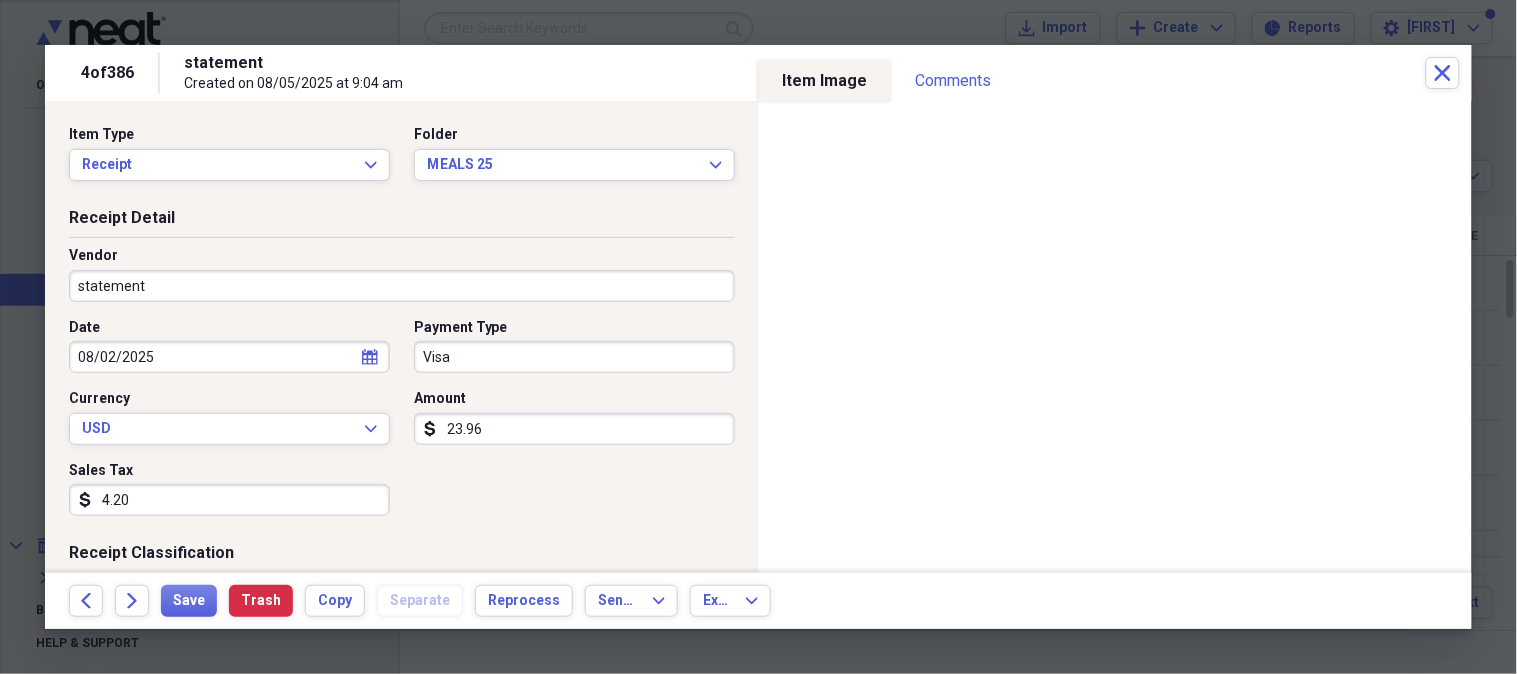 click on "statement" at bounding box center [402, 286] 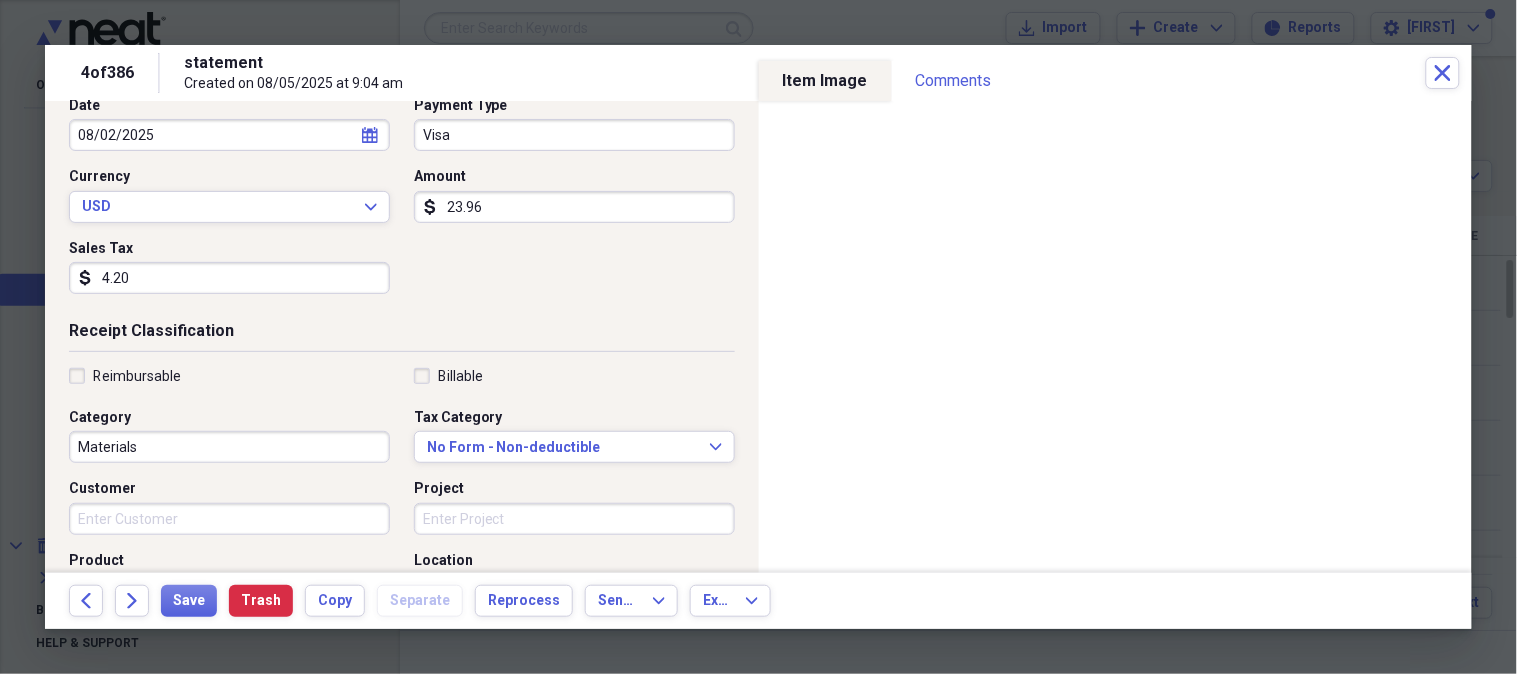 scroll, scrollTop: 176, scrollLeft: 0, axis: vertical 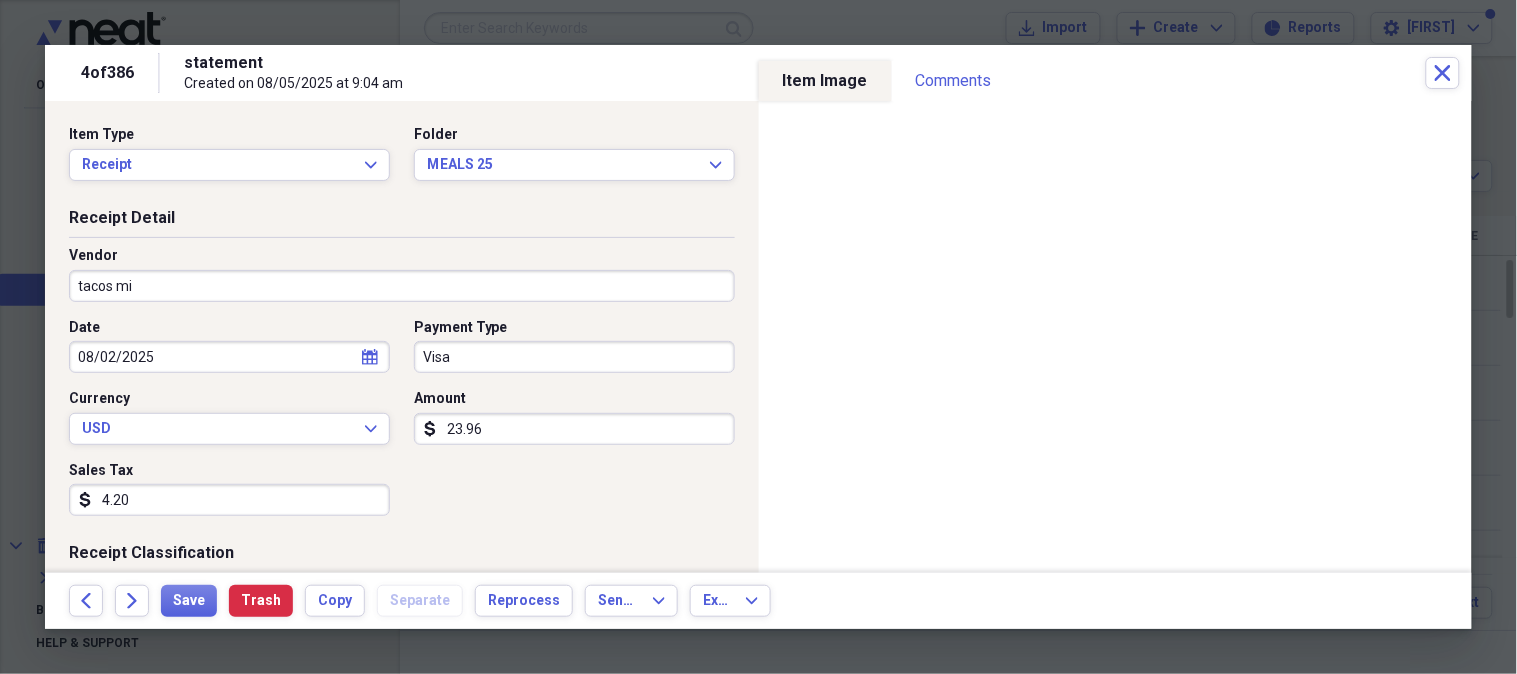 click on "tacos mi" at bounding box center (402, 286) 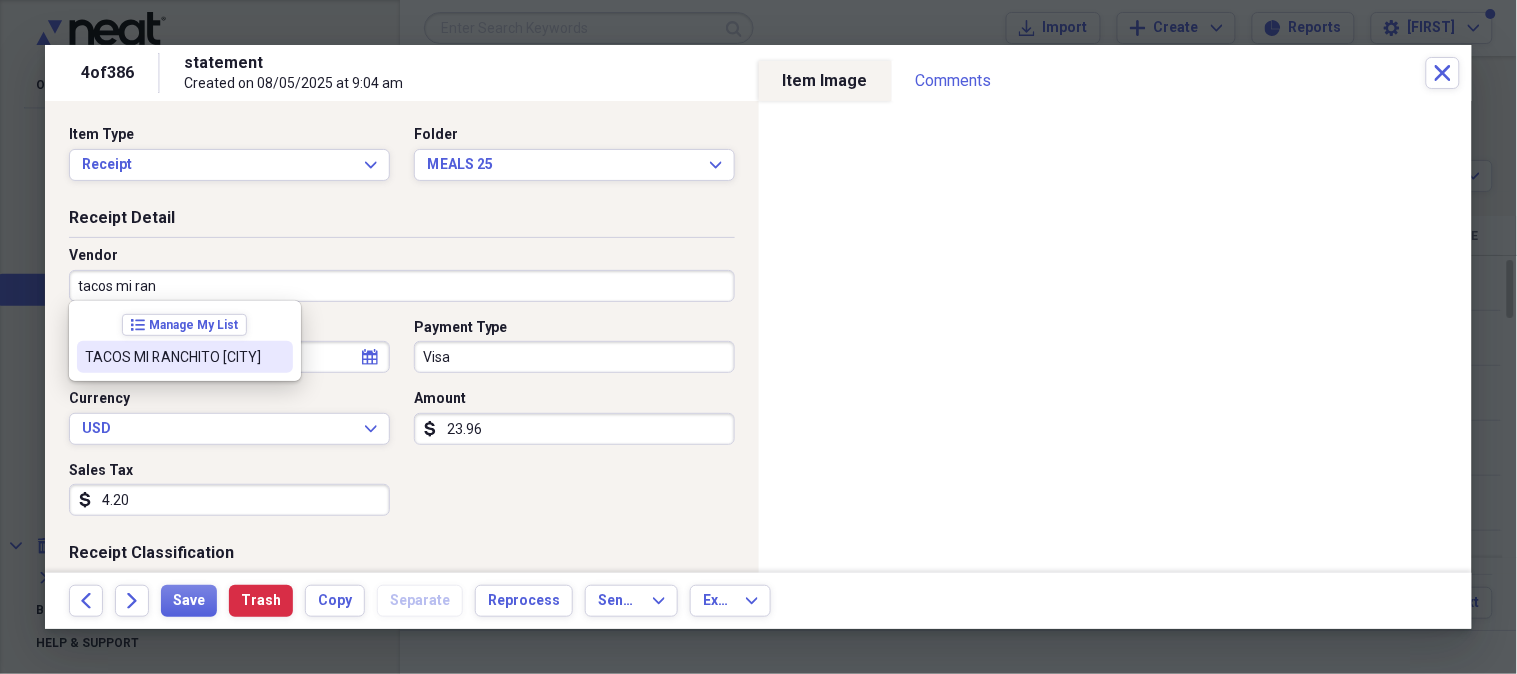 click on "TACOS MI RANCHITO [CITY]" at bounding box center [173, 357] 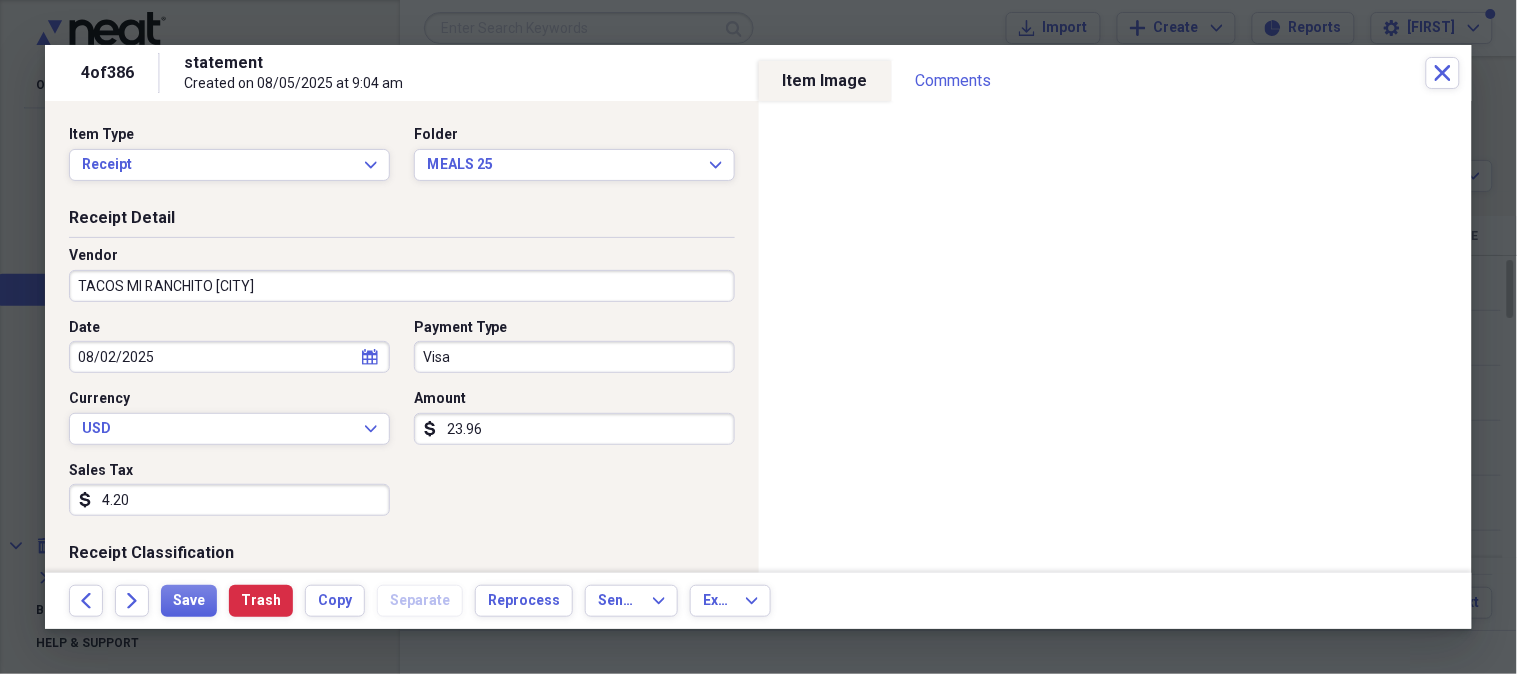 type on "Meals/Restaurants" 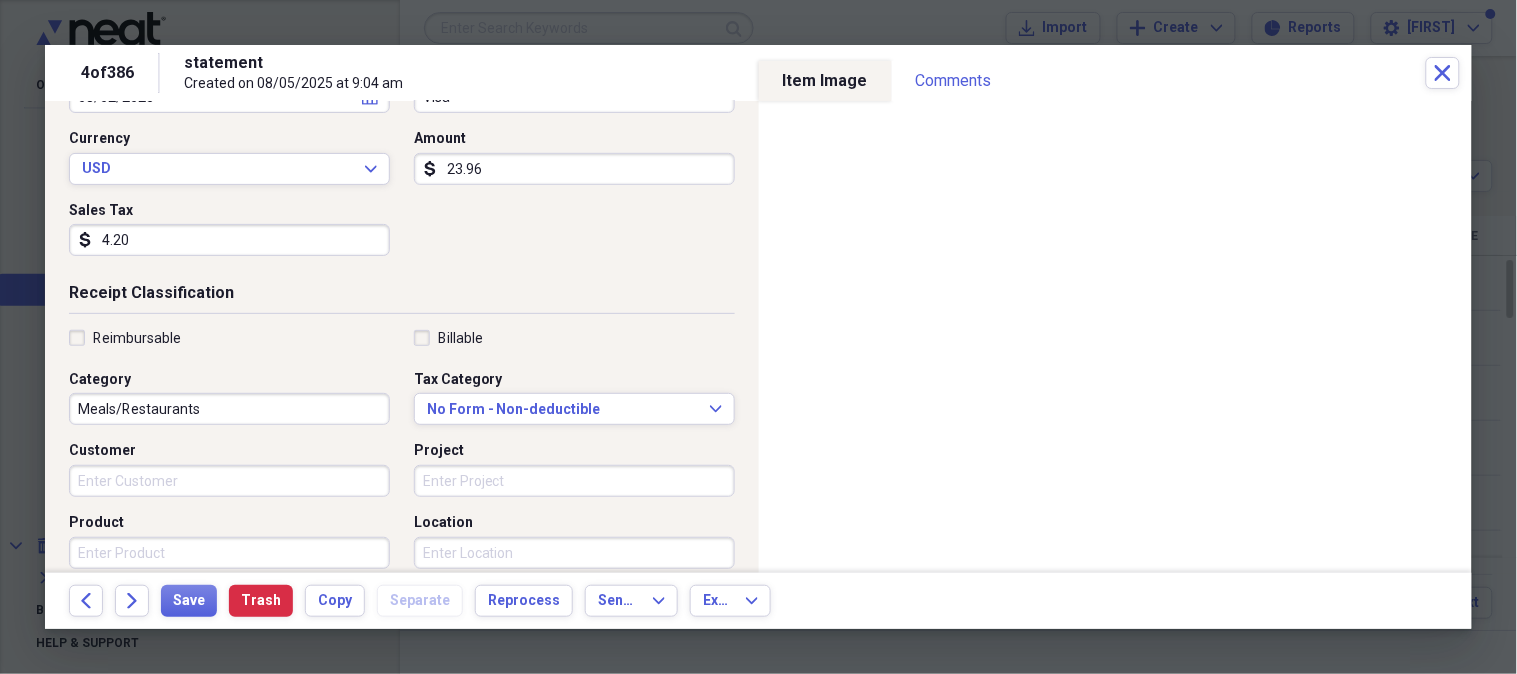scroll, scrollTop: 270, scrollLeft: 0, axis: vertical 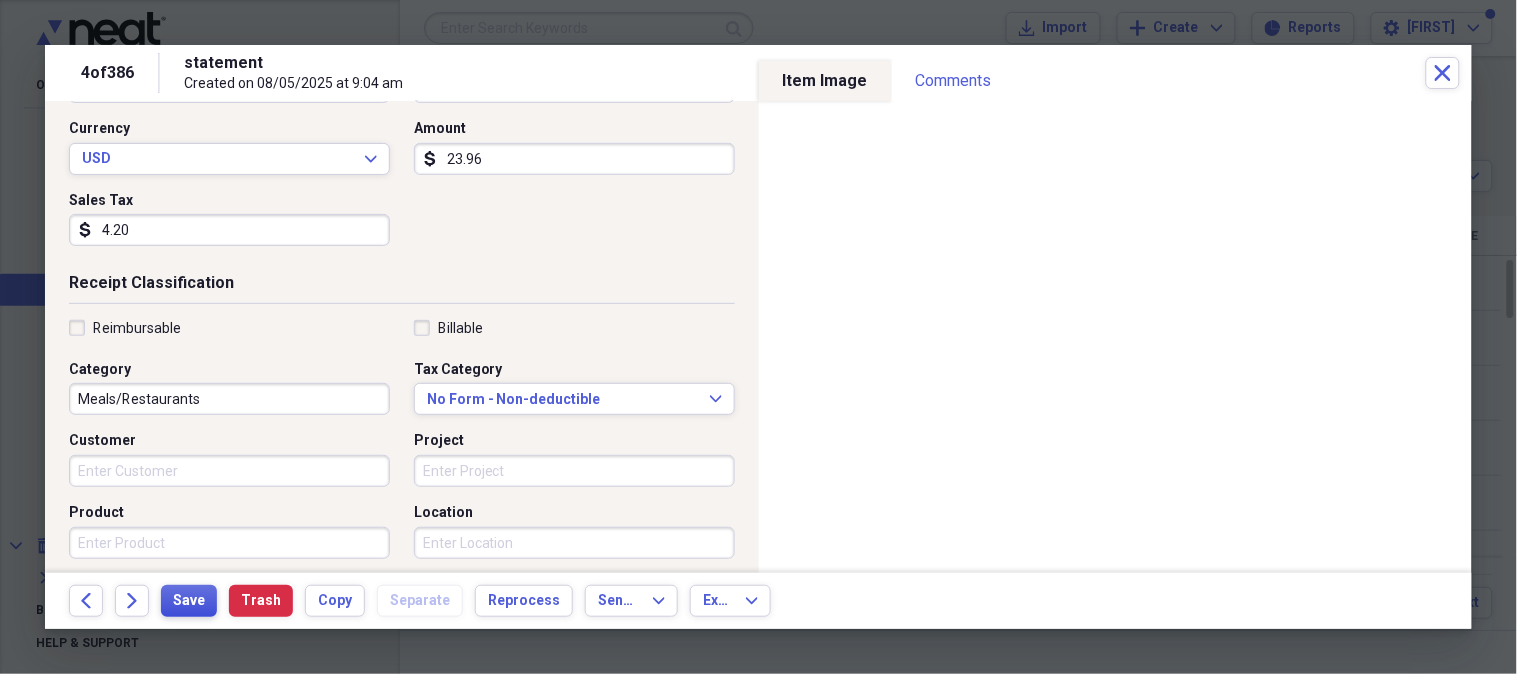 click on "Save" at bounding box center (189, 601) 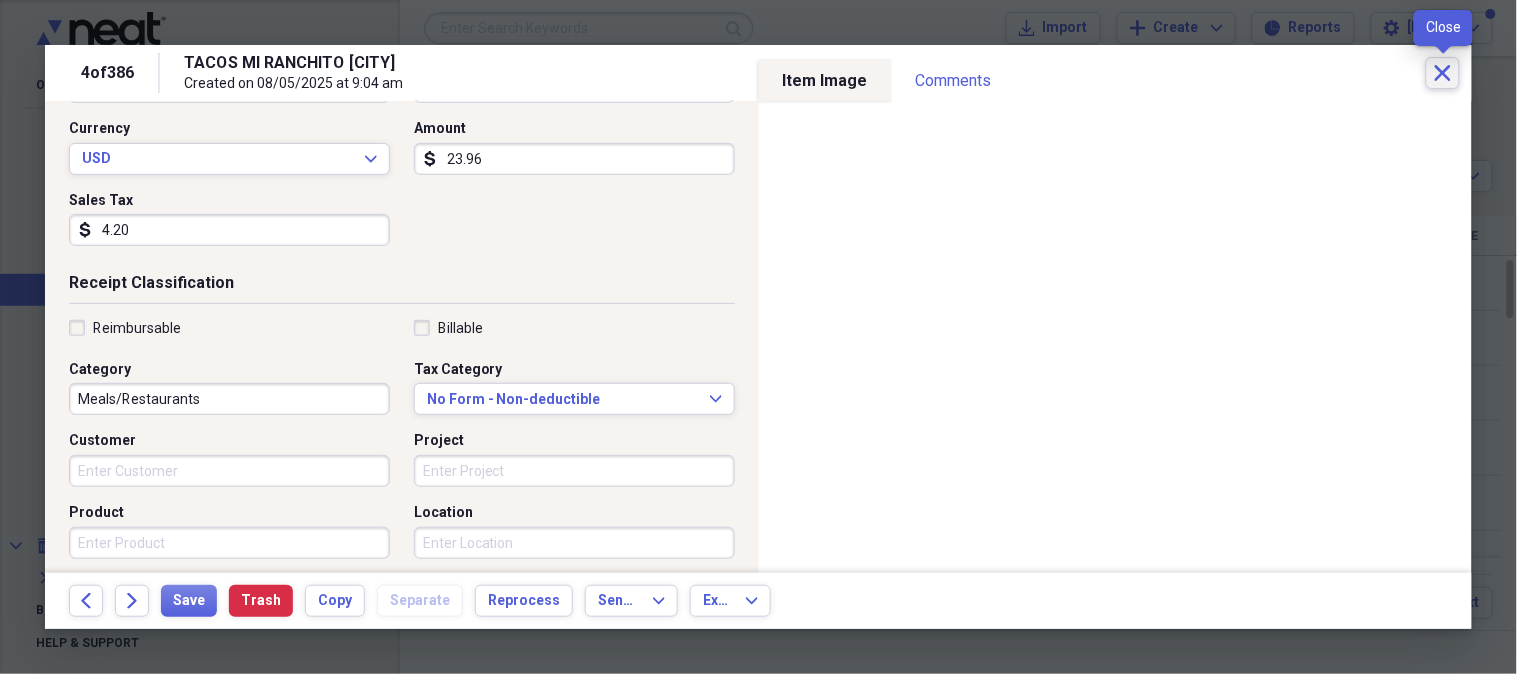 click on "Close" at bounding box center (1443, 73) 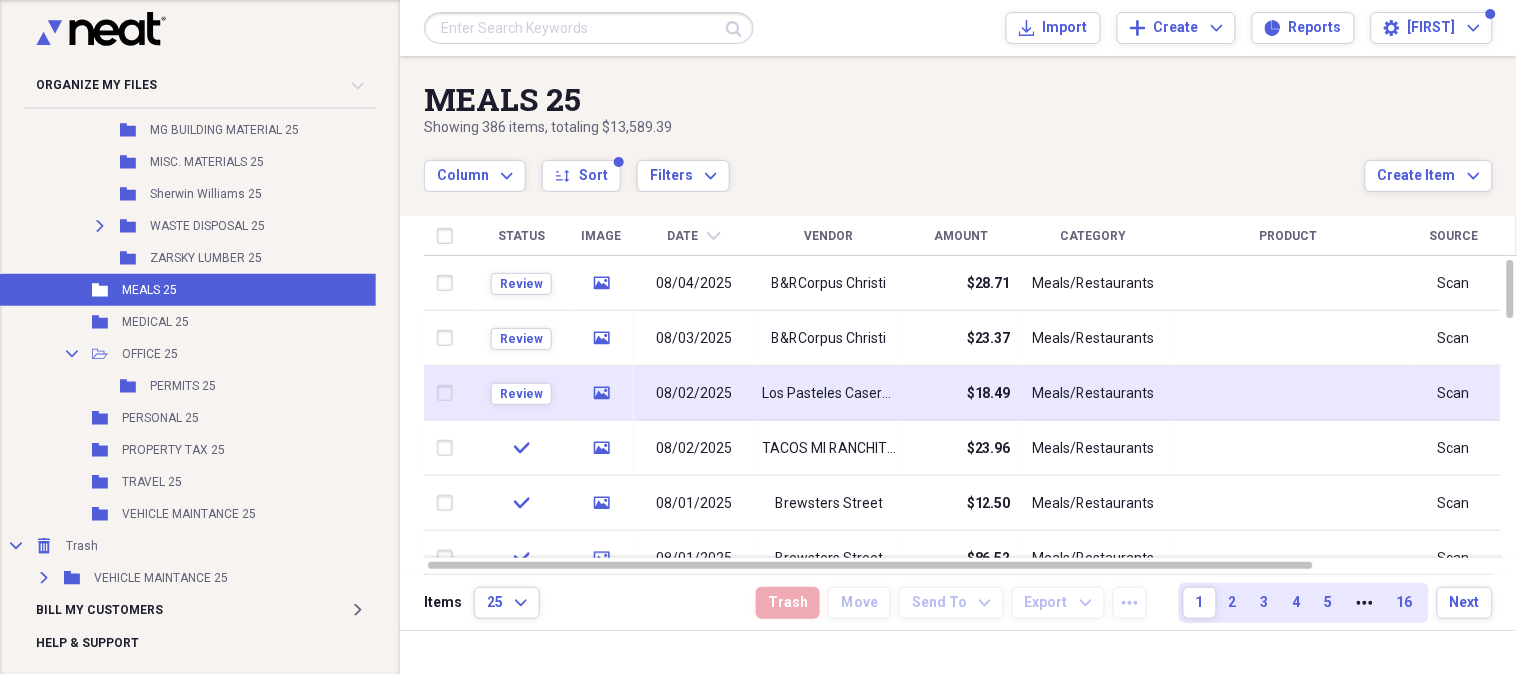 click on "Los Pasteles Caseros De Gaby" at bounding box center [829, 394] 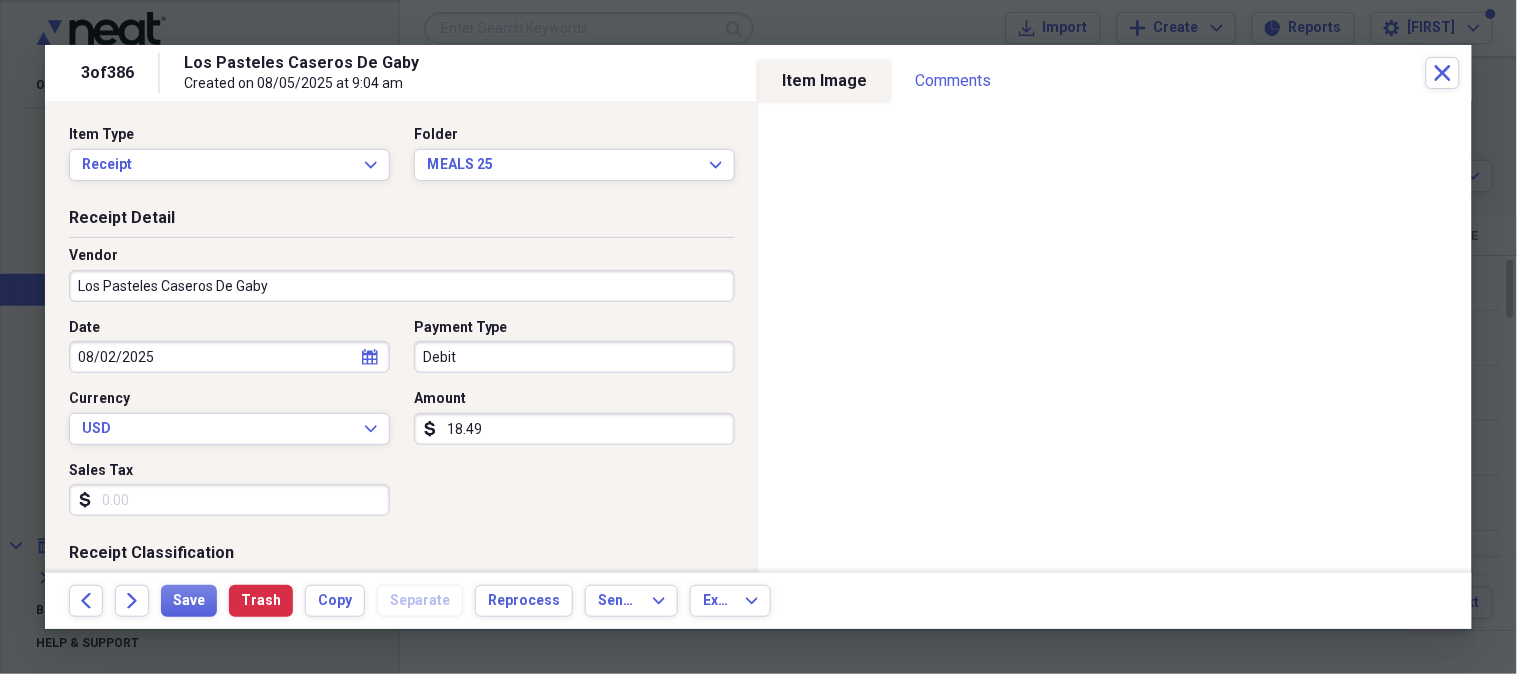 click on "18.49" at bounding box center (574, 429) 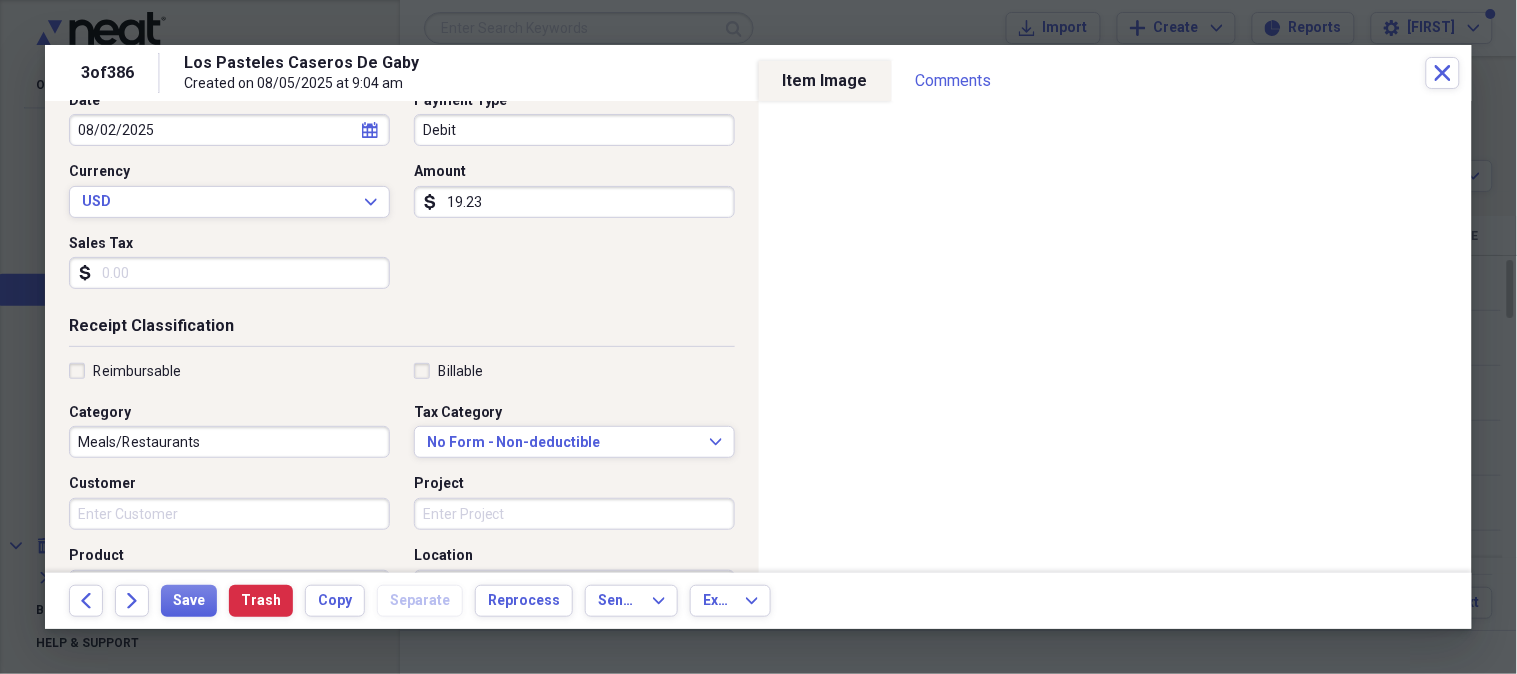 scroll, scrollTop: 231, scrollLeft: 0, axis: vertical 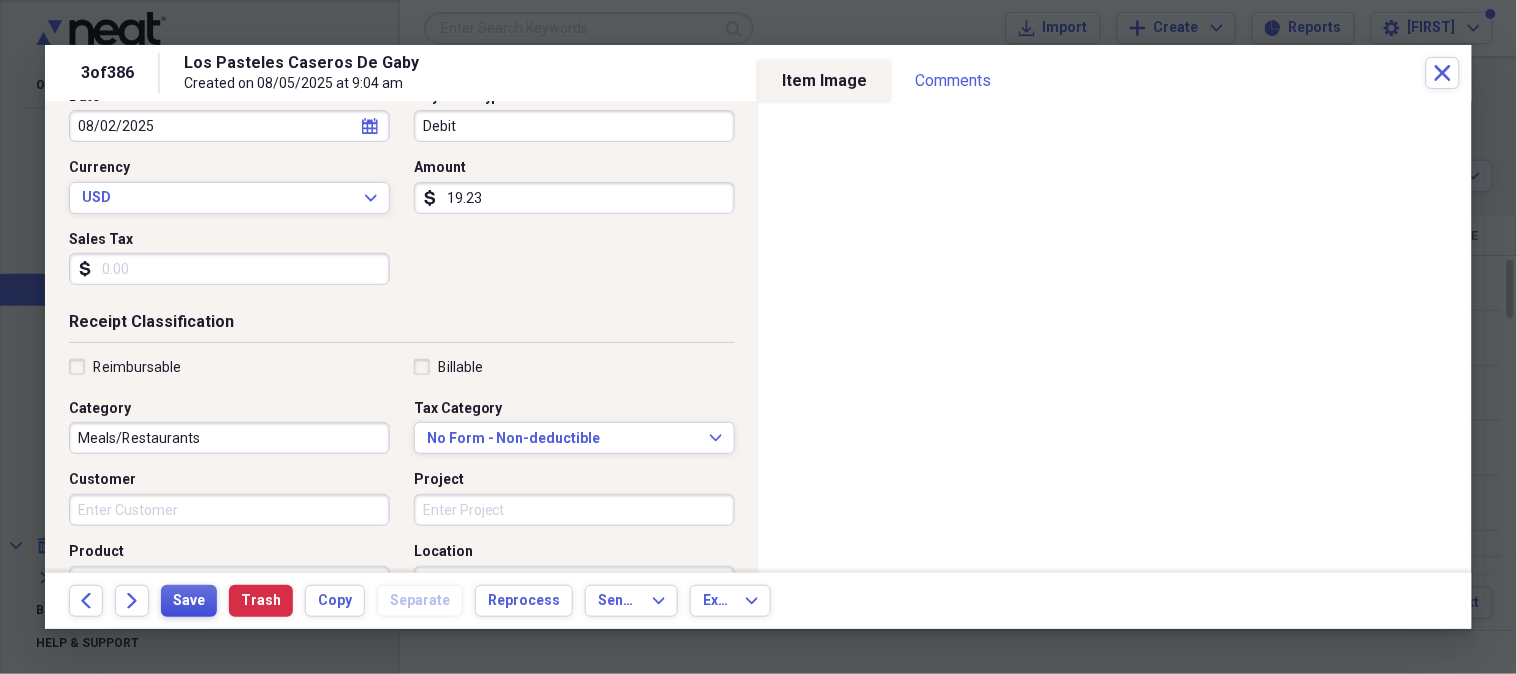 type on "19.23" 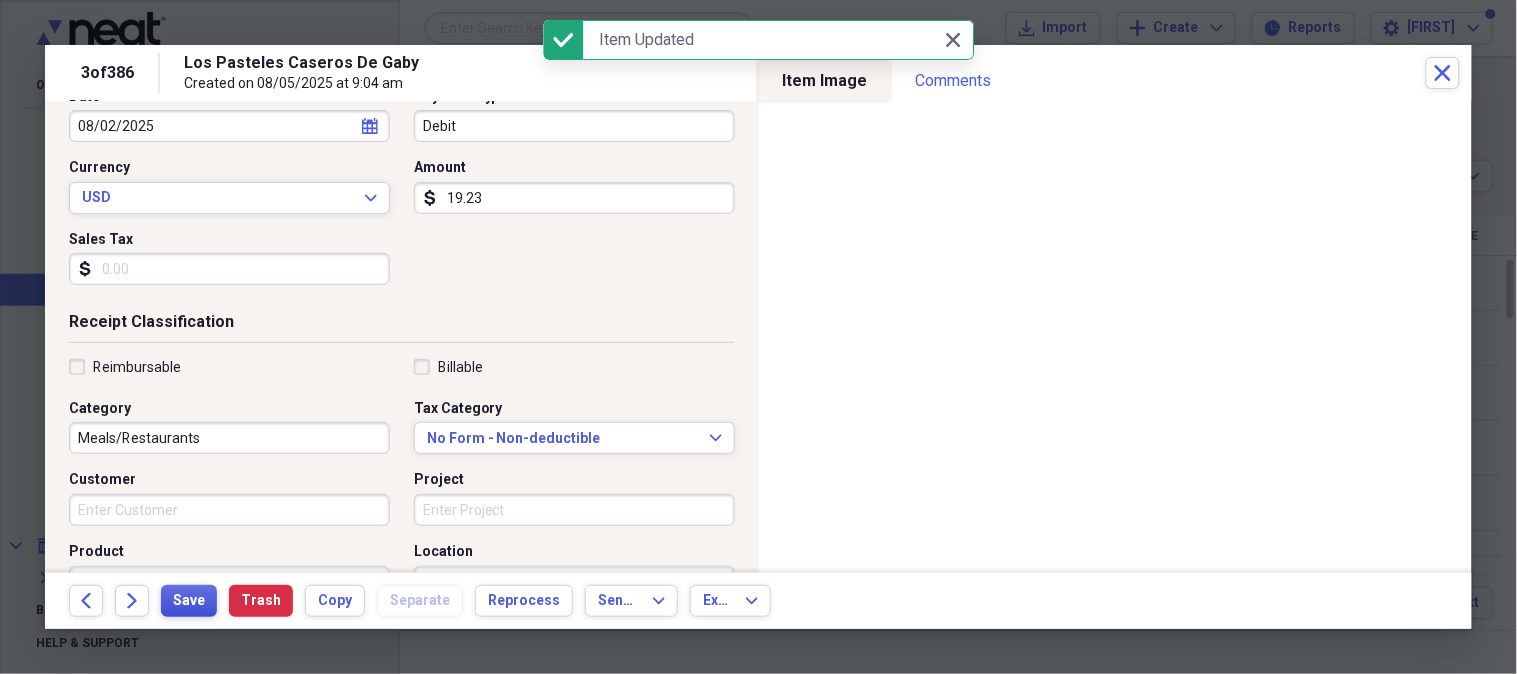 click on "Save" at bounding box center [189, 601] 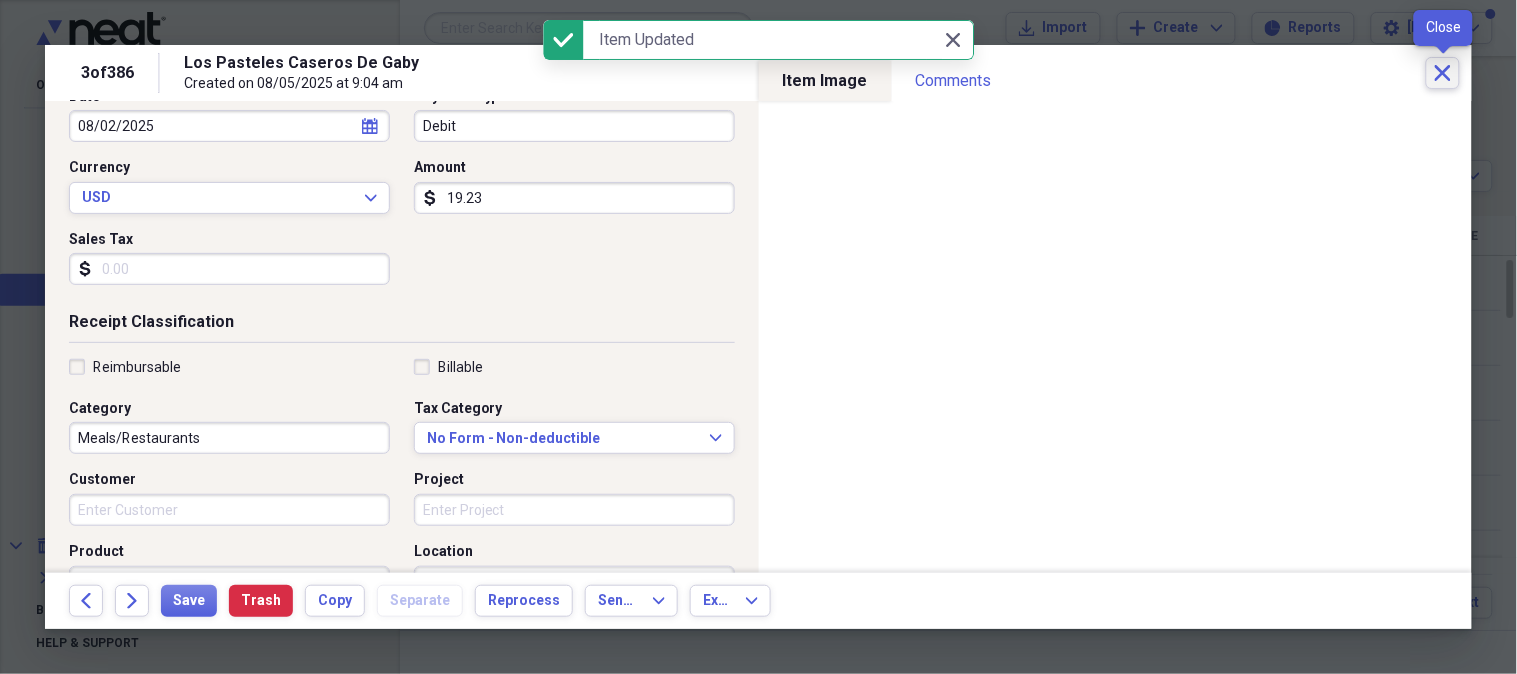 click on "Close" 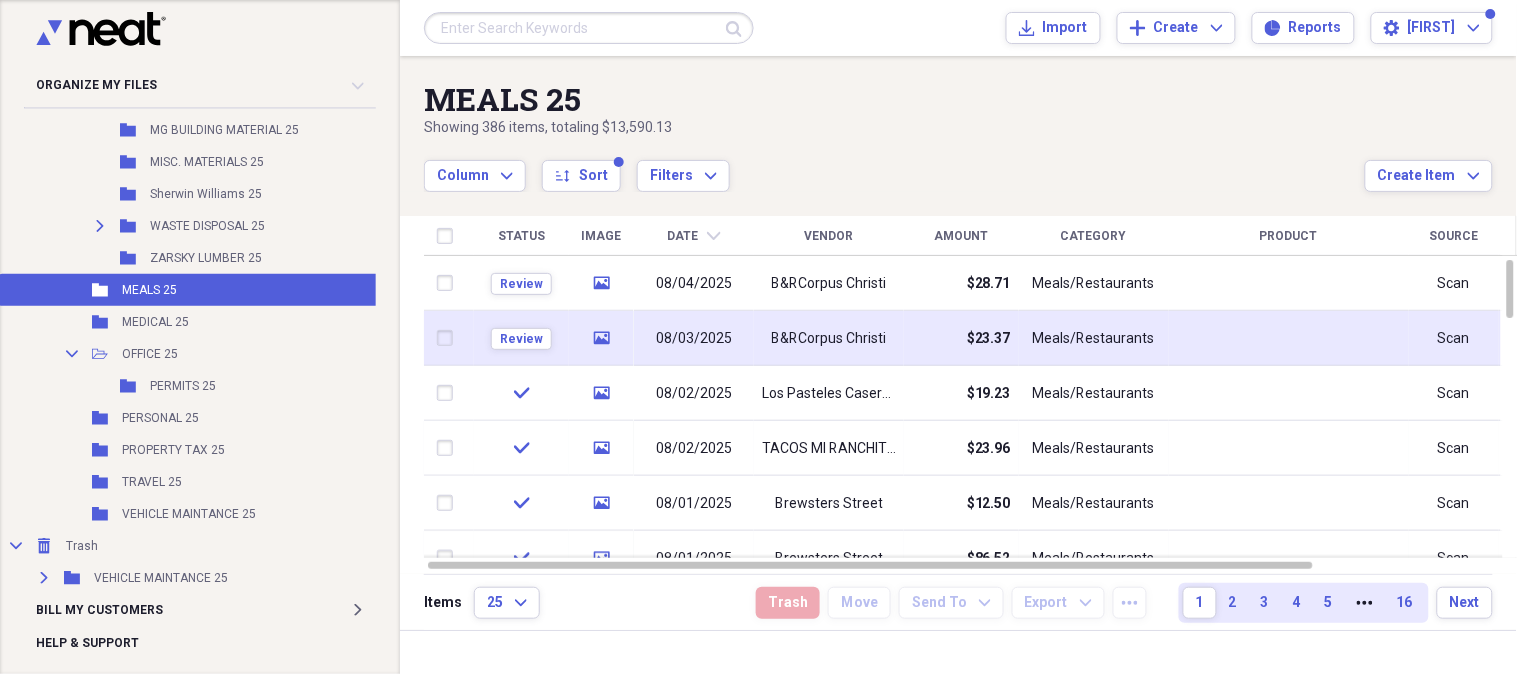 click on "B&RCorpus Christi" at bounding box center [829, 339] 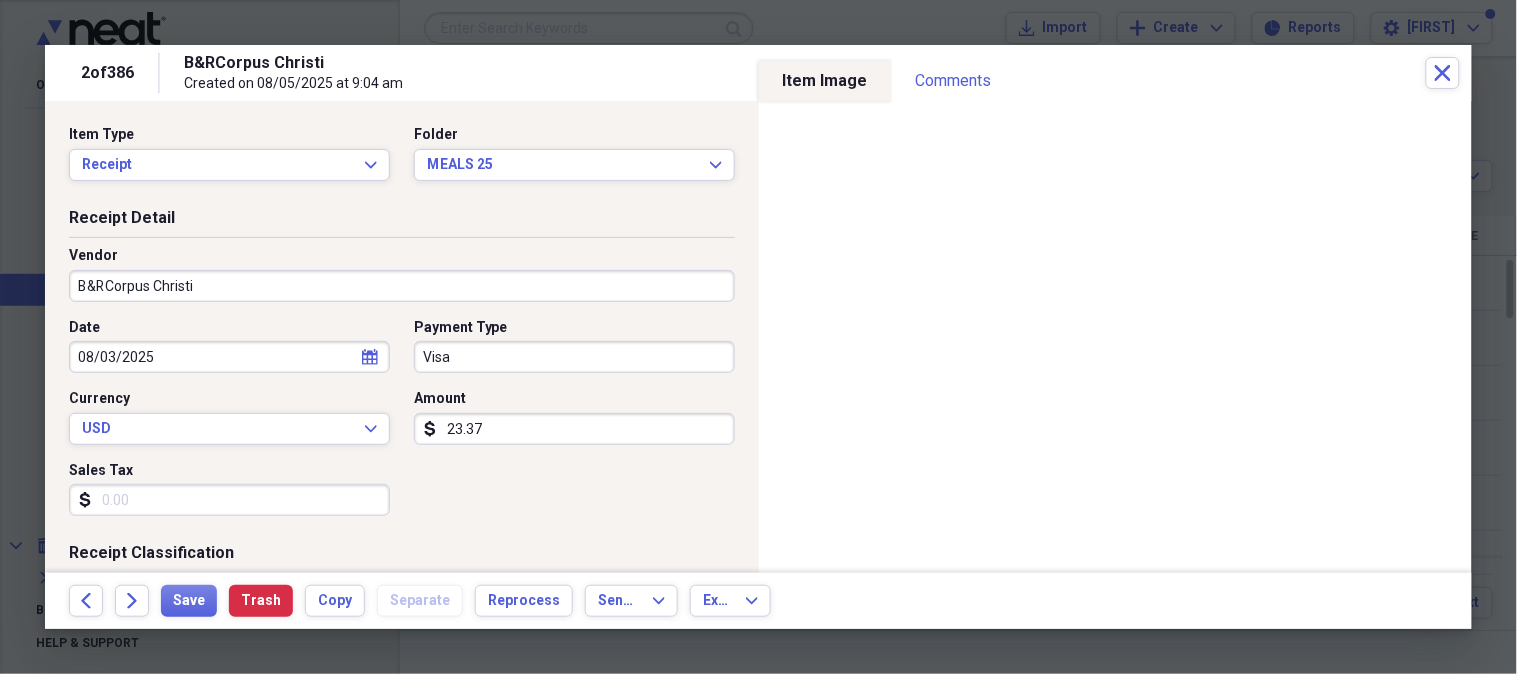 click on "B&RCorpus Christi" at bounding box center (402, 286) 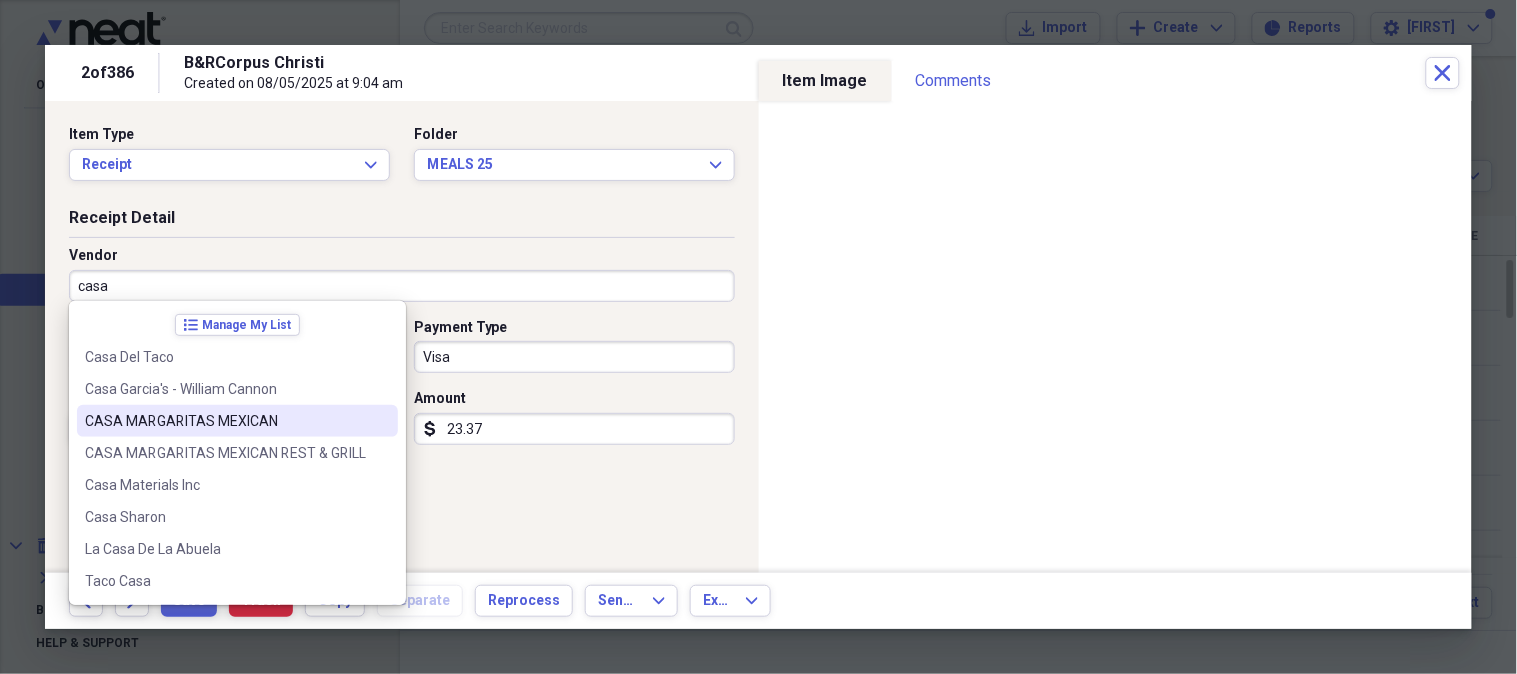 click on "CASA MARGARITAS MEXICAN" at bounding box center (225, 421) 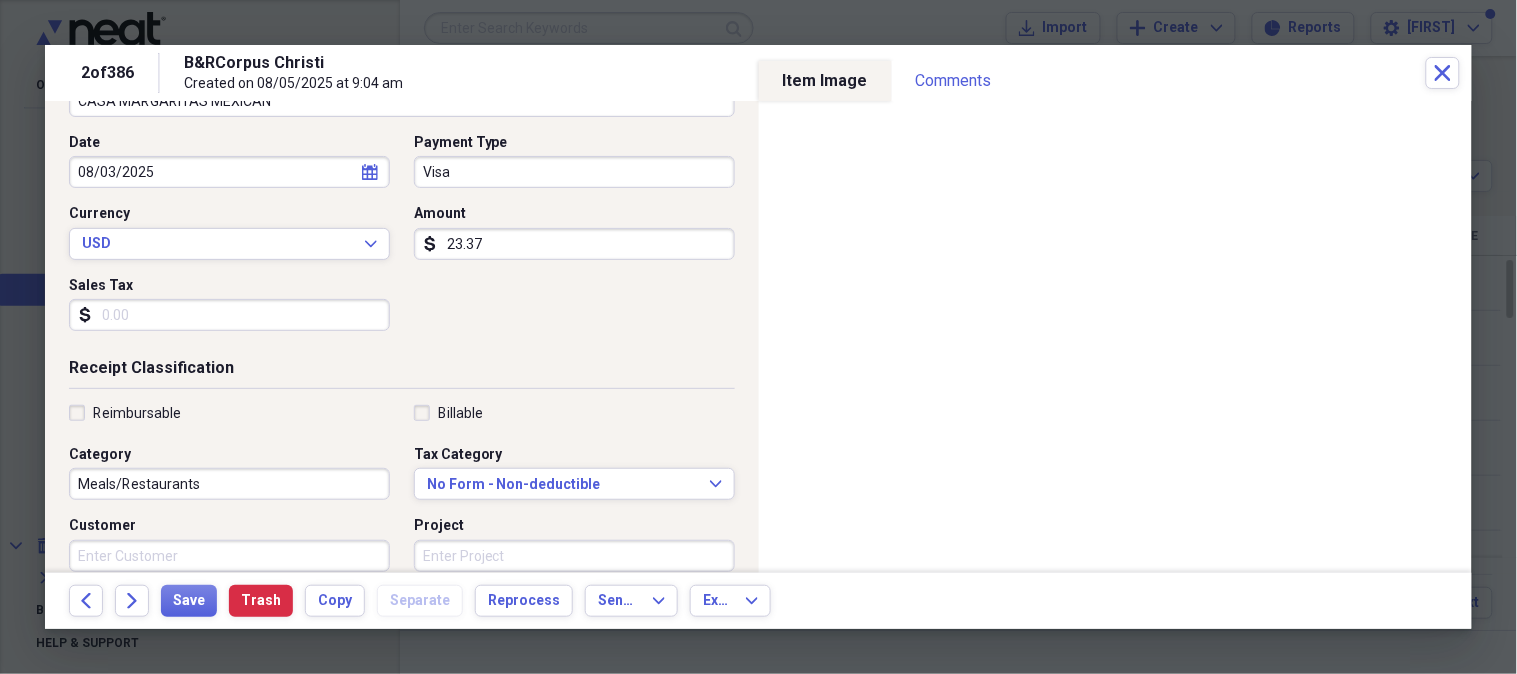 scroll, scrollTop: 194, scrollLeft: 0, axis: vertical 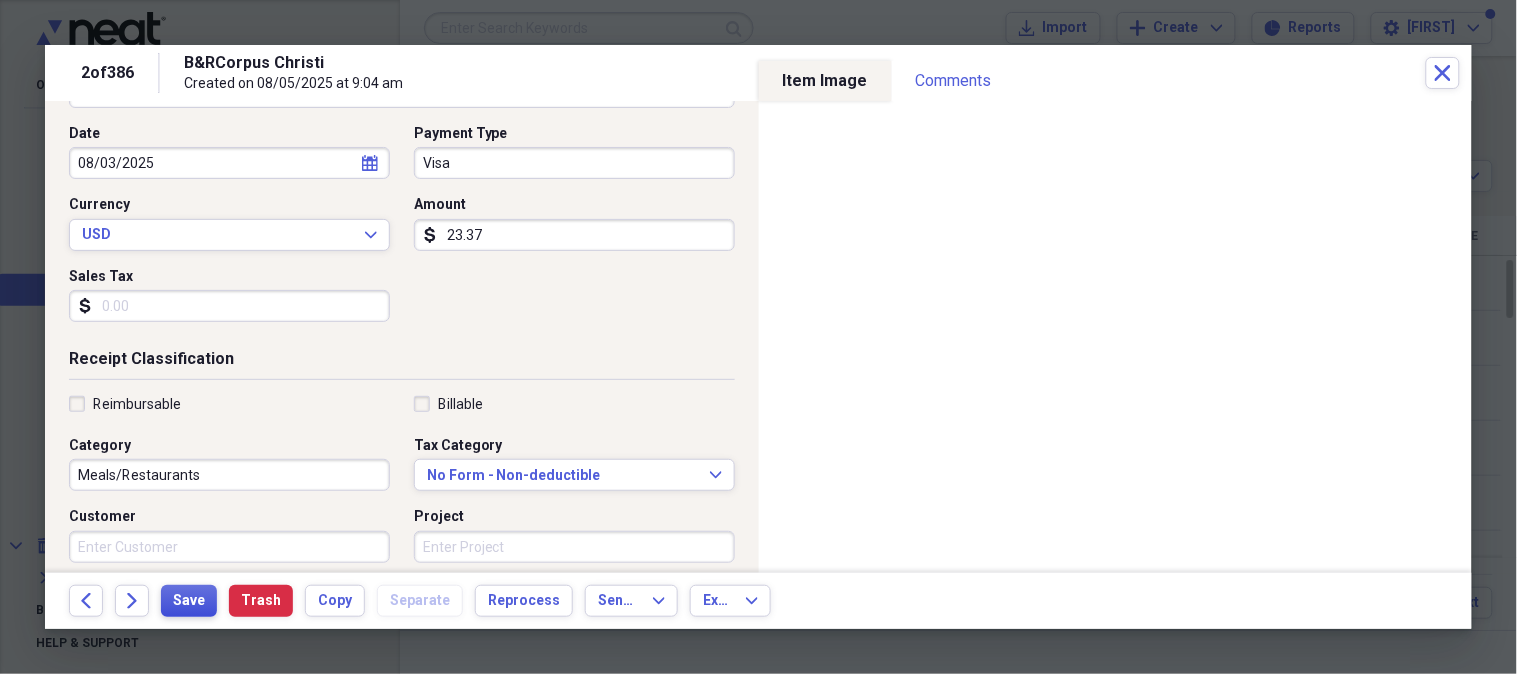 click on "Save" at bounding box center [189, 601] 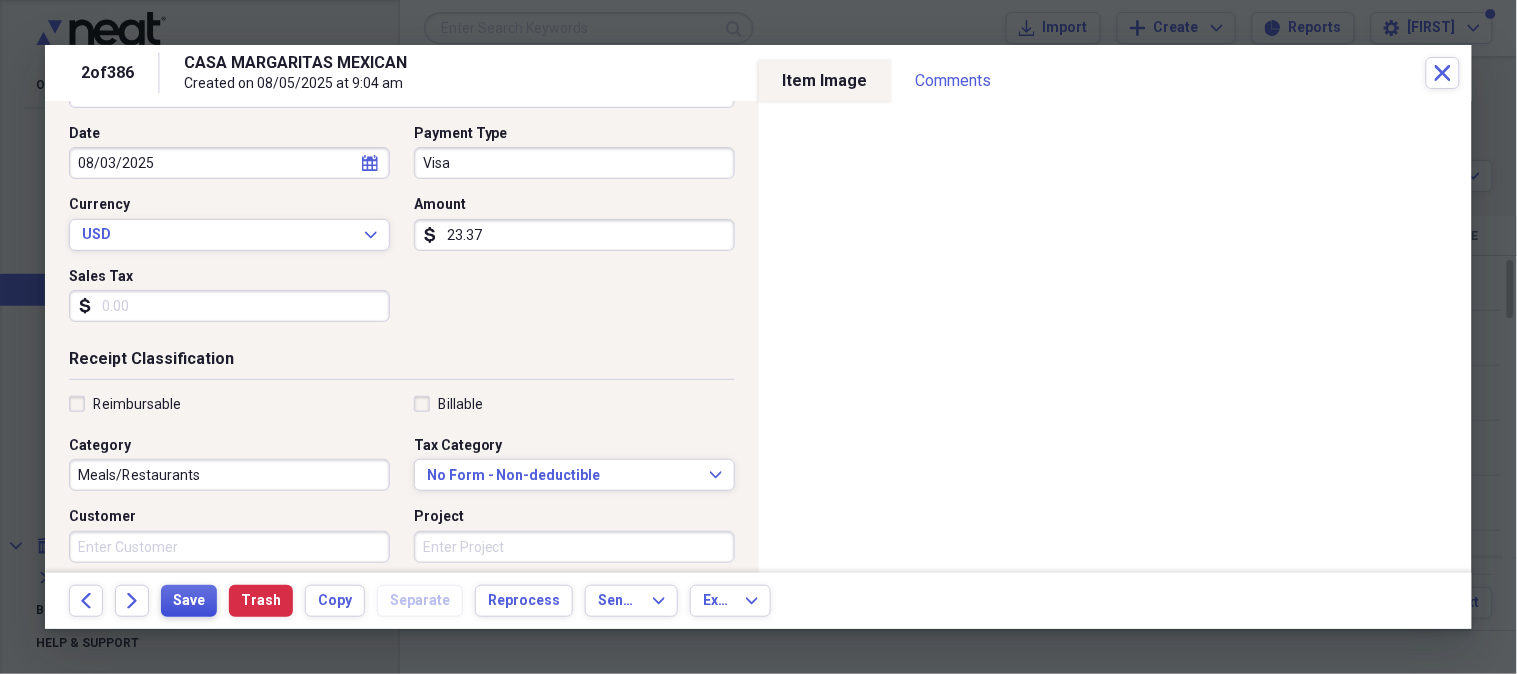 click on "Save" at bounding box center [189, 601] 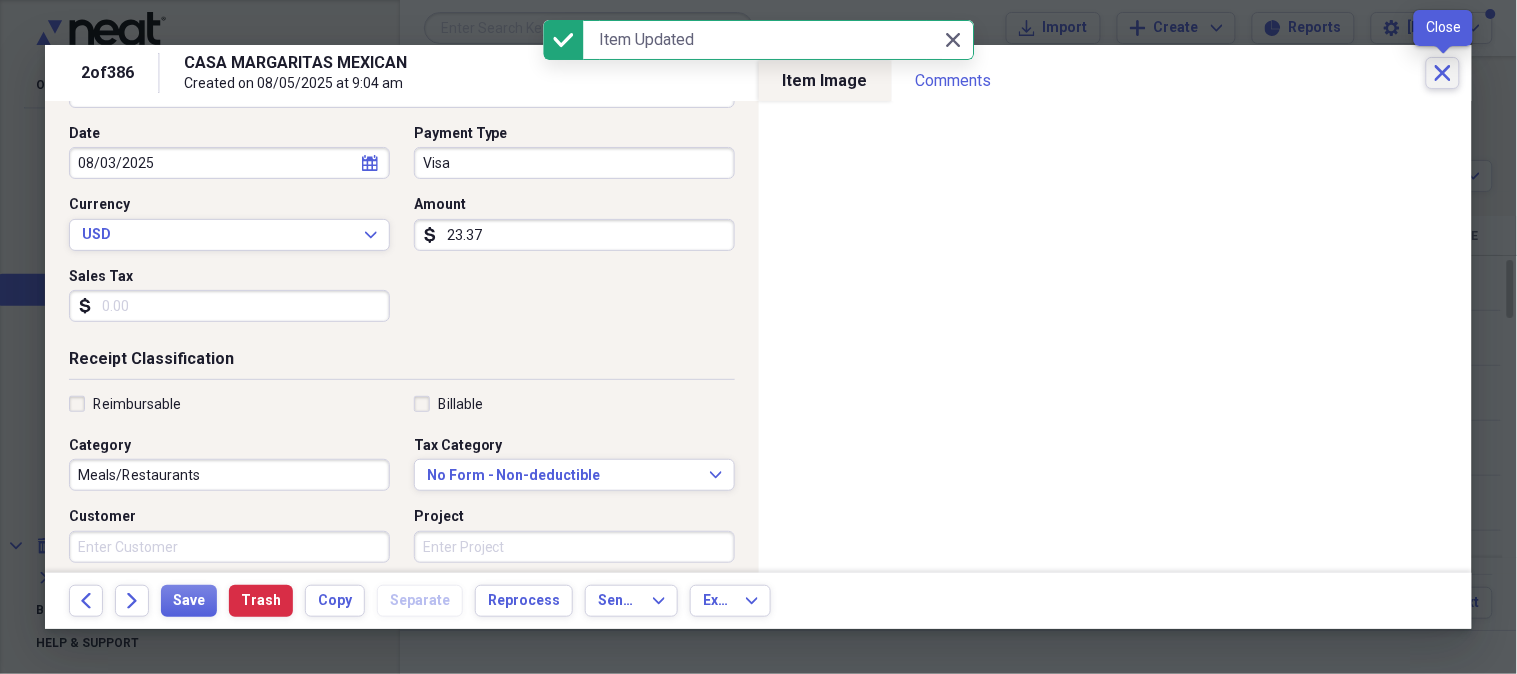 click on "Close" 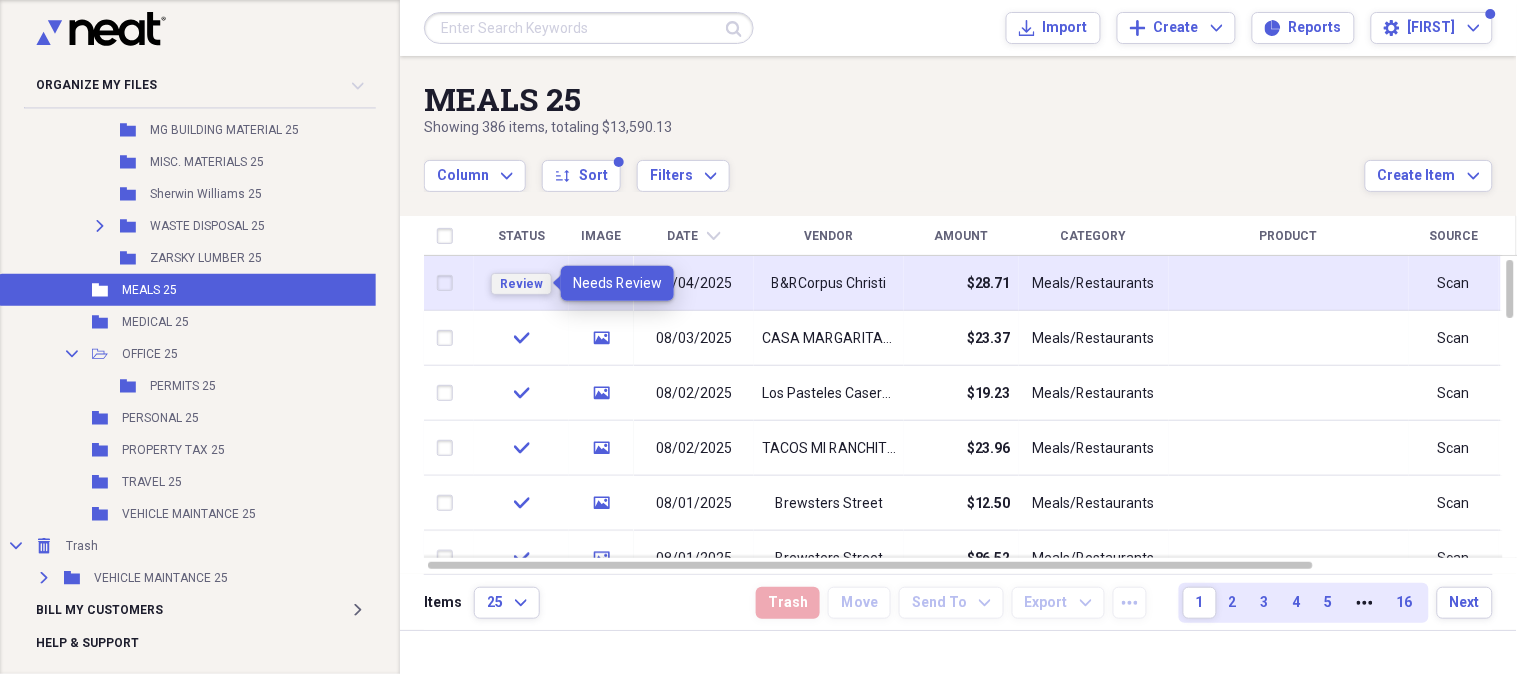 click on "Review" at bounding box center [521, 284] 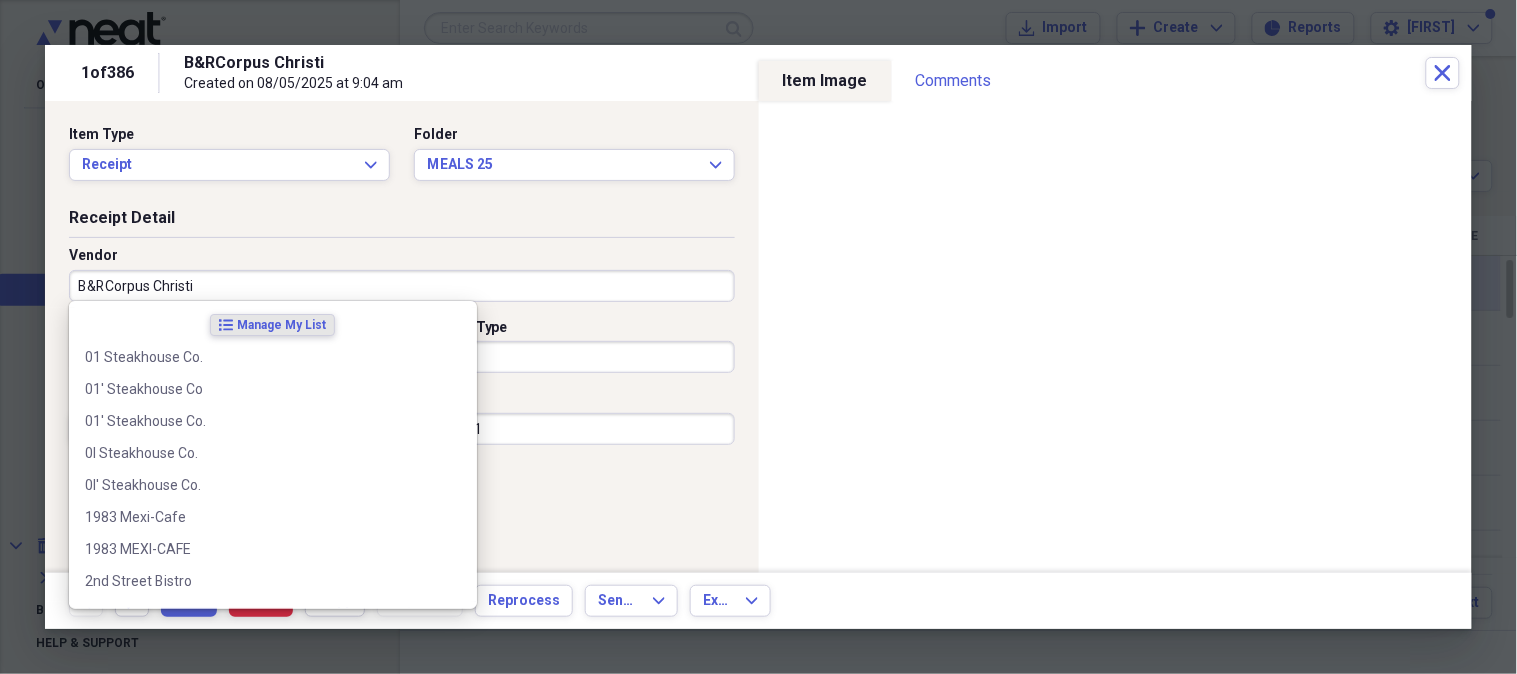 click on "B&RCorpus Christi" at bounding box center [402, 286] 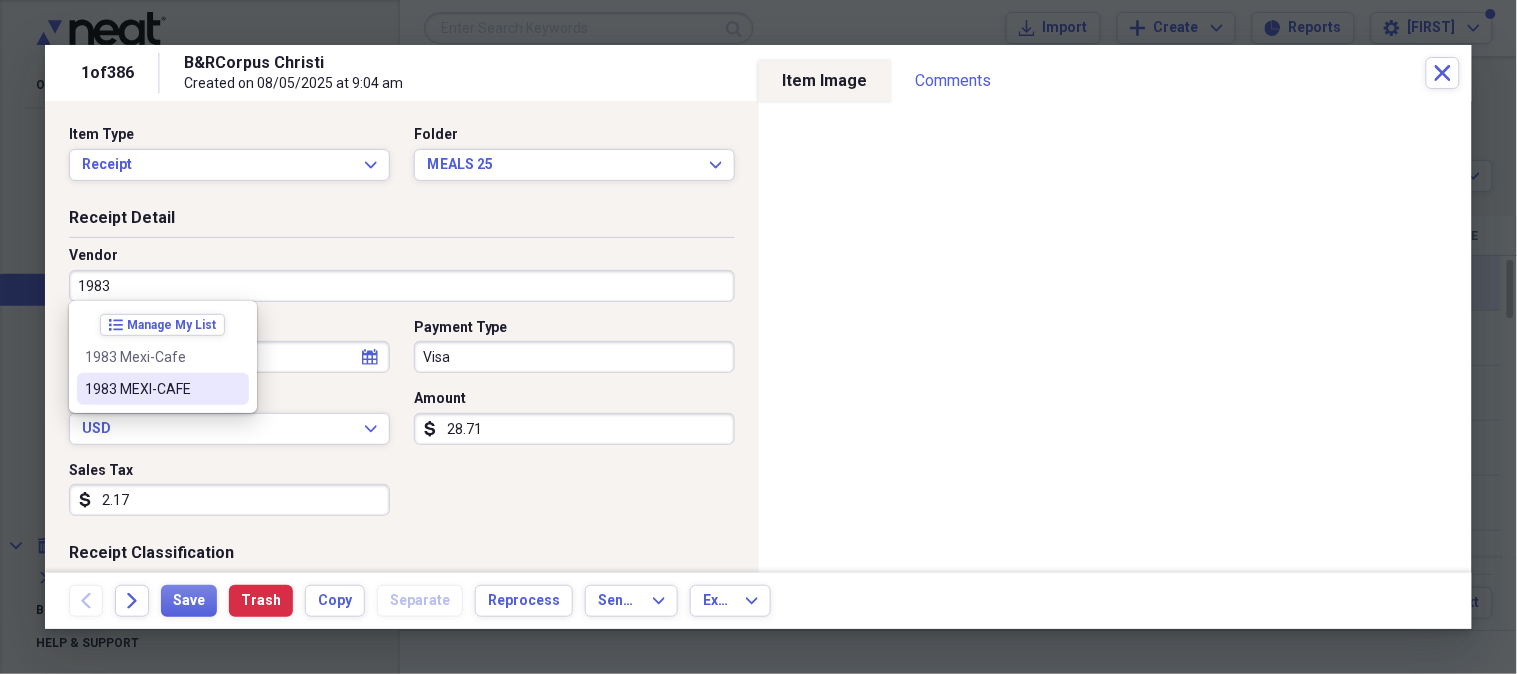 click on "1983 MEXI-CAFE" at bounding box center (151, 389) 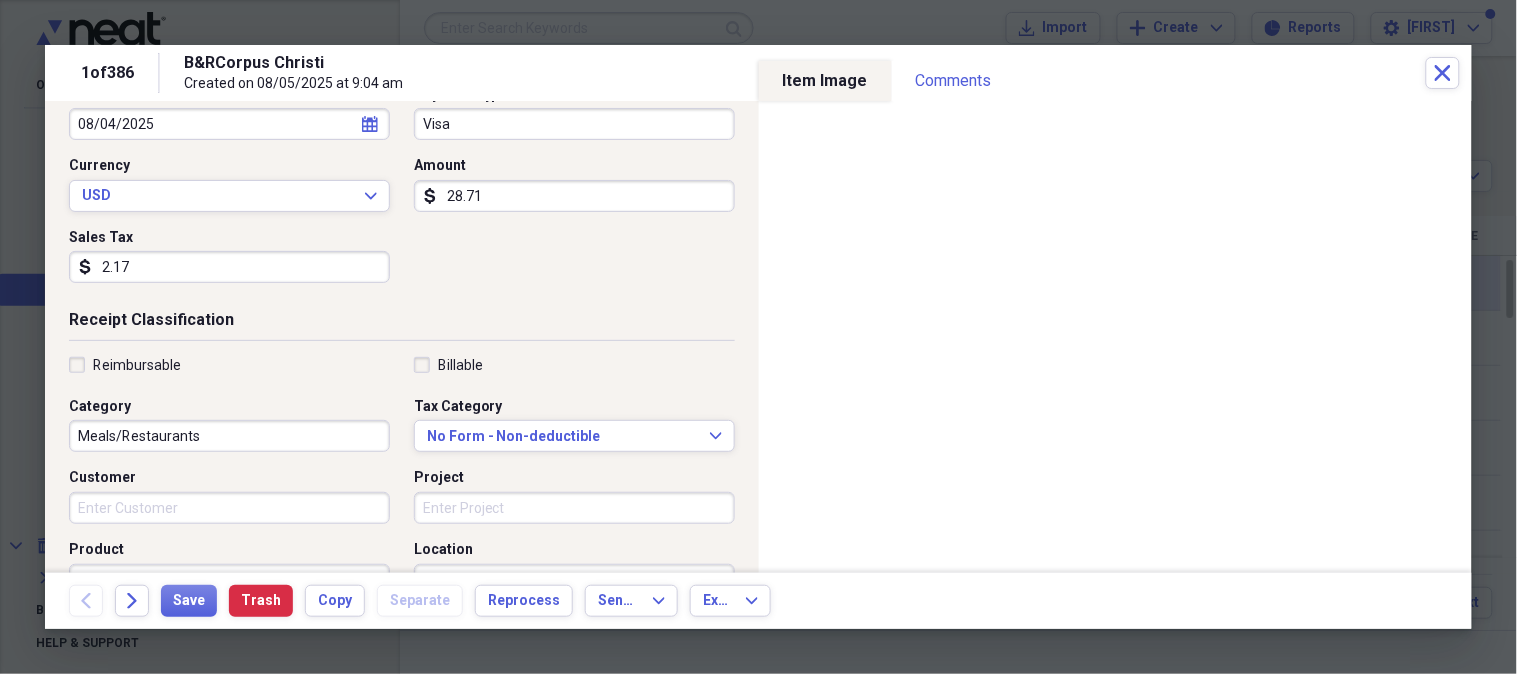 scroll, scrollTop: 267, scrollLeft: 0, axis: vertical 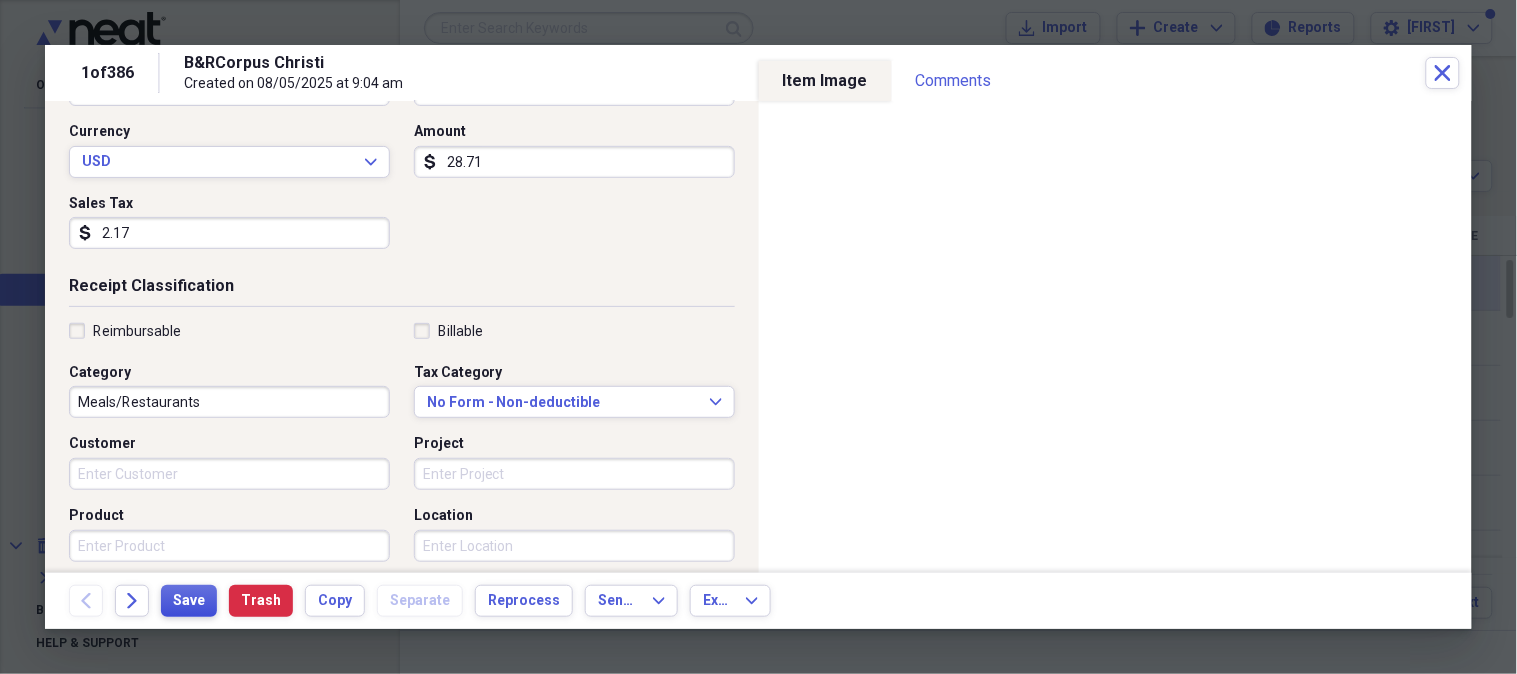 click on "Save" at bounding box center [189, 601] 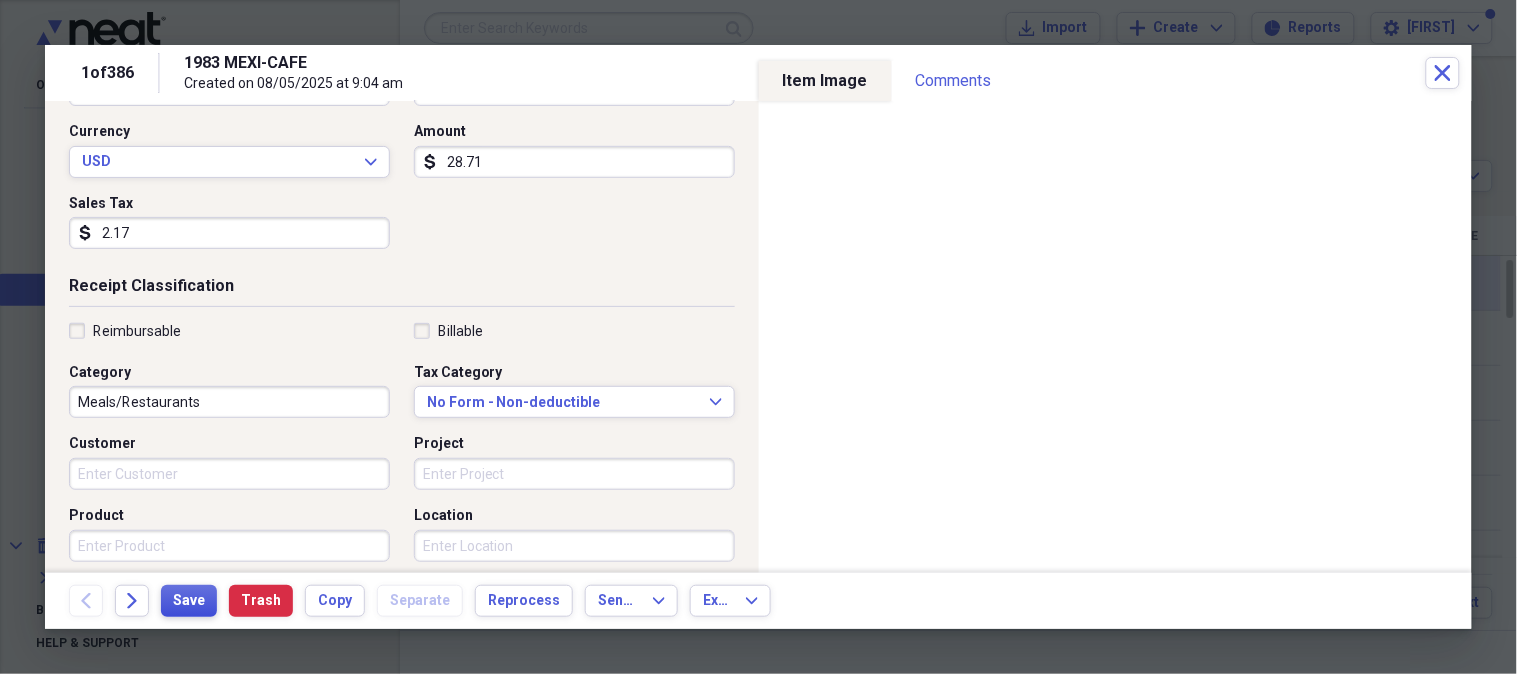 click on "Save" at bounding box center [189, 601] 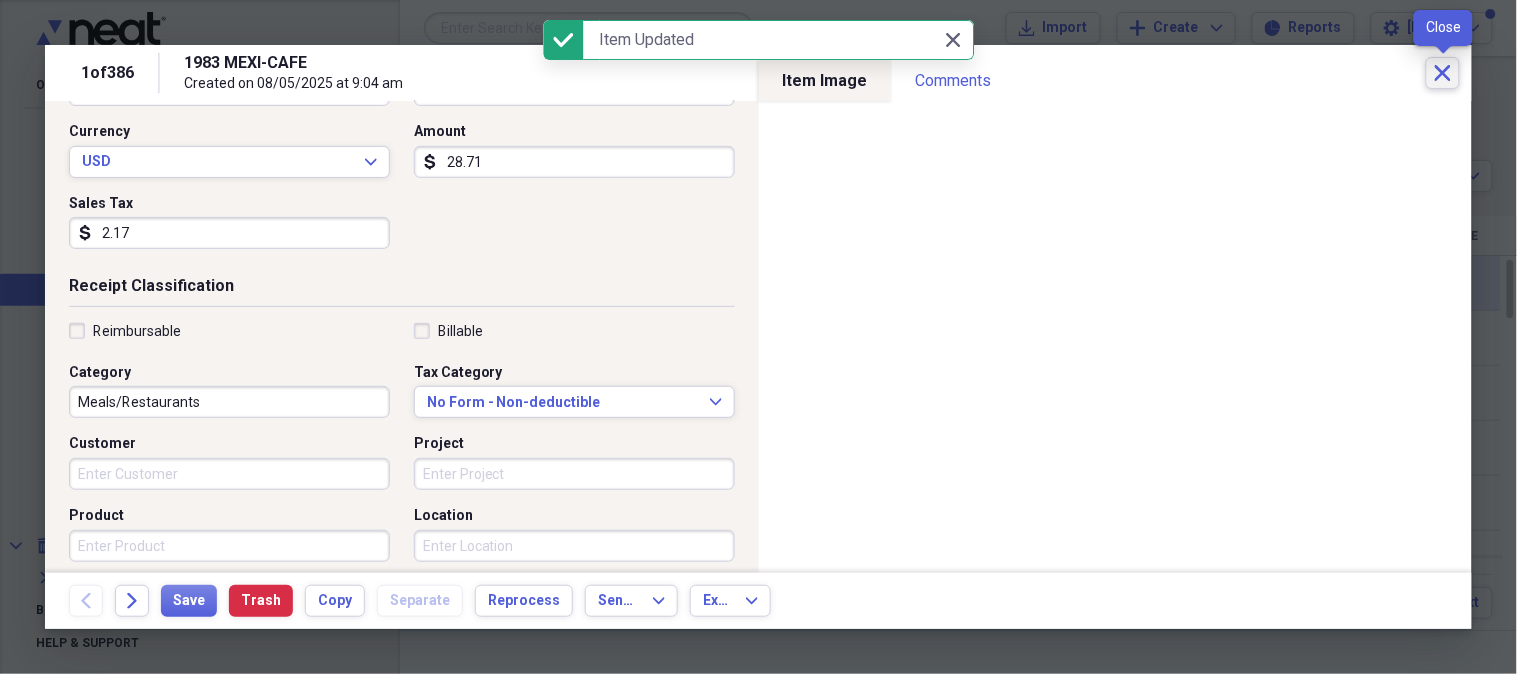 click on "Close" 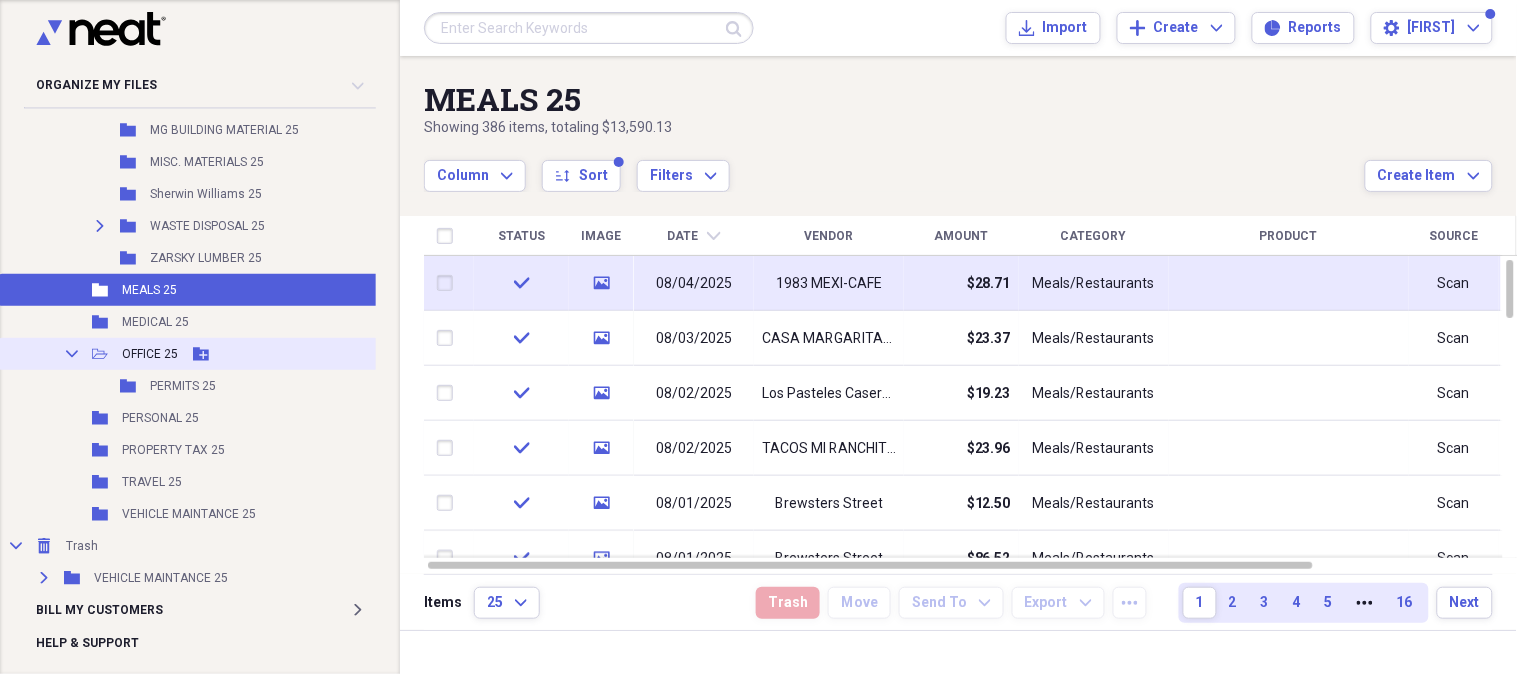 click on "Collapse Open Folder OFFICE 25 Add Folder" at bounding box center (243, 354) 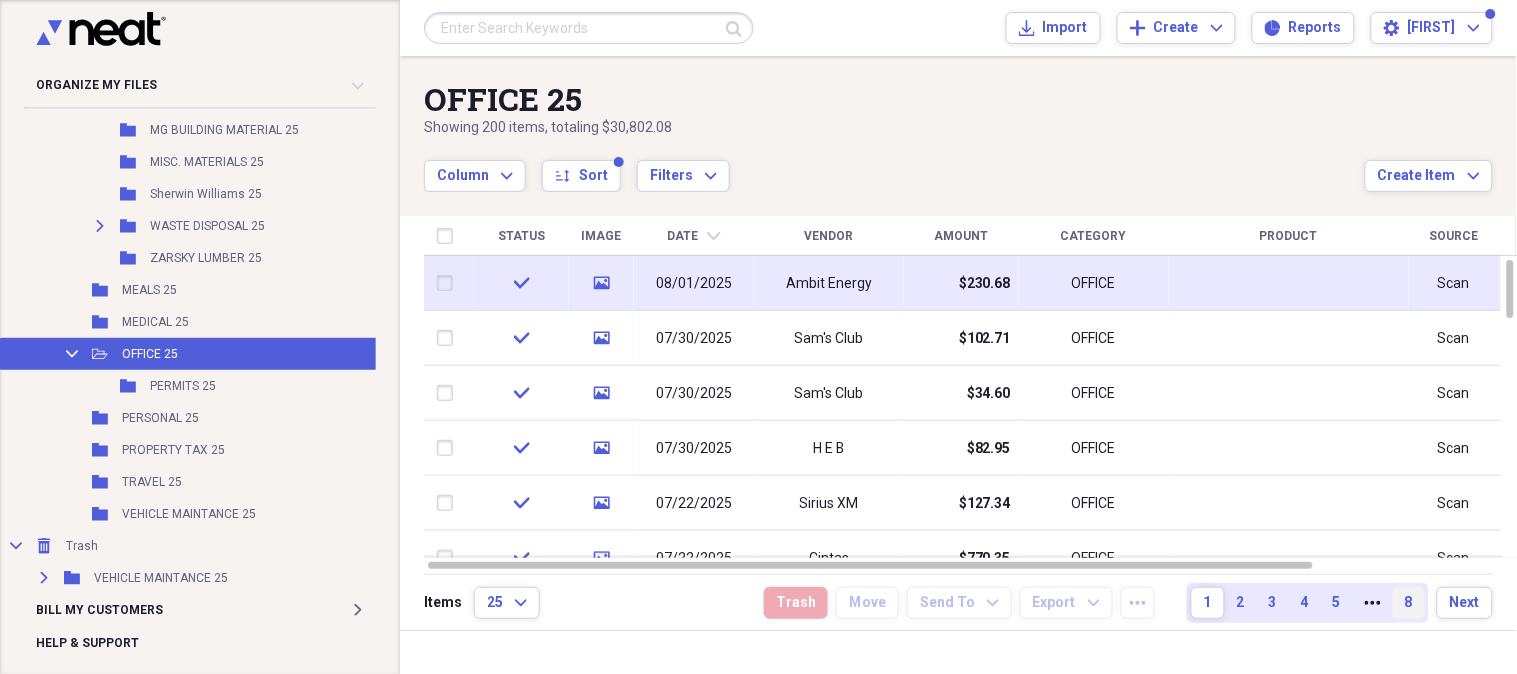 click on "8" at bounding box center [1409, 603] 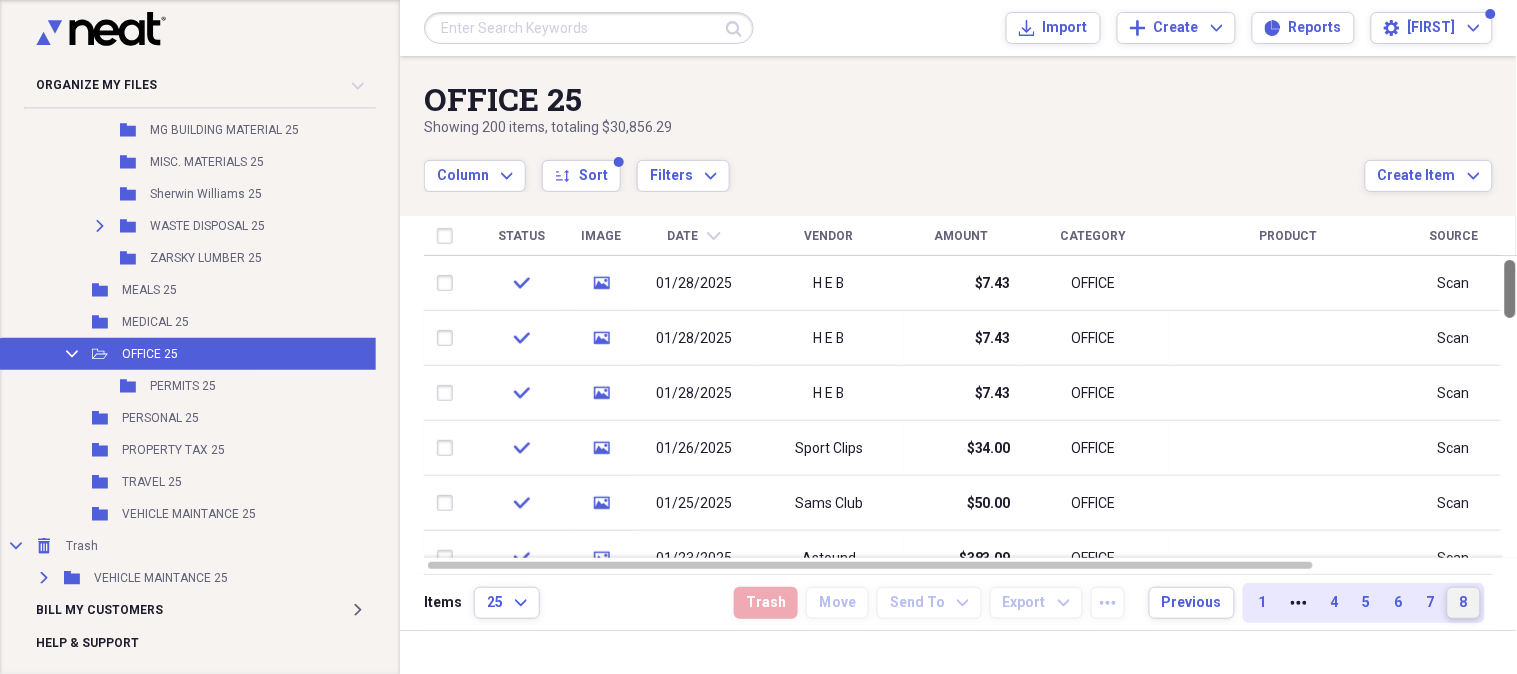 drag, startPoint x: 1504, startPoint y: 287, endPoint x: 1506, endPoint y: 304, distance: 17.117243 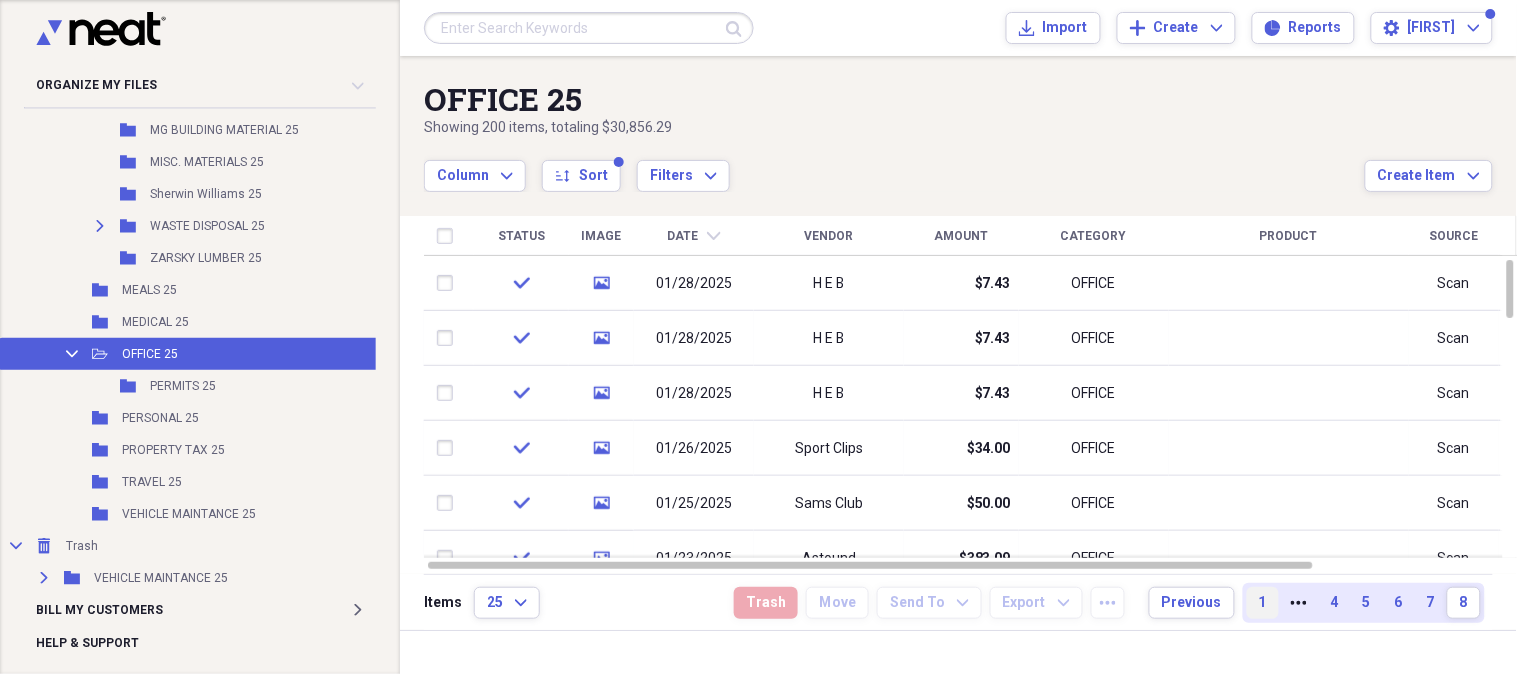click on "1" at bounding box center [1263, 603] 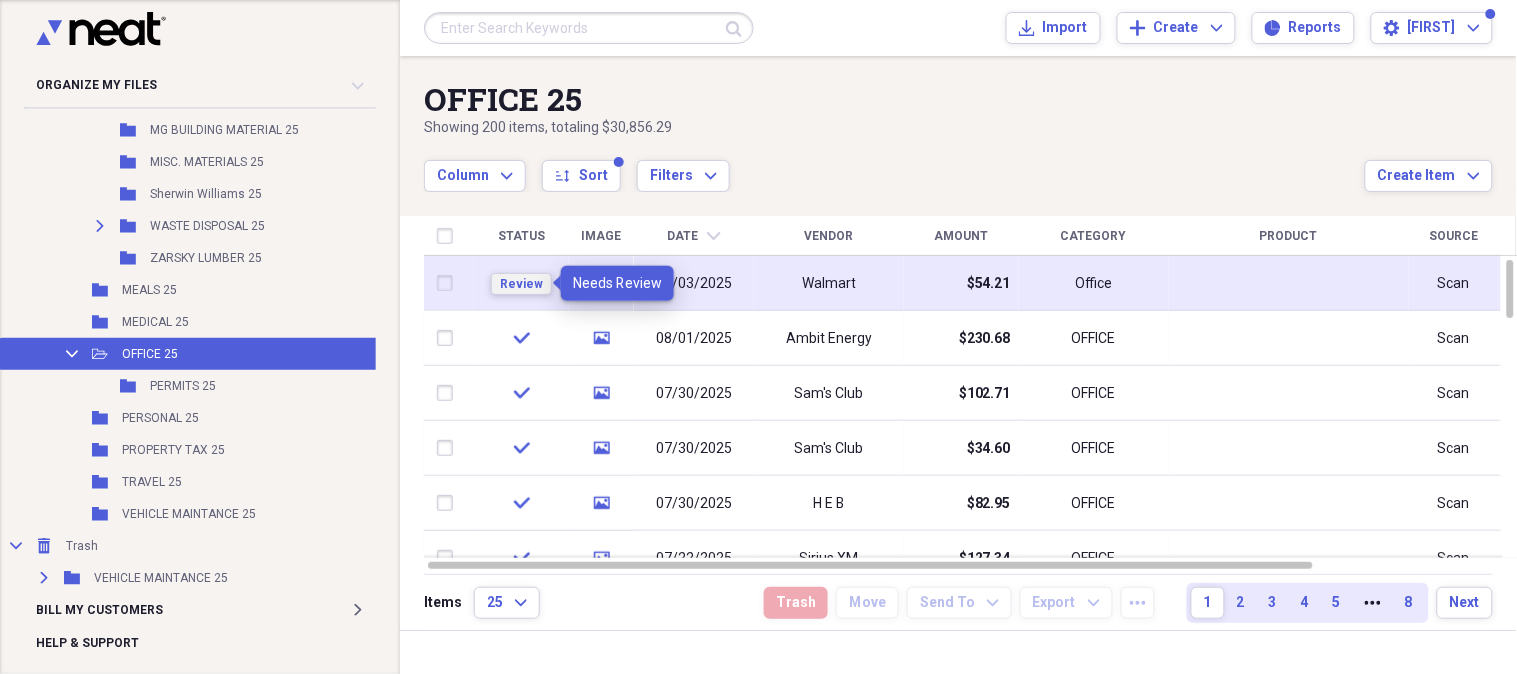 click on "Review" at bounding box center (521, 284) 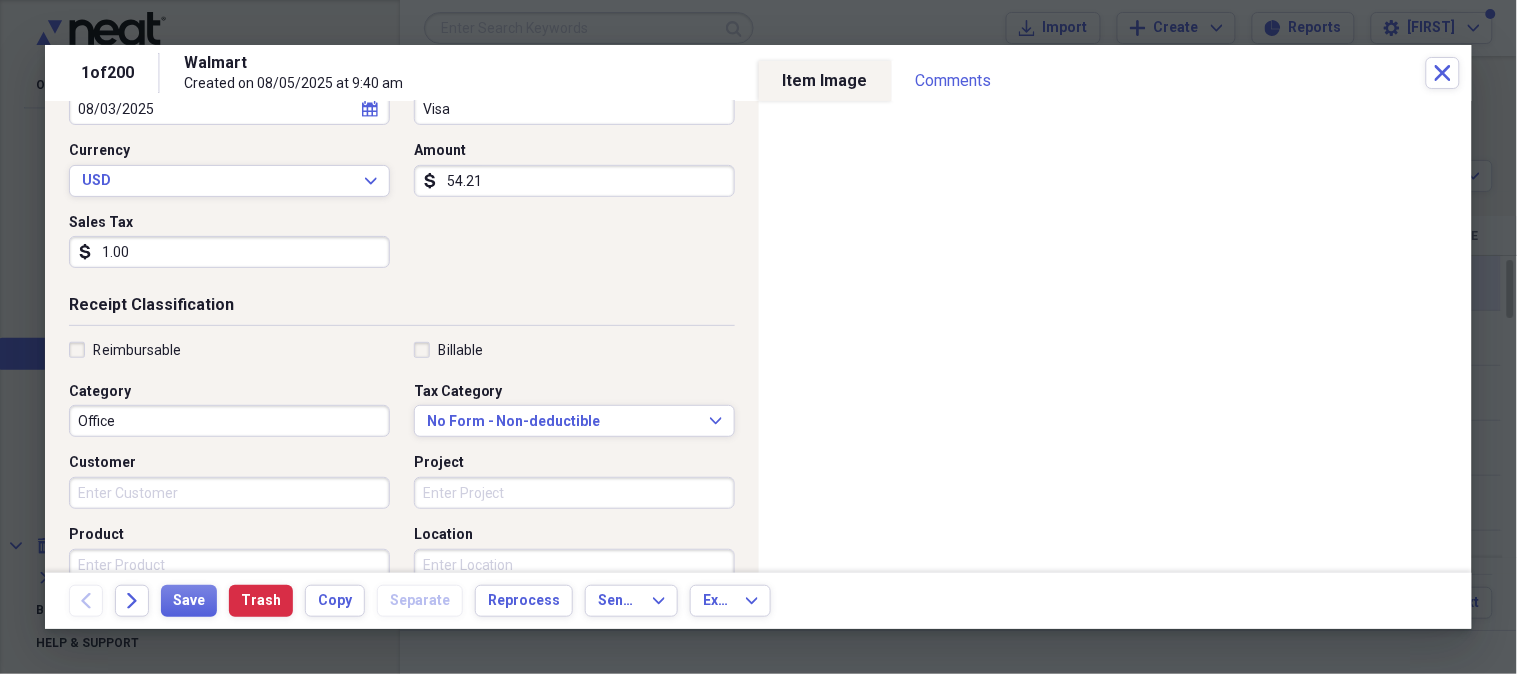 scroll, scrollTop: 254, scrollLeft: 0, axis: vertical 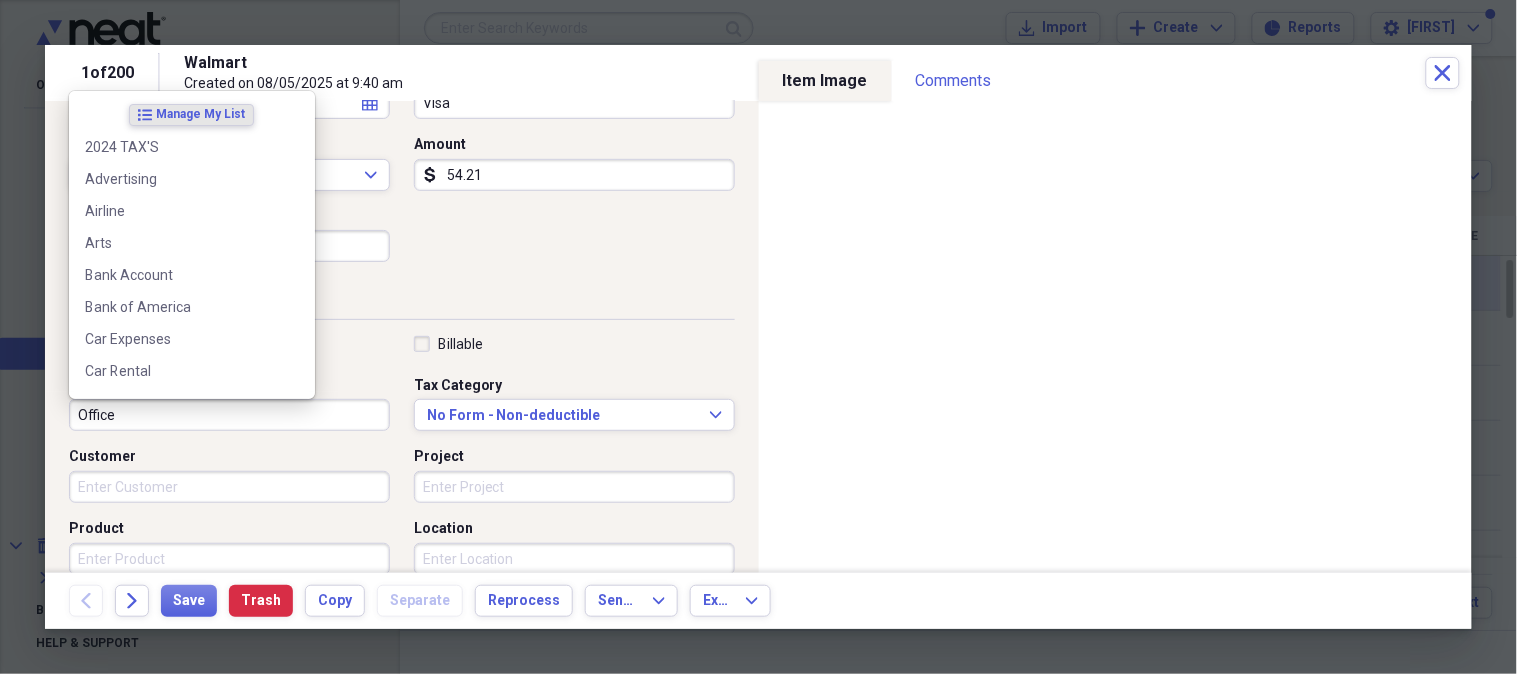 click on "Office" at bounding box center [229, 415] 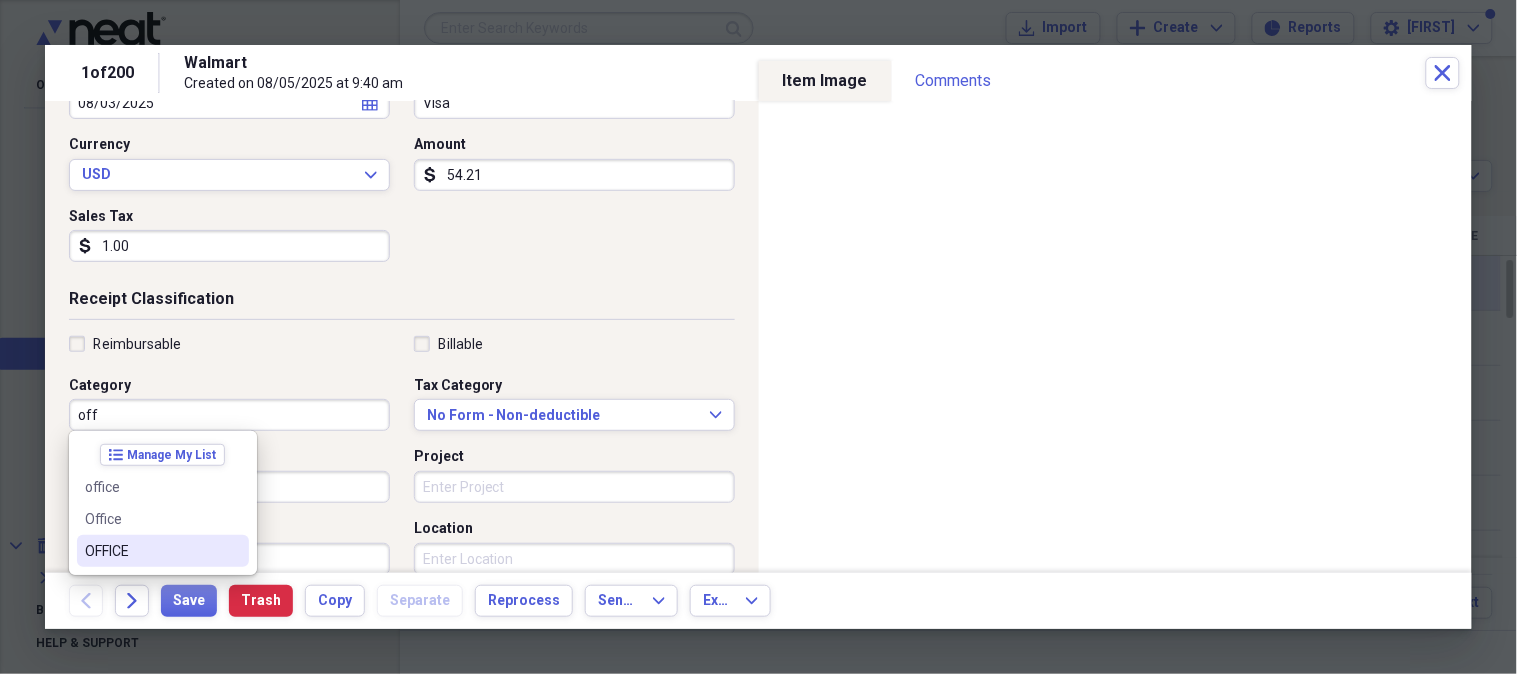 click on "OFFICE" at bounding box center (151, 551) 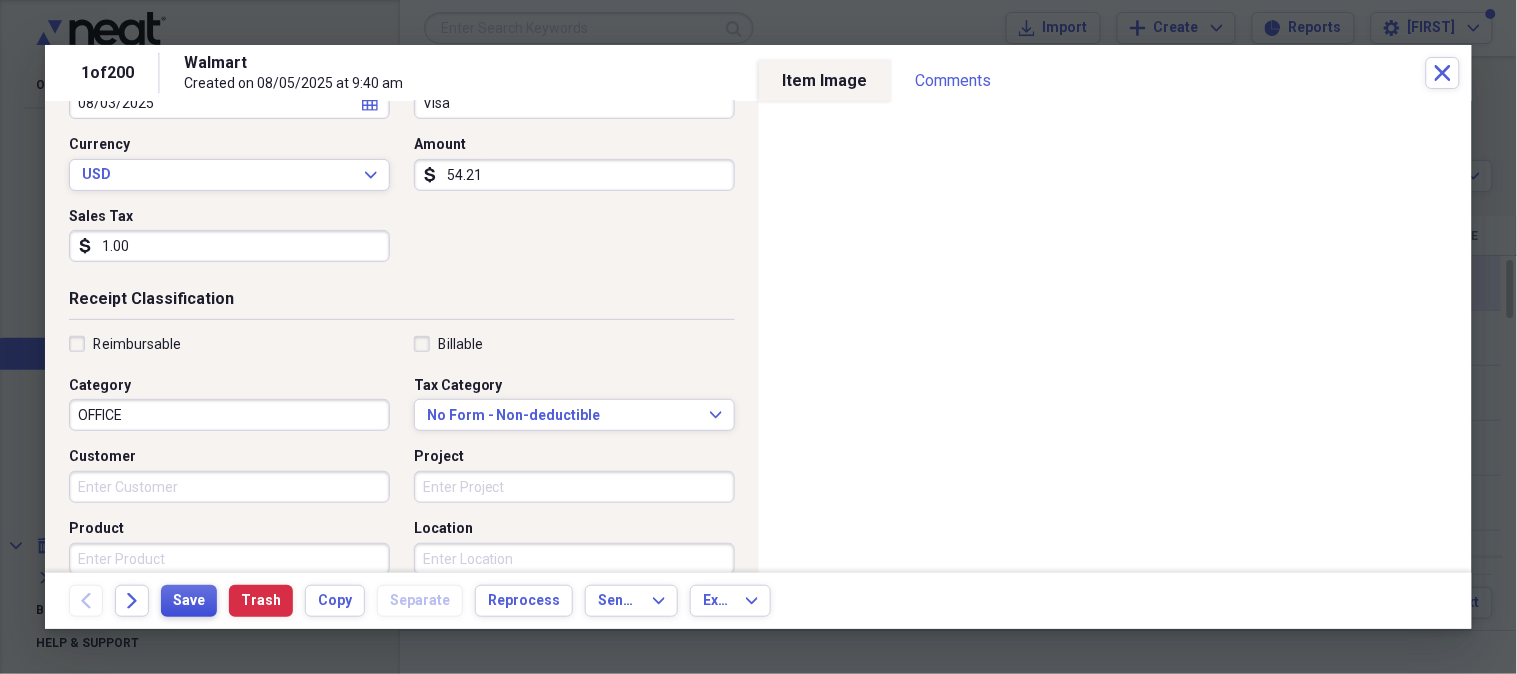 click on "Save" at bounding box center (189, 601) 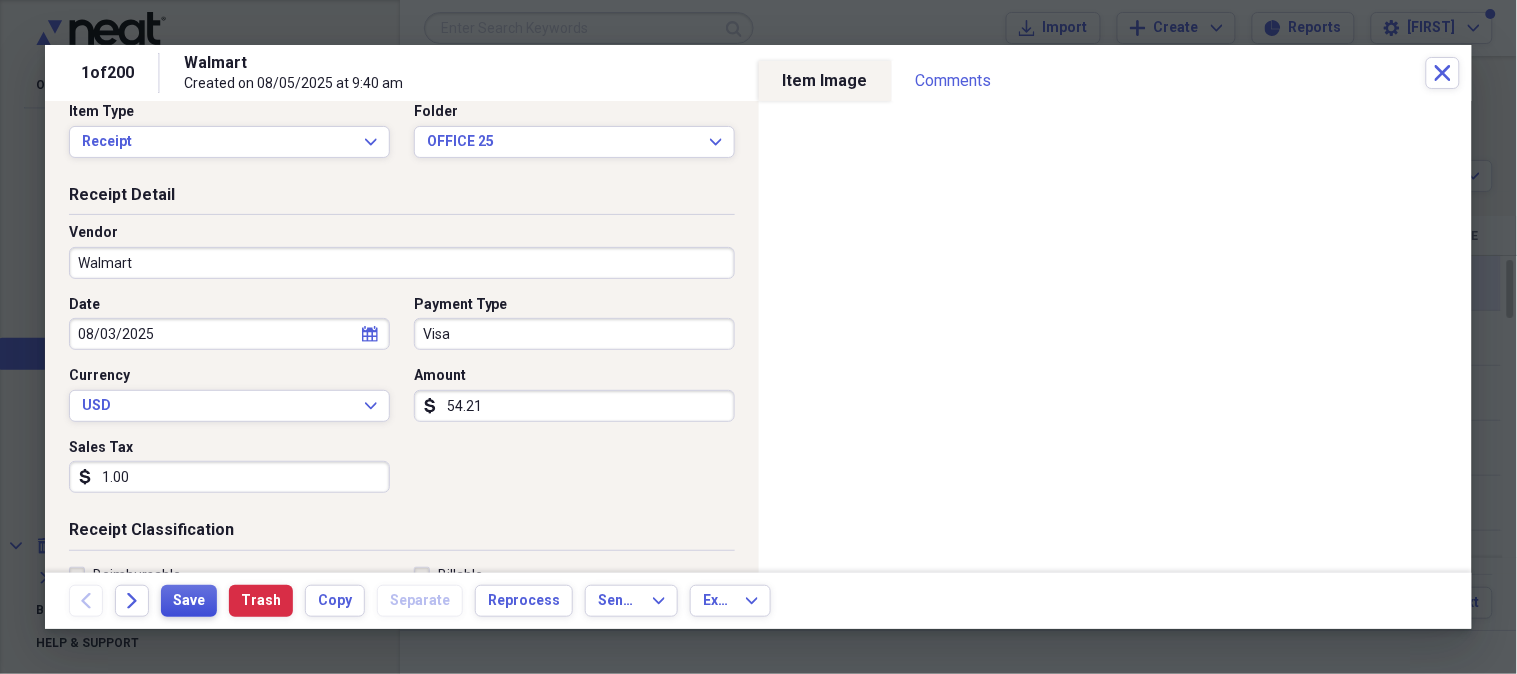 scroll, scrollTop: 21, scrollLeft: 0, axis: vertical 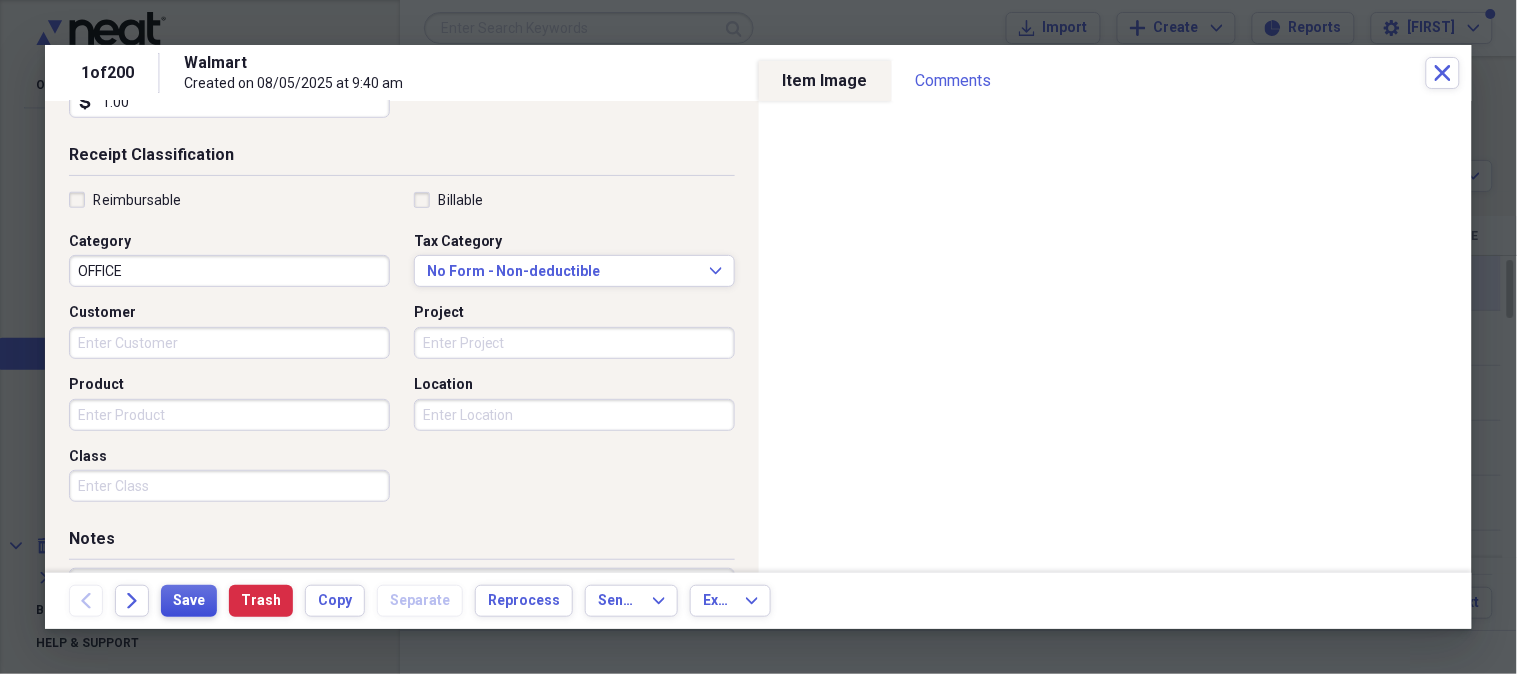 click on "Save" at bounding box center (189, 601) 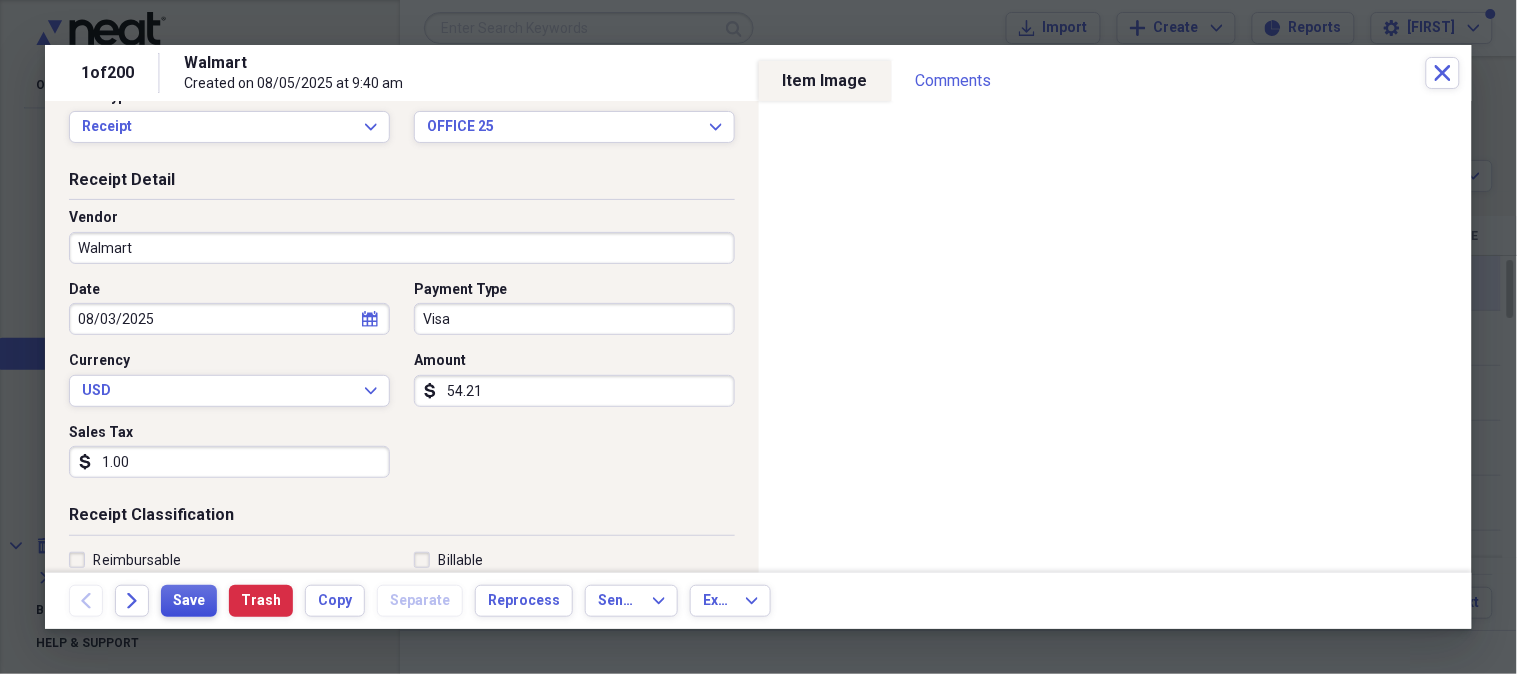 scroll, scrollTop: 0, scrollLeft: 0, axis: both 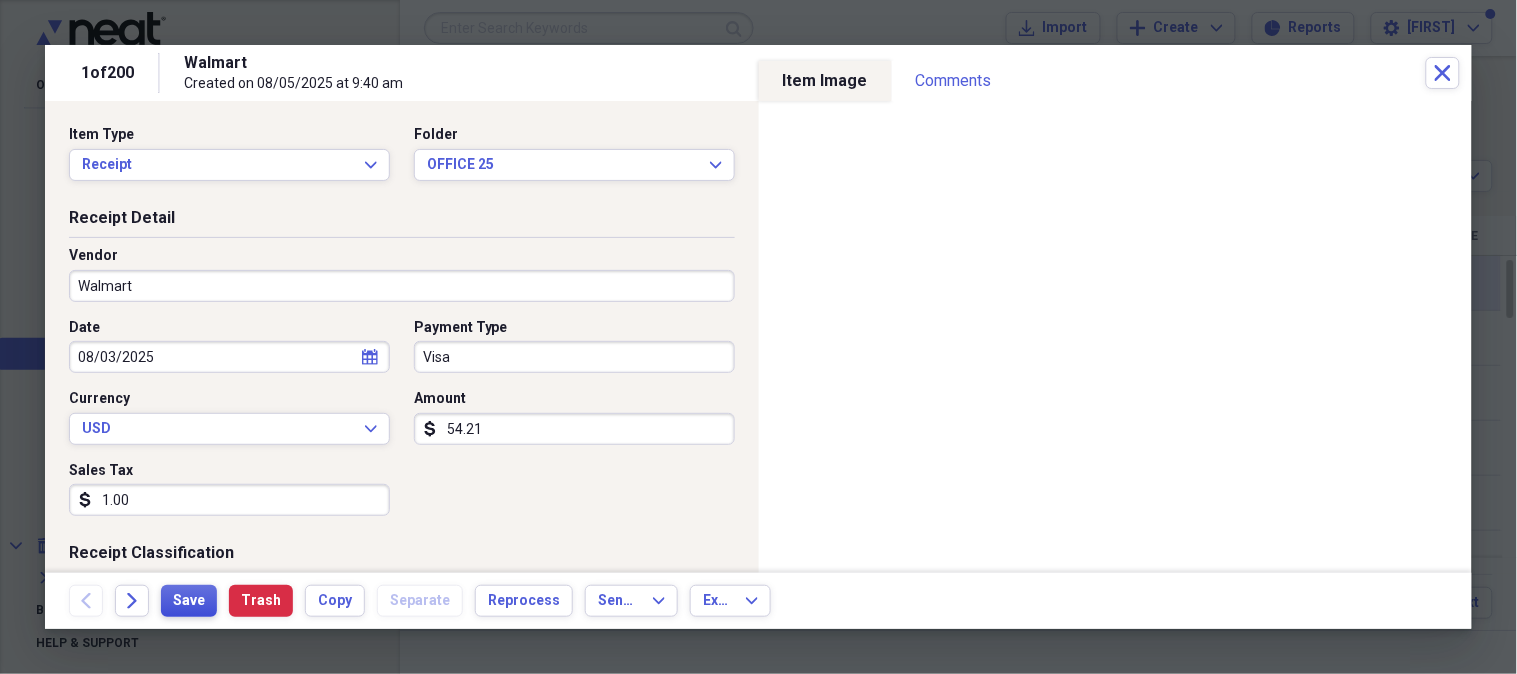 click on "Save" at bounding box center (189, 601) 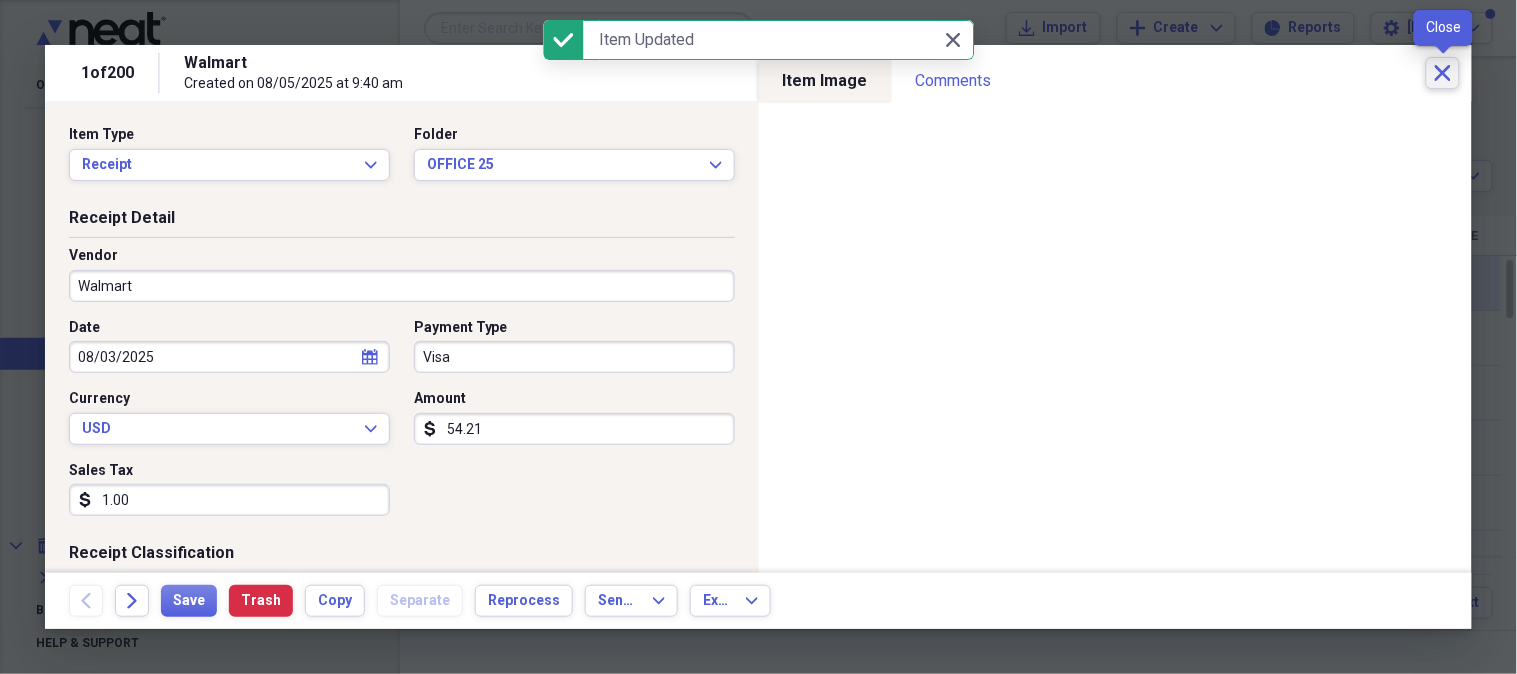 click 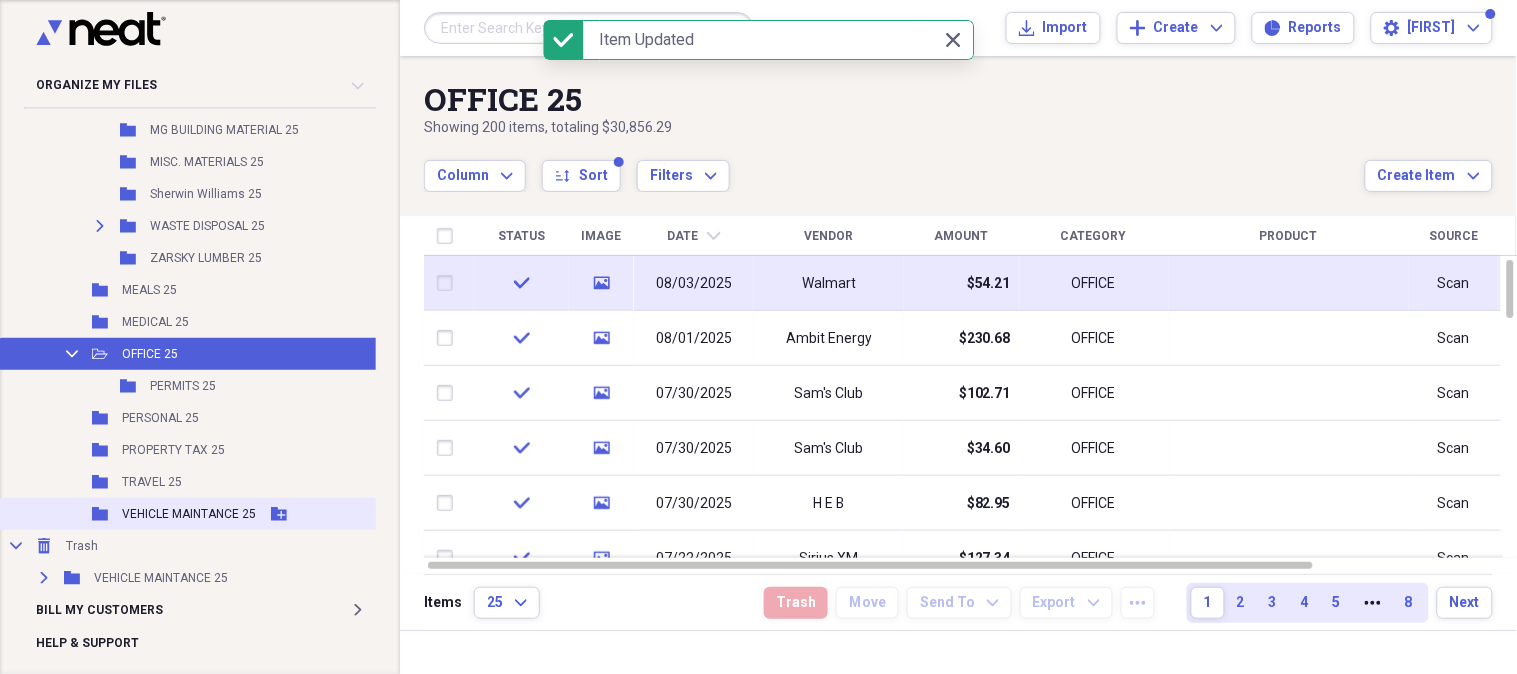 click on "VEHICLE  MAINTANCE 25" at bounding box center (189, 514) 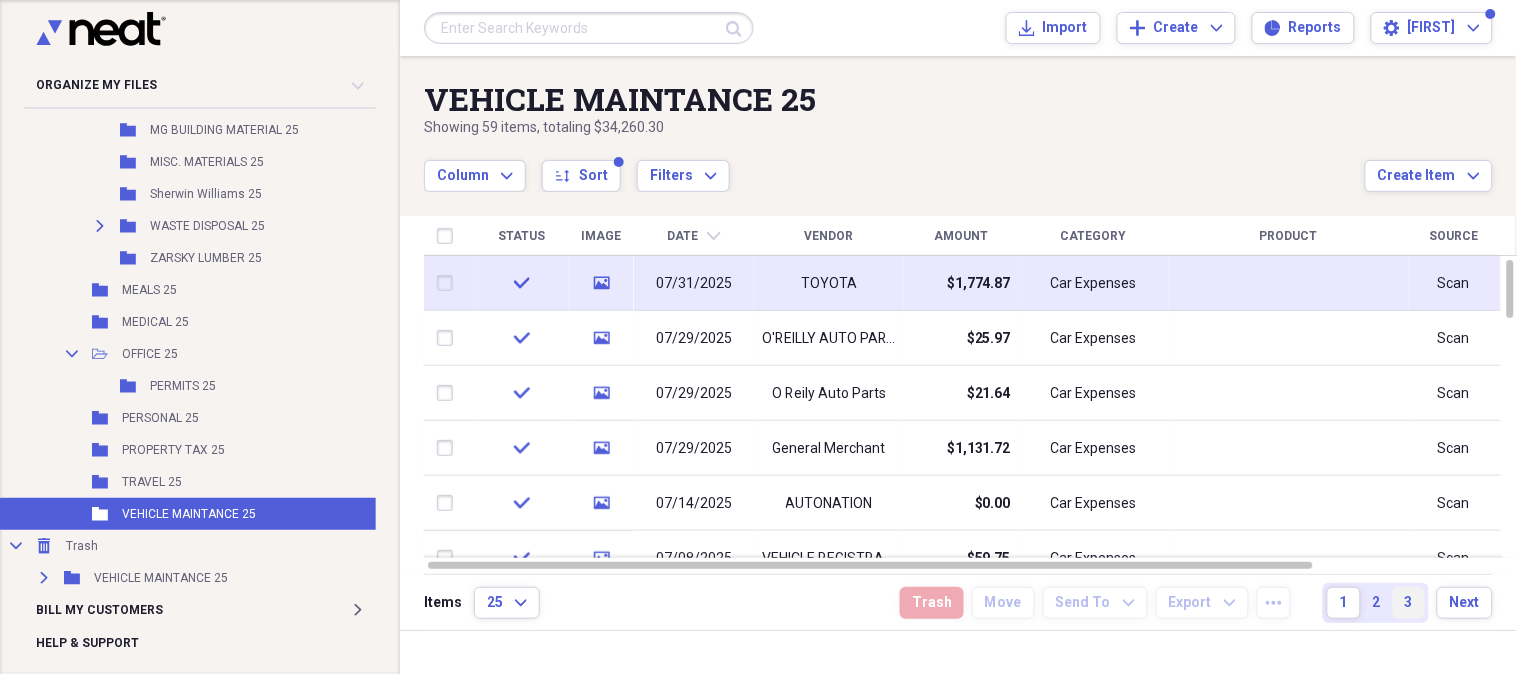 click on "3" at bounding box center (1409, 603) 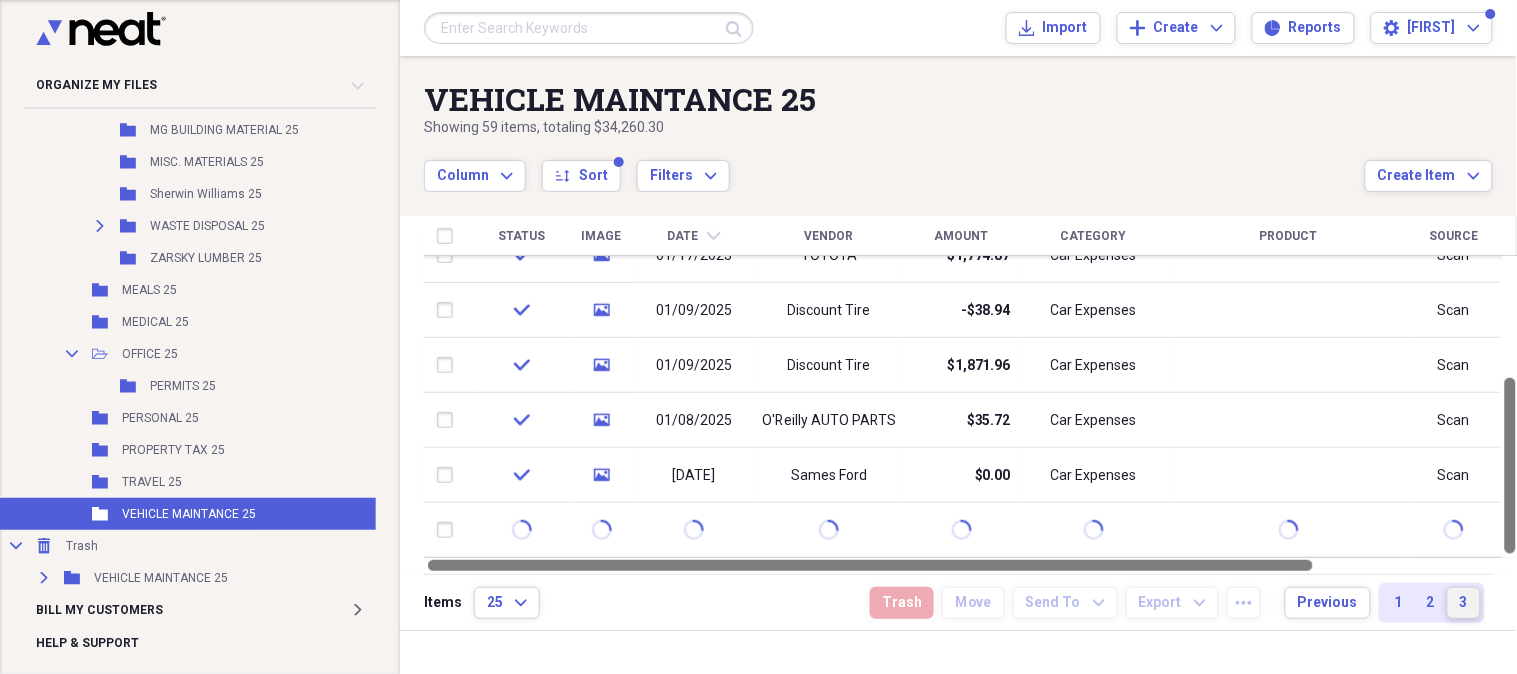 drag, startPoint x: 1506, startPoint y: 312, endPoint x: 1516, endPoint y: 565, distance: 253.19756 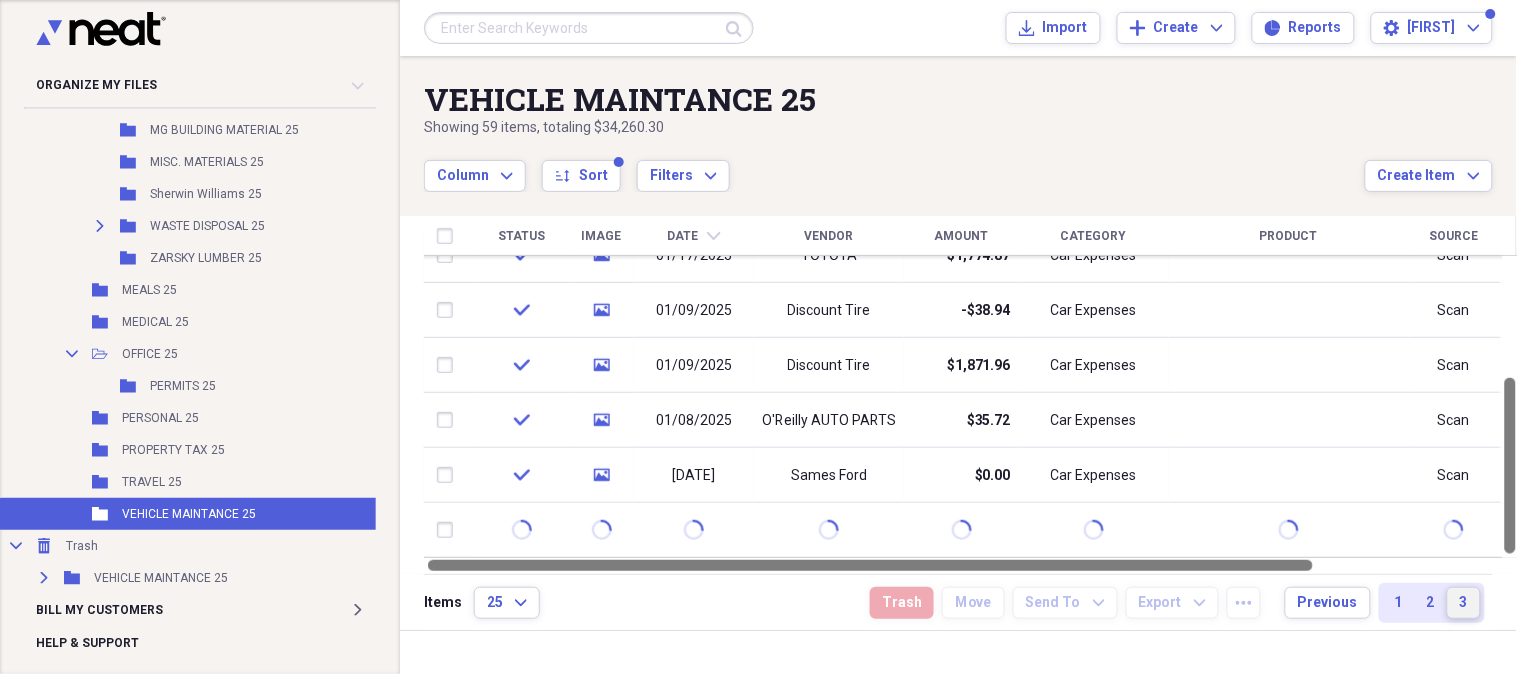 click on "Status Image Date chevron-down Vendor Amount Category Product Source Billable Reimbursable check media [DATE] Vehicle Registration $90.75 Car Expenses Scan check media [DATE] O Reily Auto Parts $573.72 Car Expenses Scan check media [DATE] Discount Tire $47.37 Car Expenses Scan check media [DATE] TOYOTA $1,774.87 Car Expenses Scan check media [DATE] Discount Tire -$38.94 Car Expenses Scan check media [DATE] Discount Tire $1,871.96 Car Expenses Scan check media [DATE] O'Reilly AUTO PARTS $35.72 Car Expenses Scan check media [DATE] Sames Ford $0.00 Car Expenses Scan" at bounding box center [971, 395] 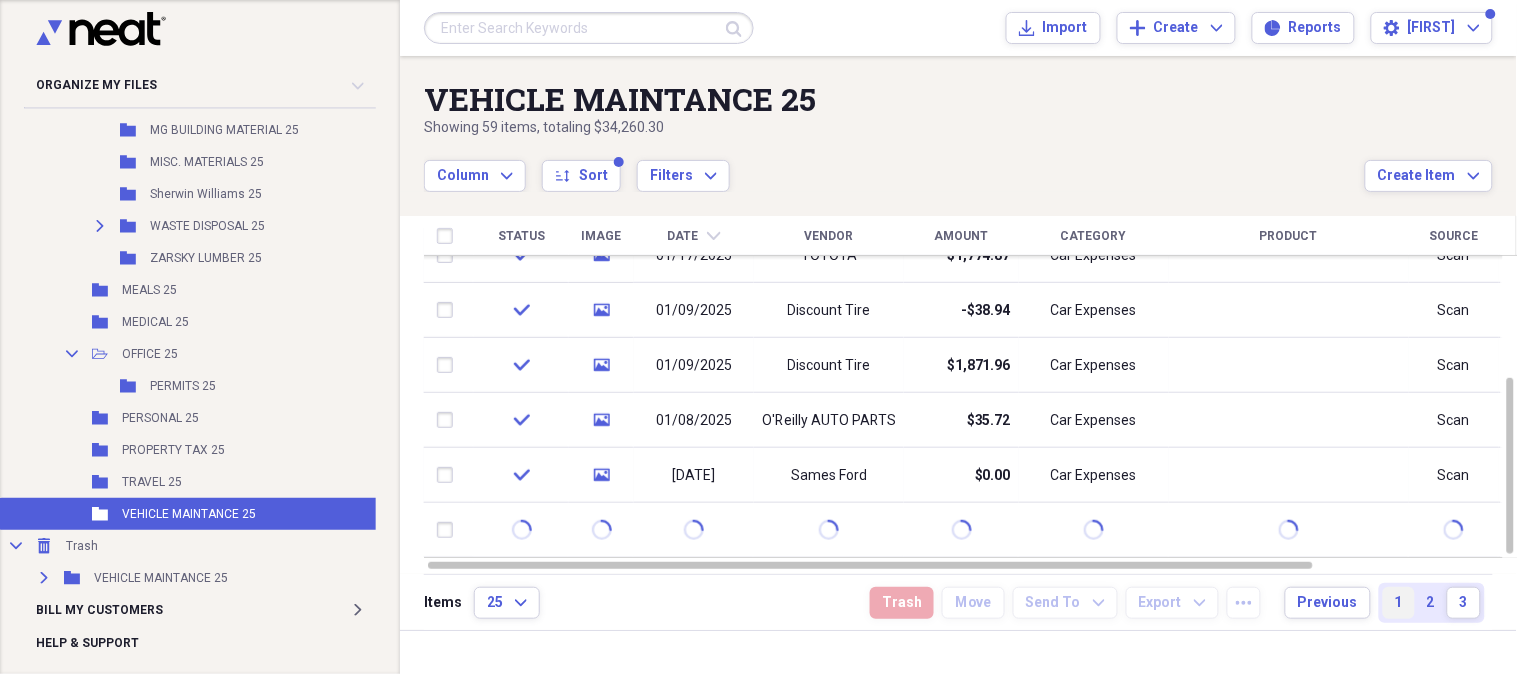 click on "1" at bounding box center (1399, 603) 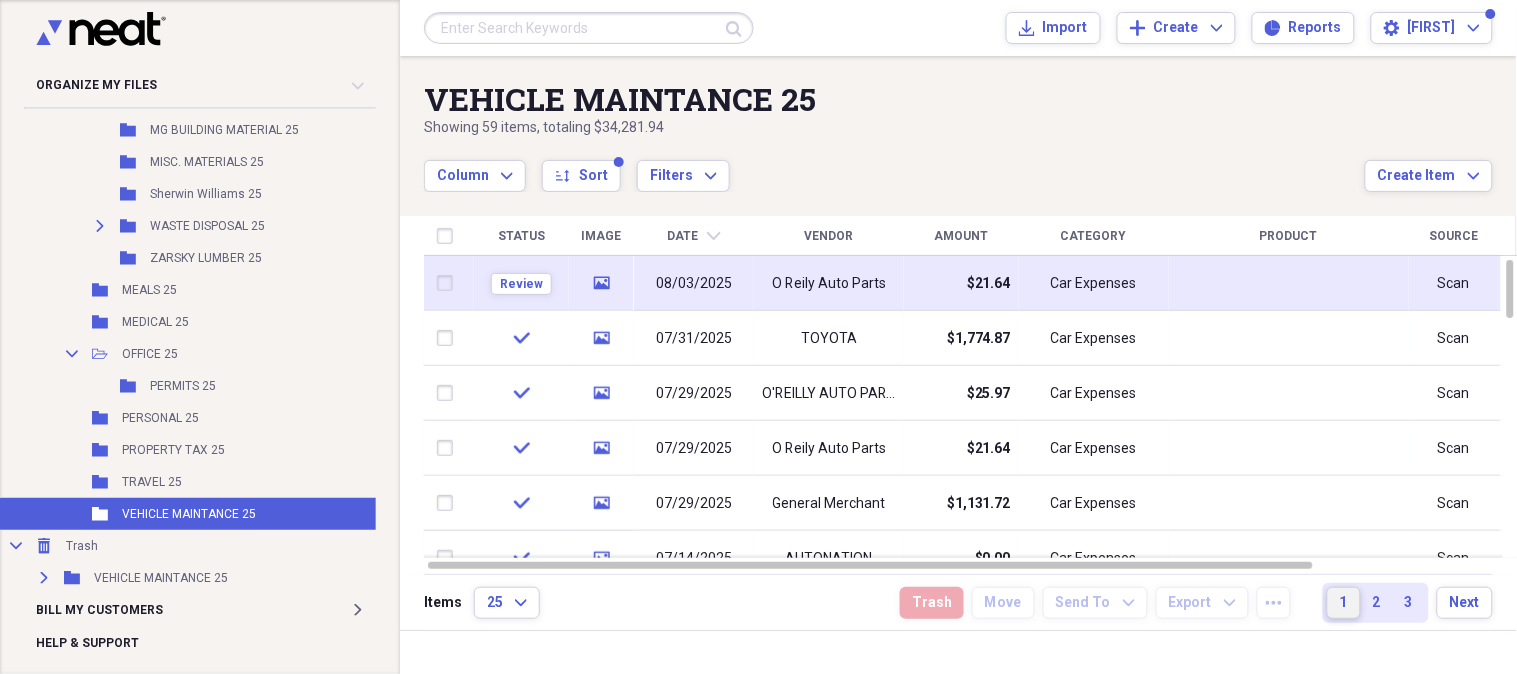 click on "08/03/2025" at bounding box center (694, 284) 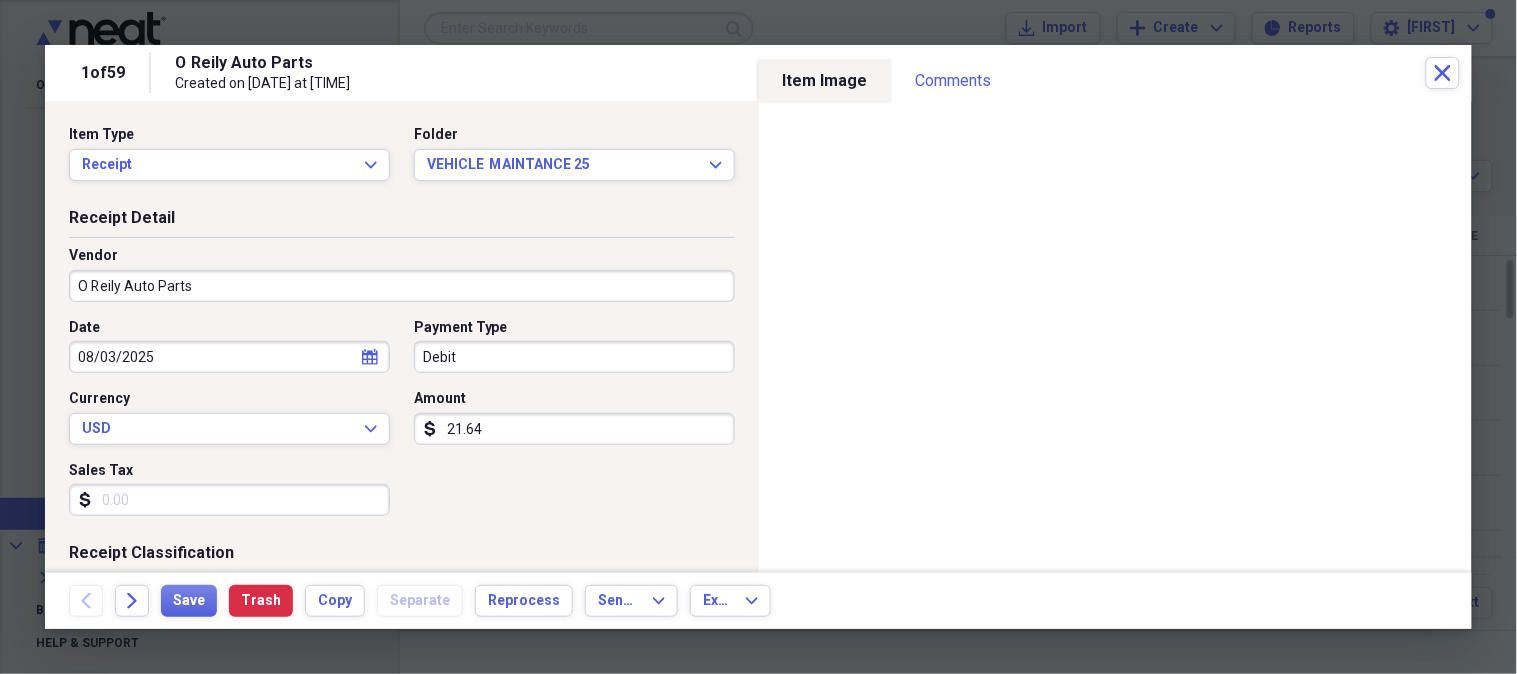 click on "Debit" at bounding box center [574, 357] 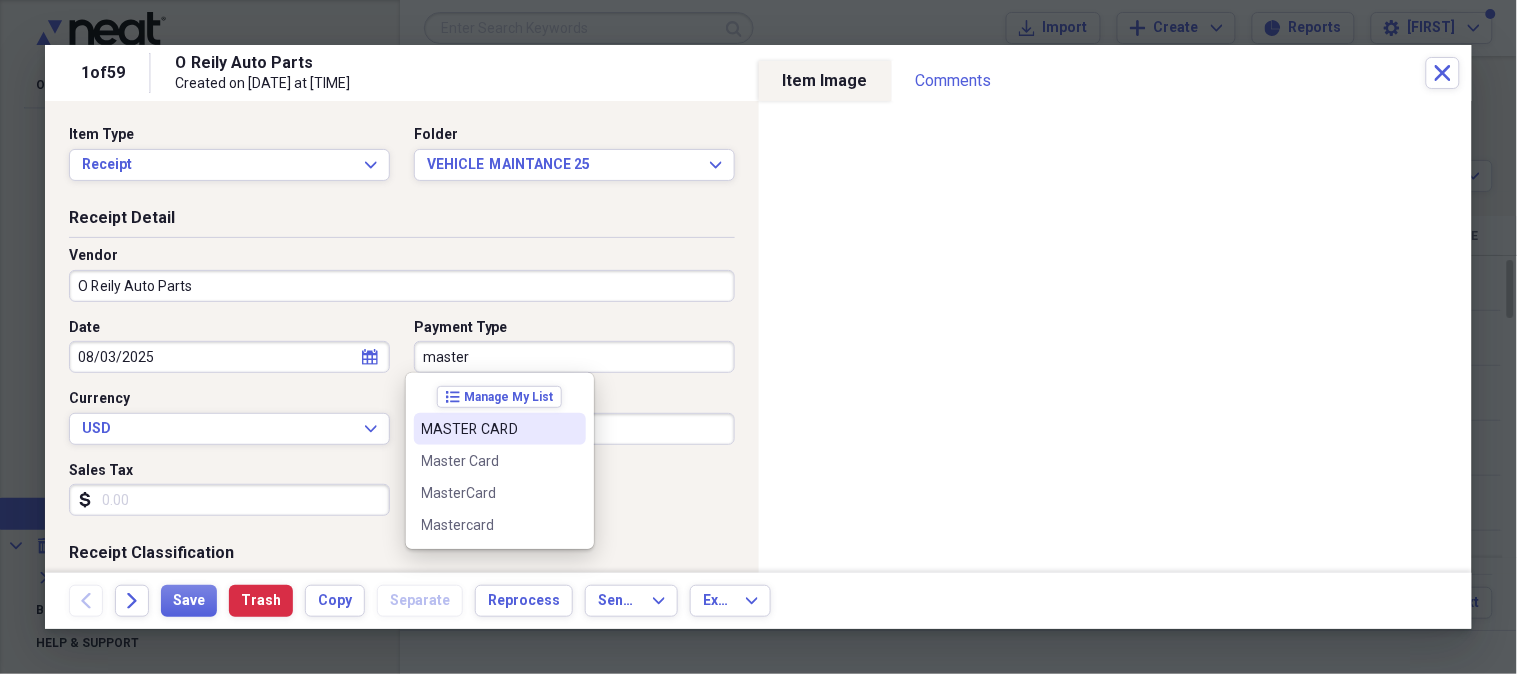 click on "MASTER CARD" at bounding box center (488, 429) 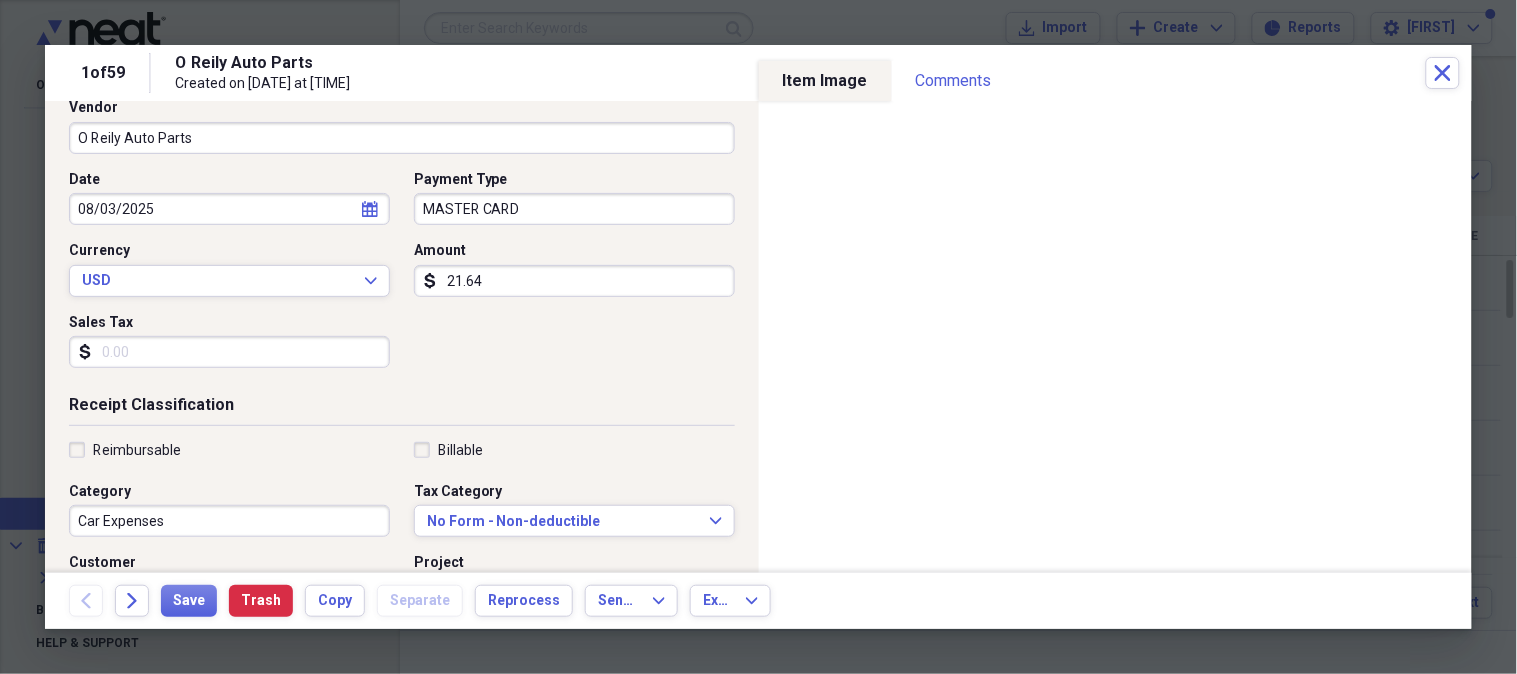 scroll, scrollTop: 246, scrollLeft: 0, axis: vertical 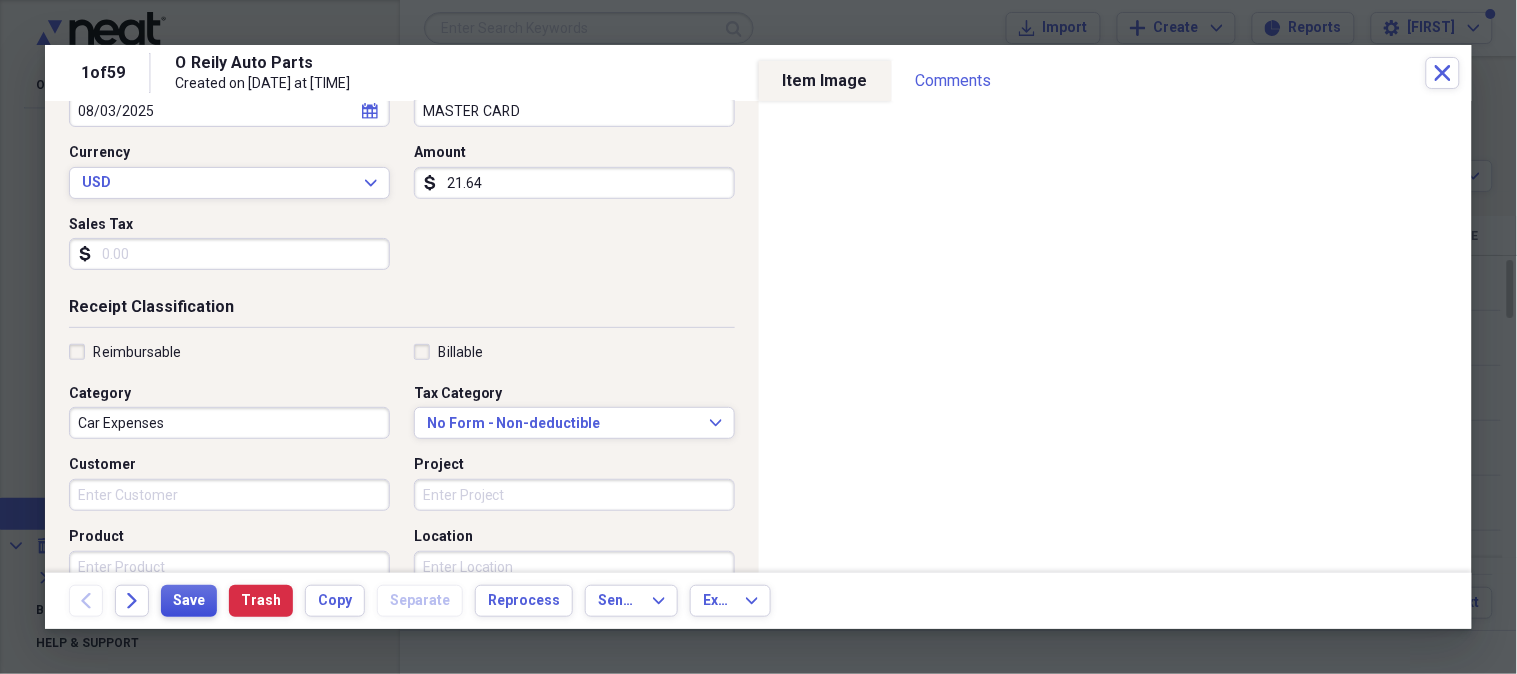 click on "Save" at bounding box center (189, 601) 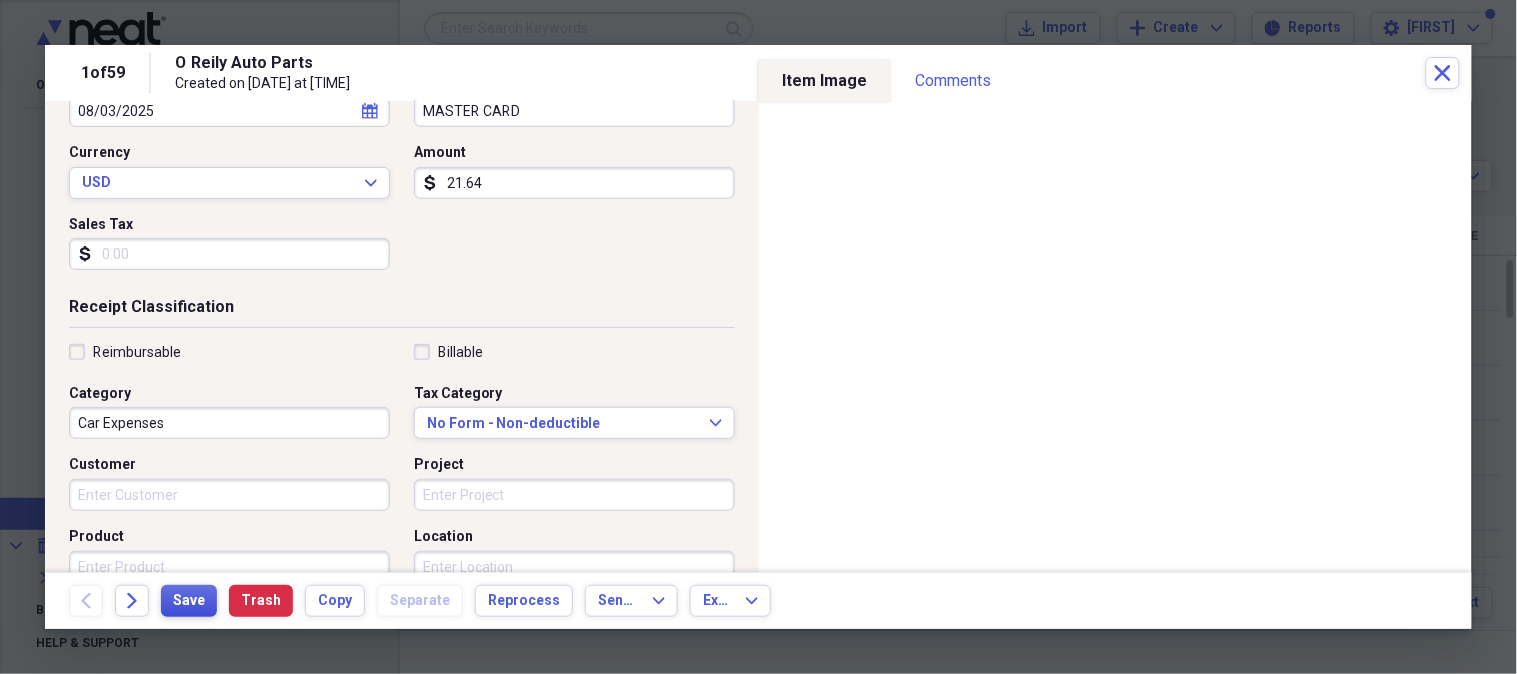 click on "Save" at bounding box center (189, 601) 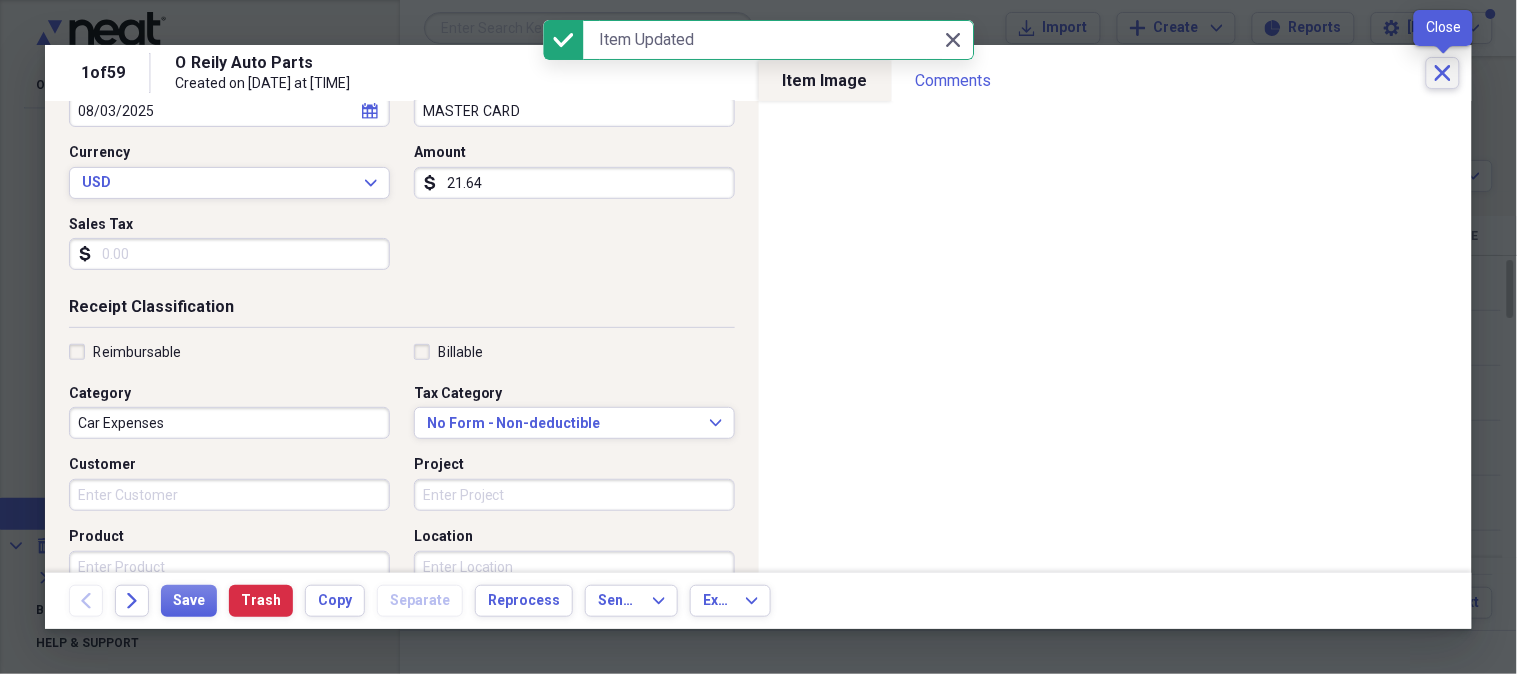 click 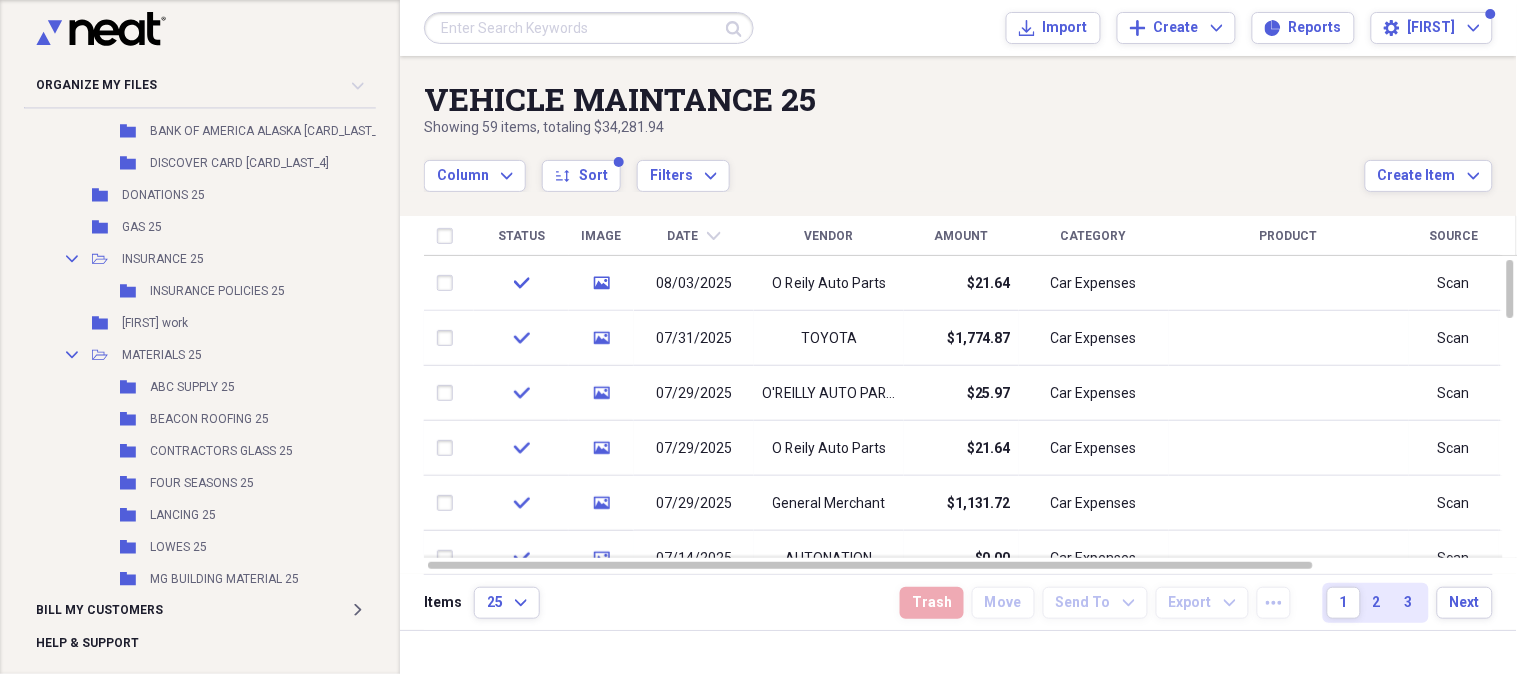 scroll, scrollTop: 2631, scrollLeft: 0, axis: vertical 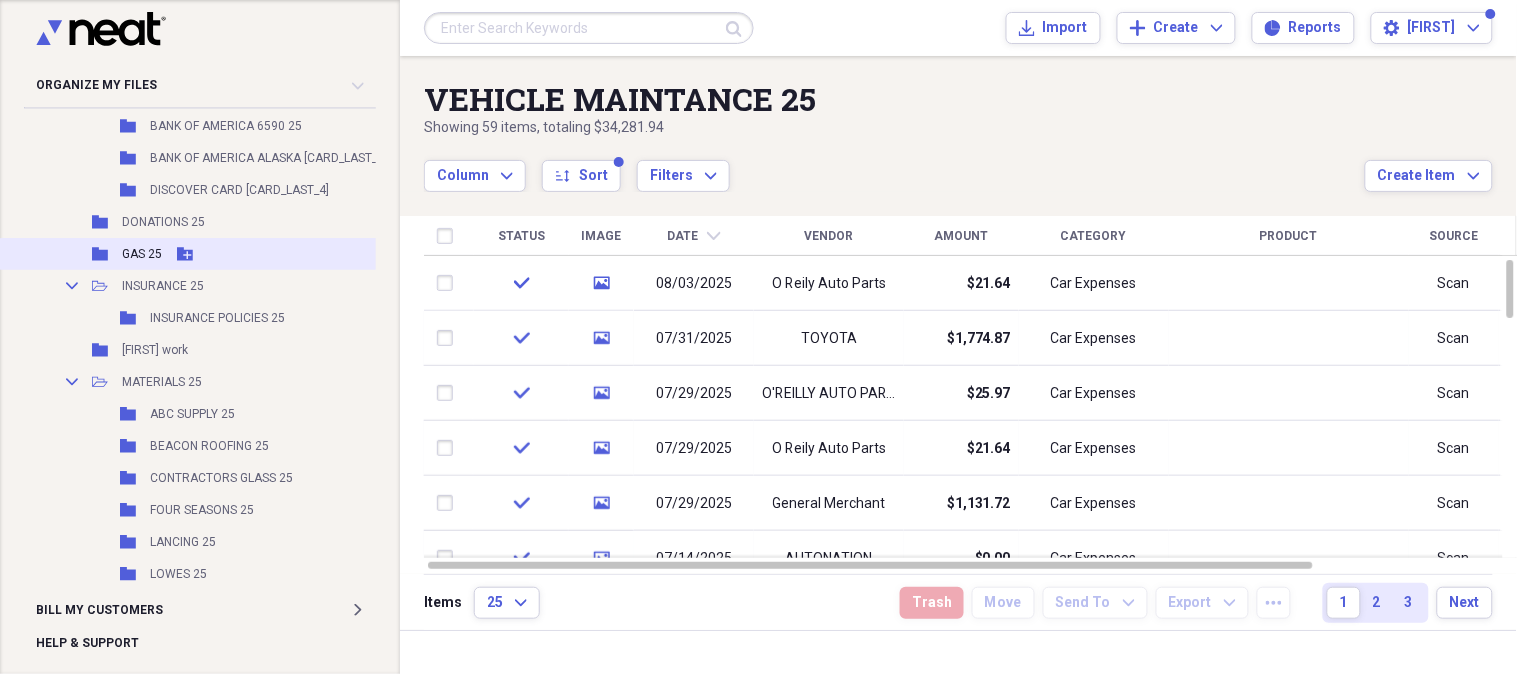 click on "GAS 25" at bounding box center [142, 254] 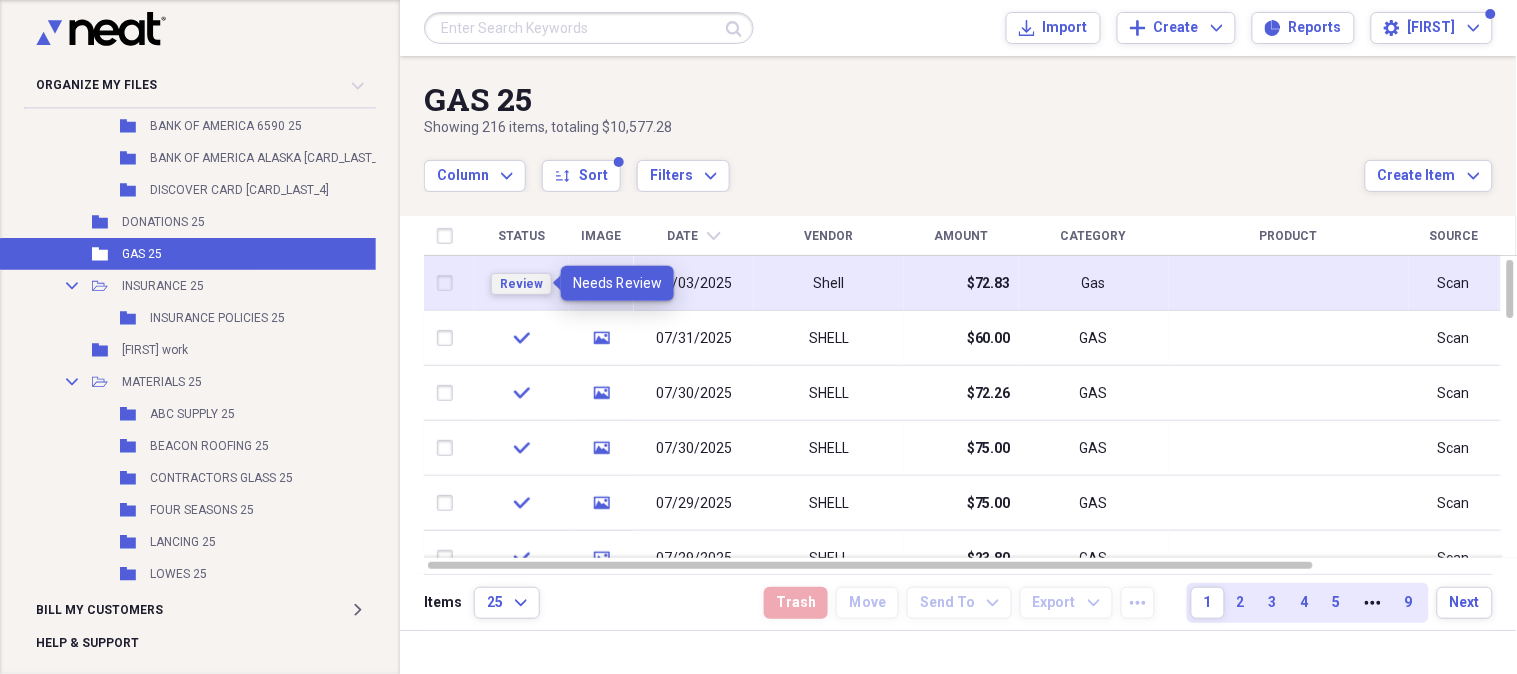 click on "Review" at bounding box center (521, 284) 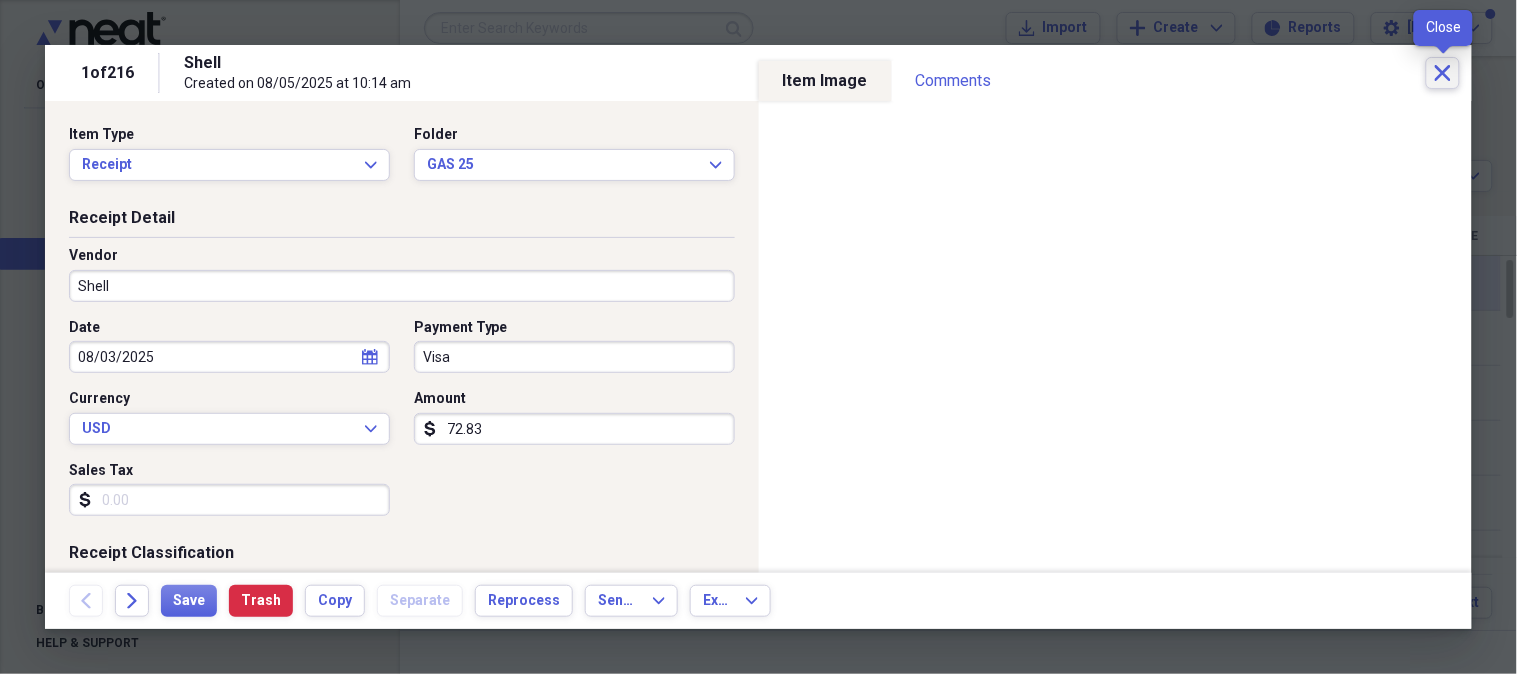 click on "Close" 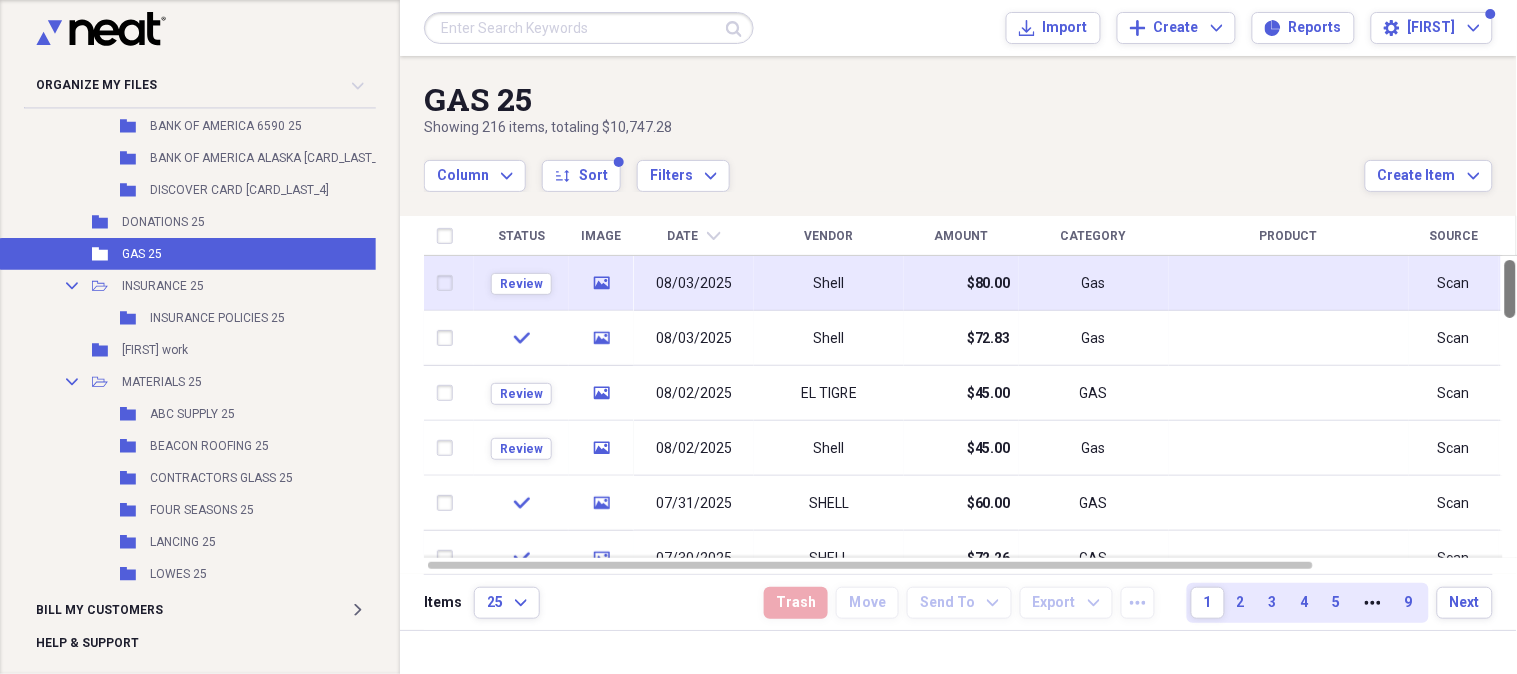 drag, startPoint x: 1511, startPoint y: 304, endPoint x: 1491, endPoint y: 266, distance: 42.941822 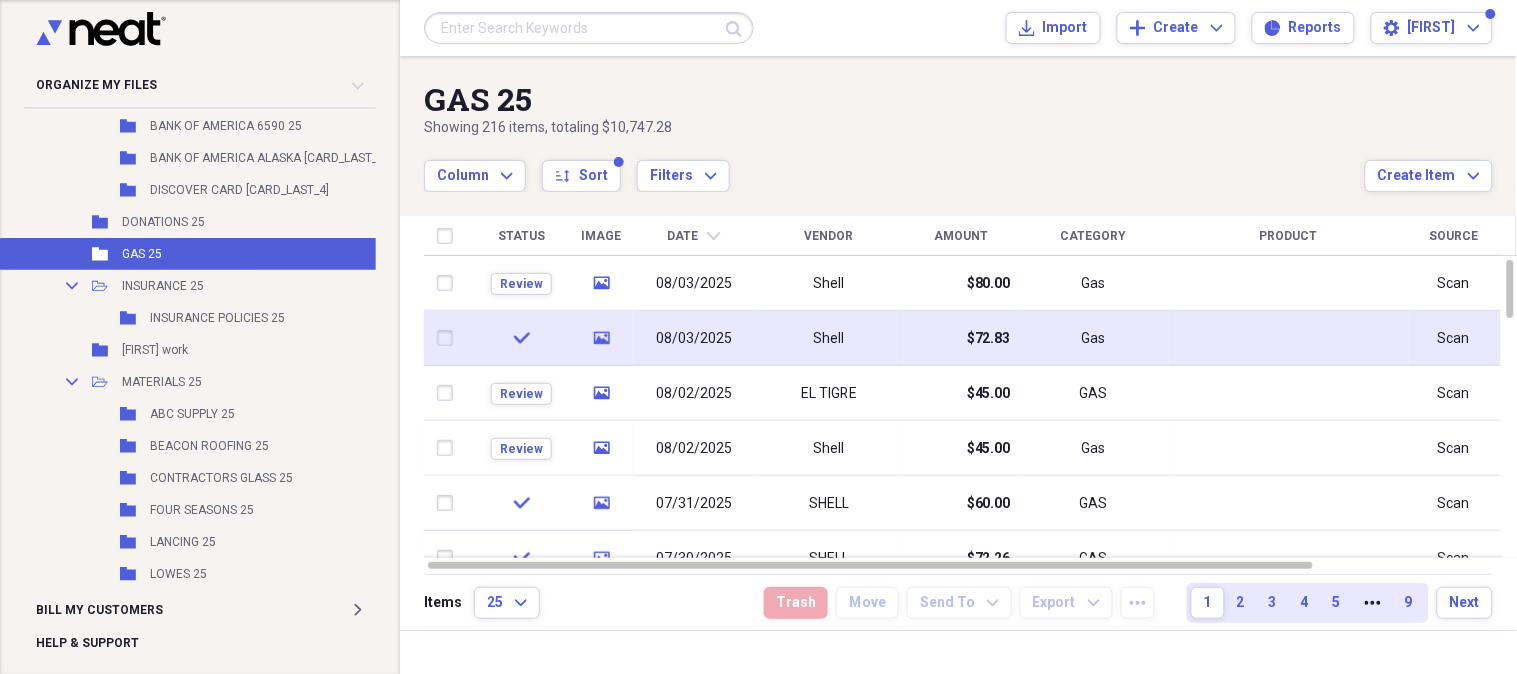 click on "08/03/2025" at bounding box center [694, 339] 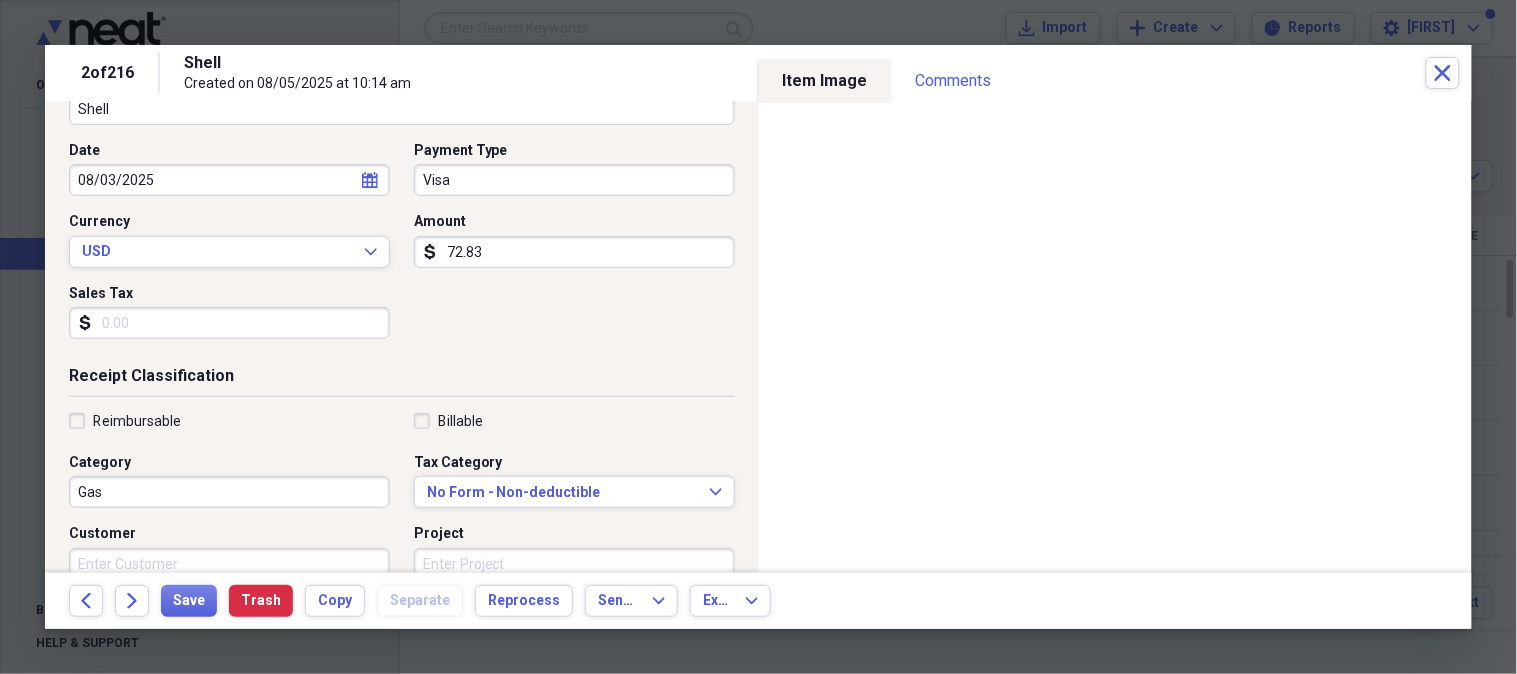 scroll, scrollTop: 217, scrollLeft: 0, axis: vertical 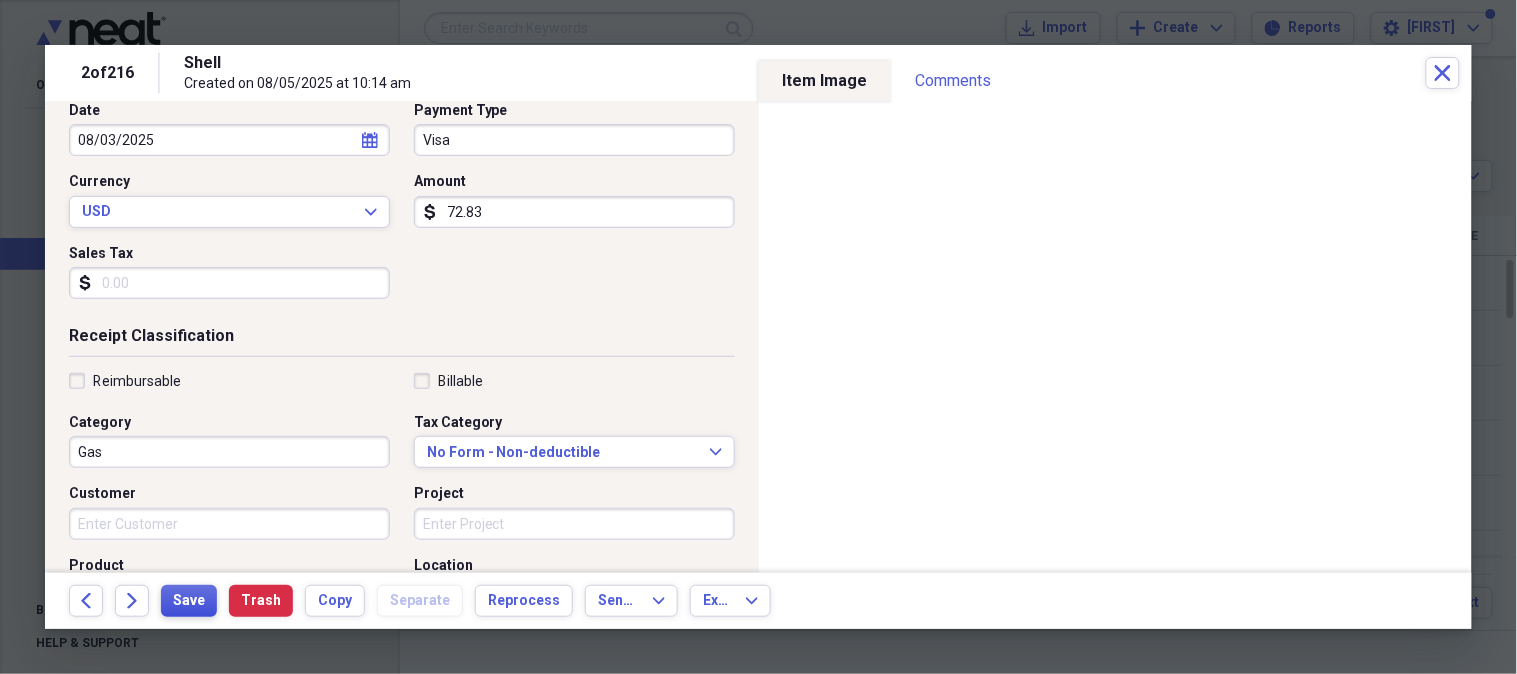 click on "Save" at bounding box center (189, 601) 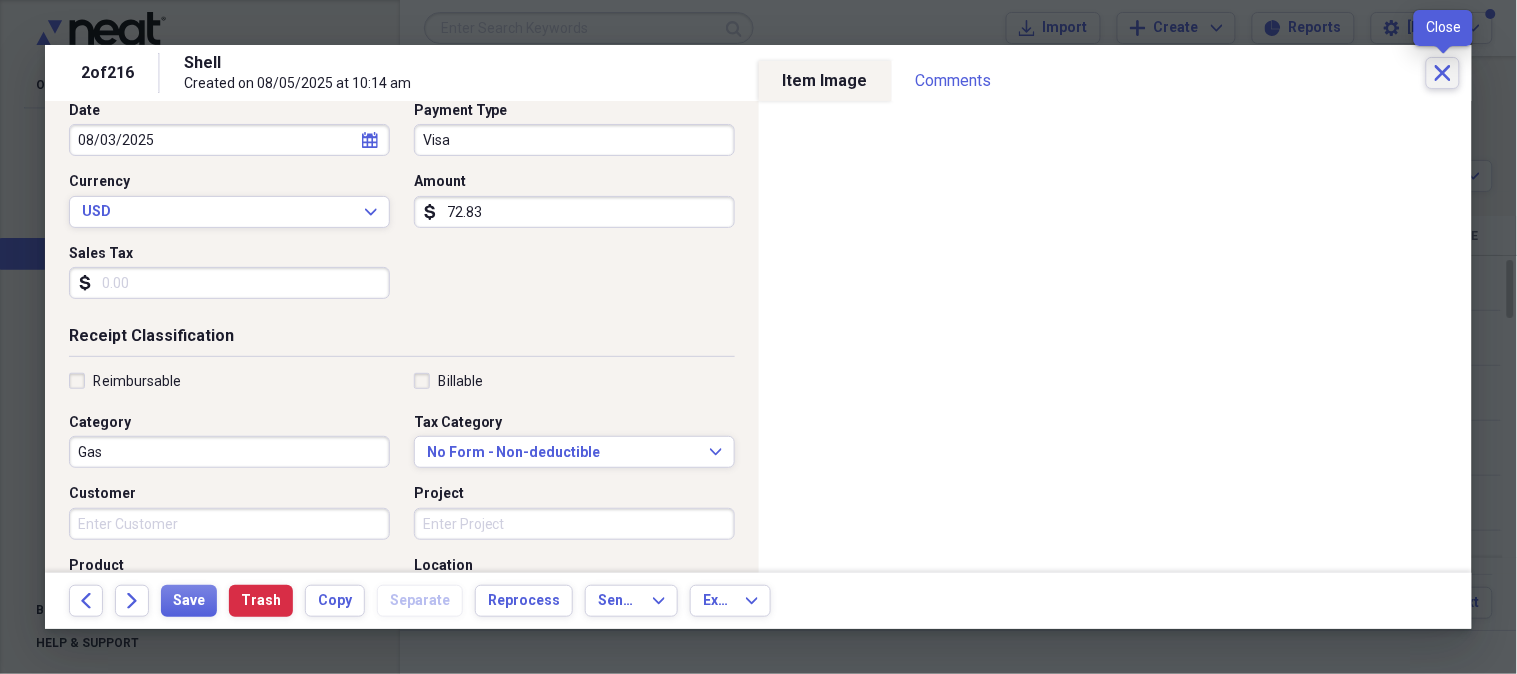 click on "Close" 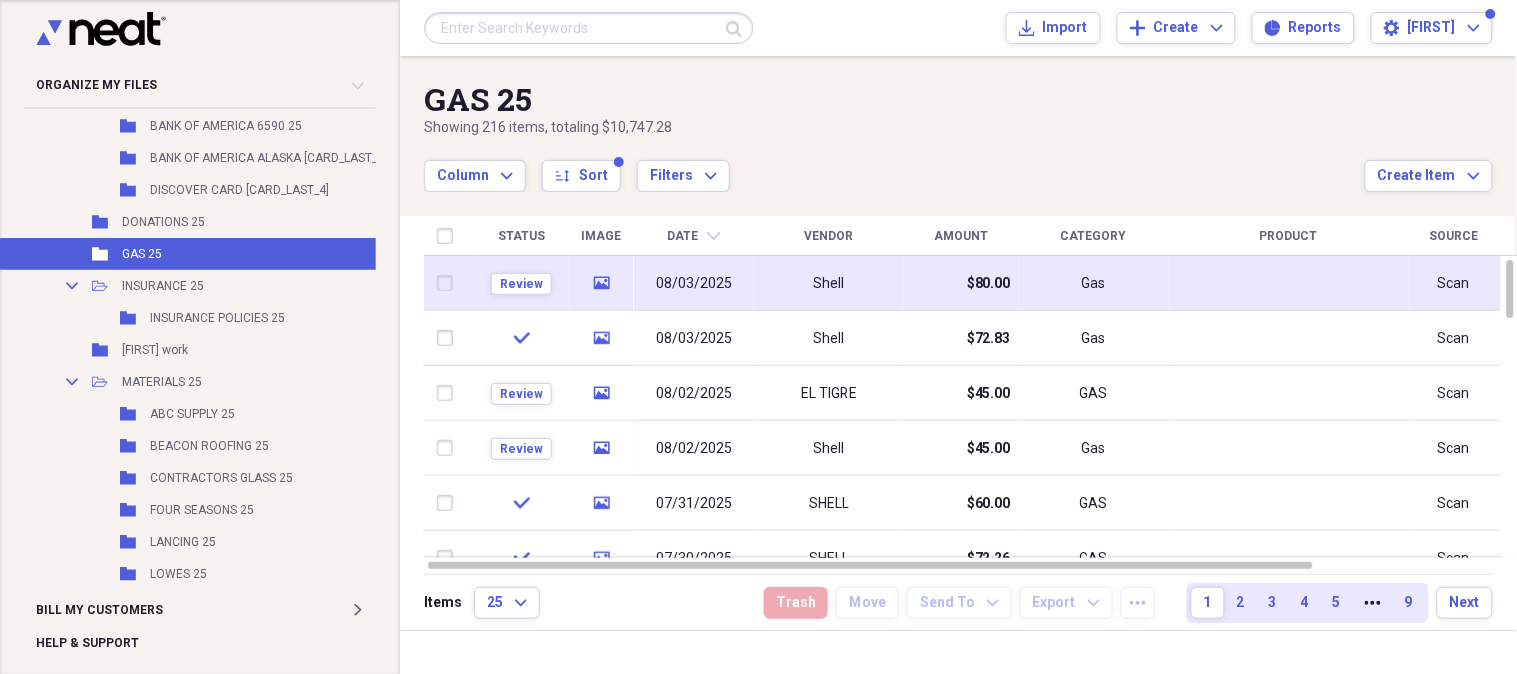 click on "Shell" at bounding box center (829, 283) 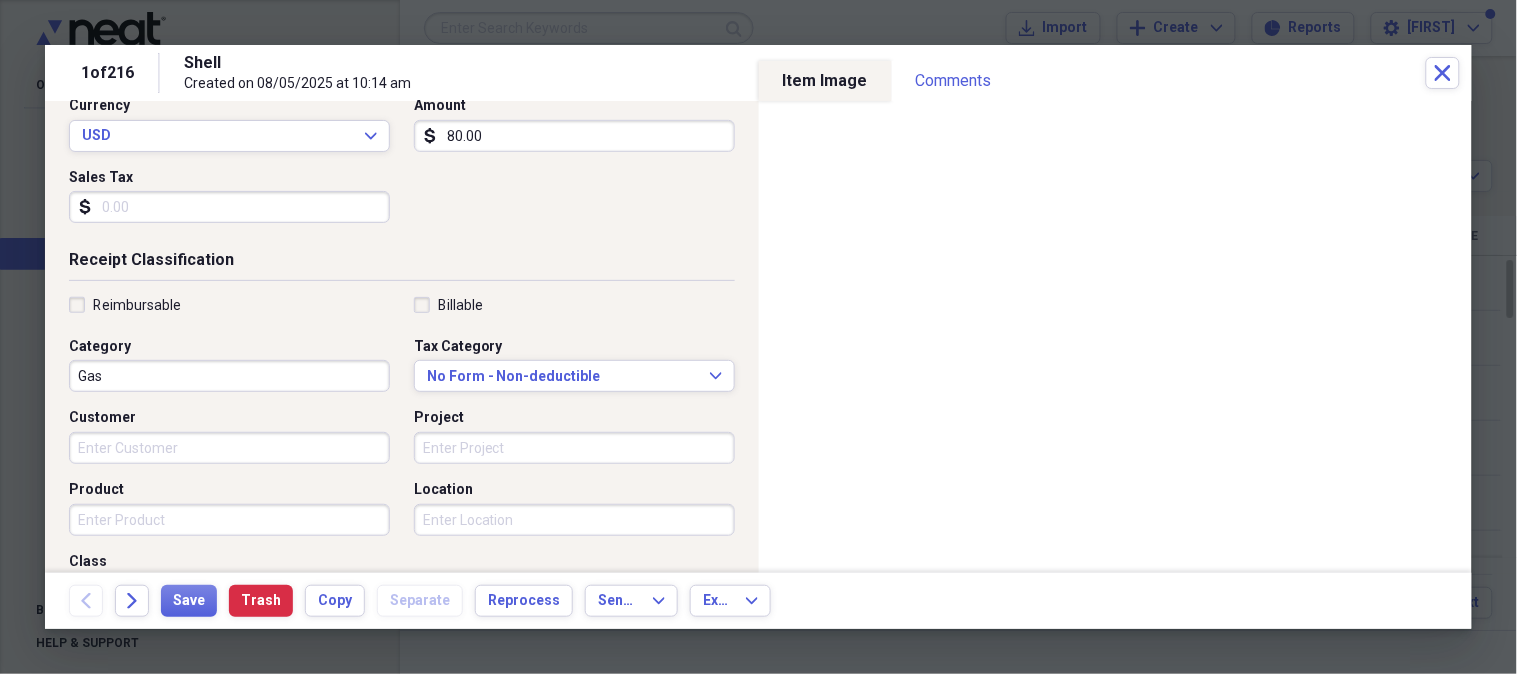 scroll, scrollTop: 330, scrollLeft: 0, axis: vertical 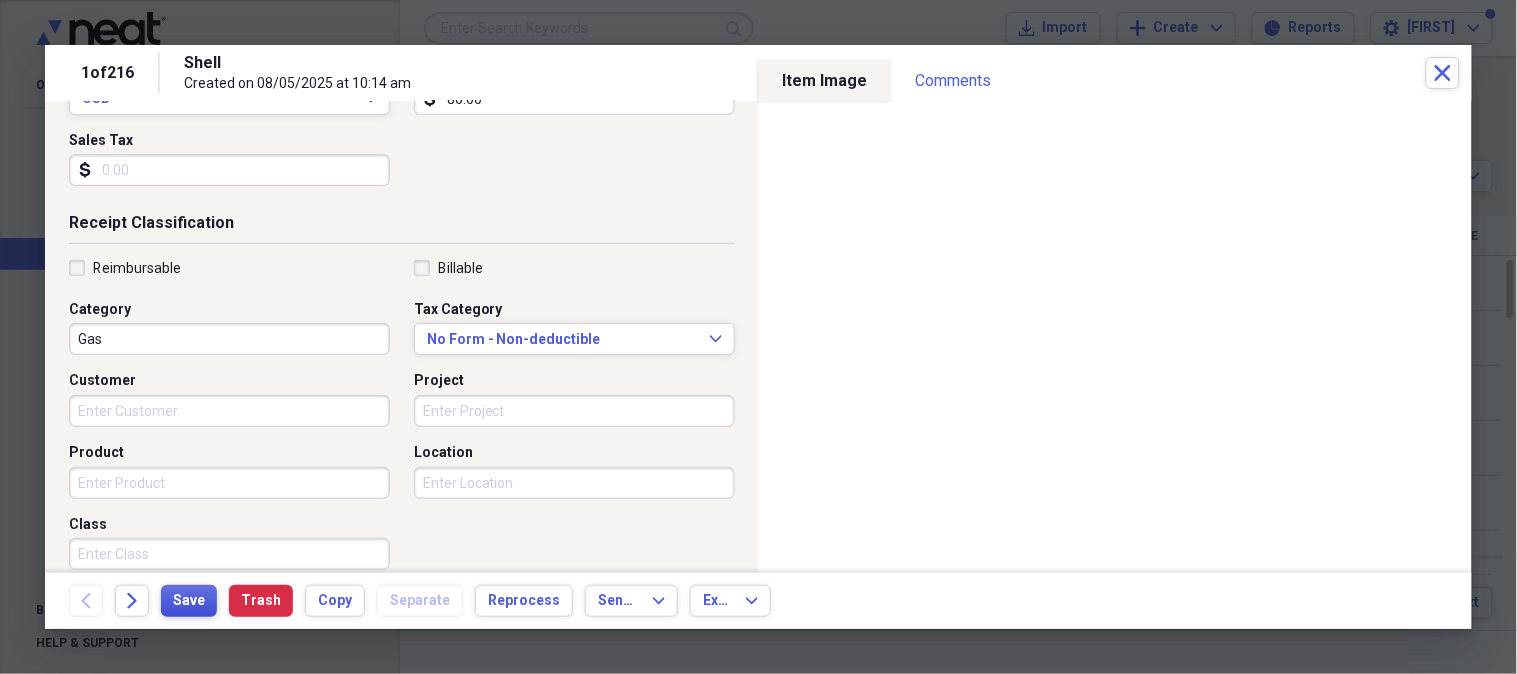 click on "Save" at bounding box center (189, 601) 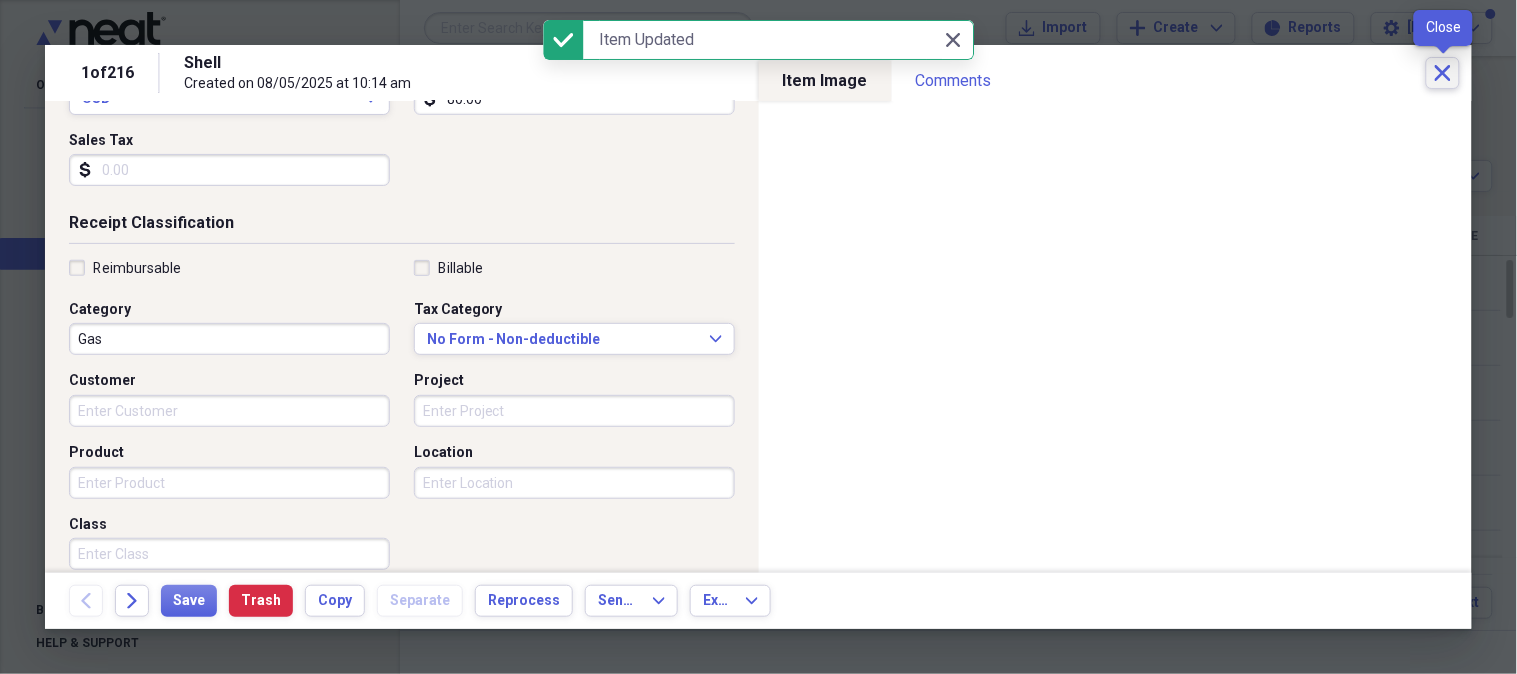 click on "Close" 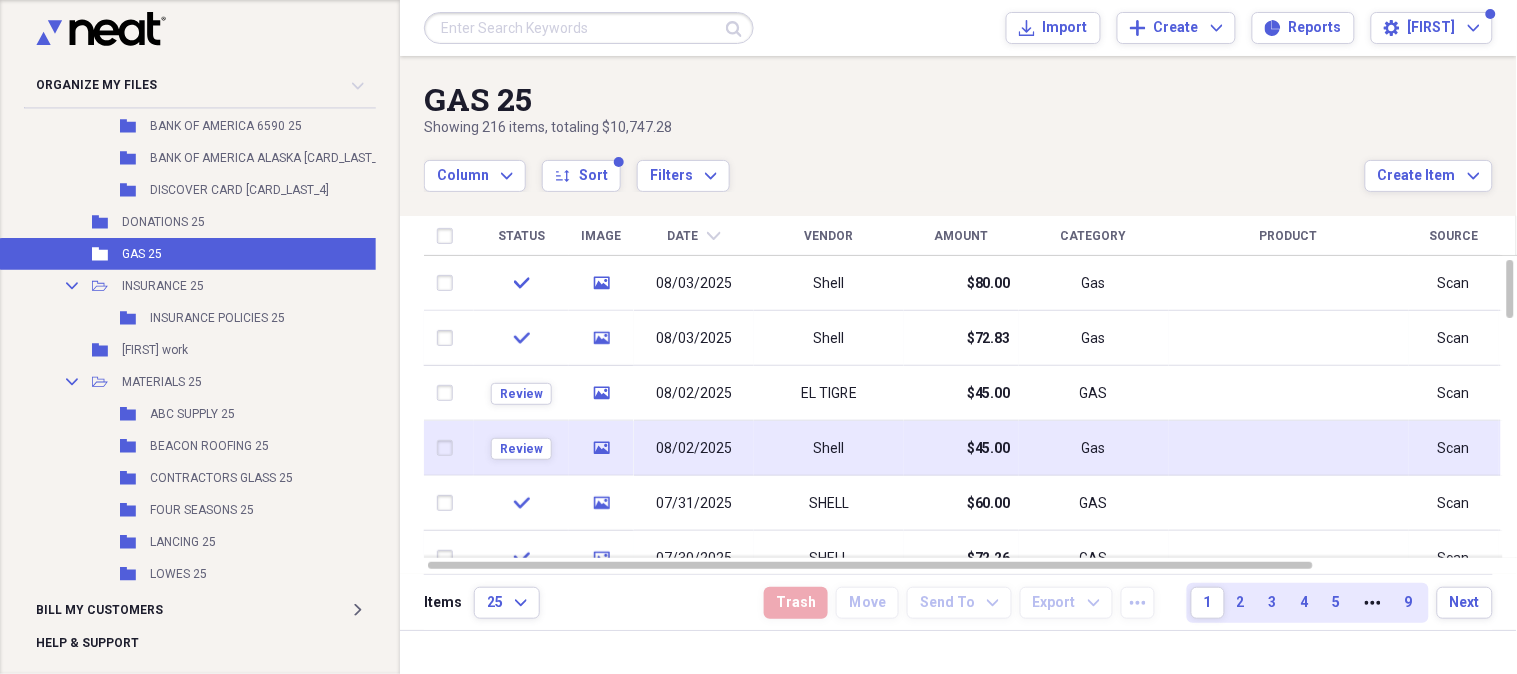 click on "Shell" at bounding box center (829, 449) 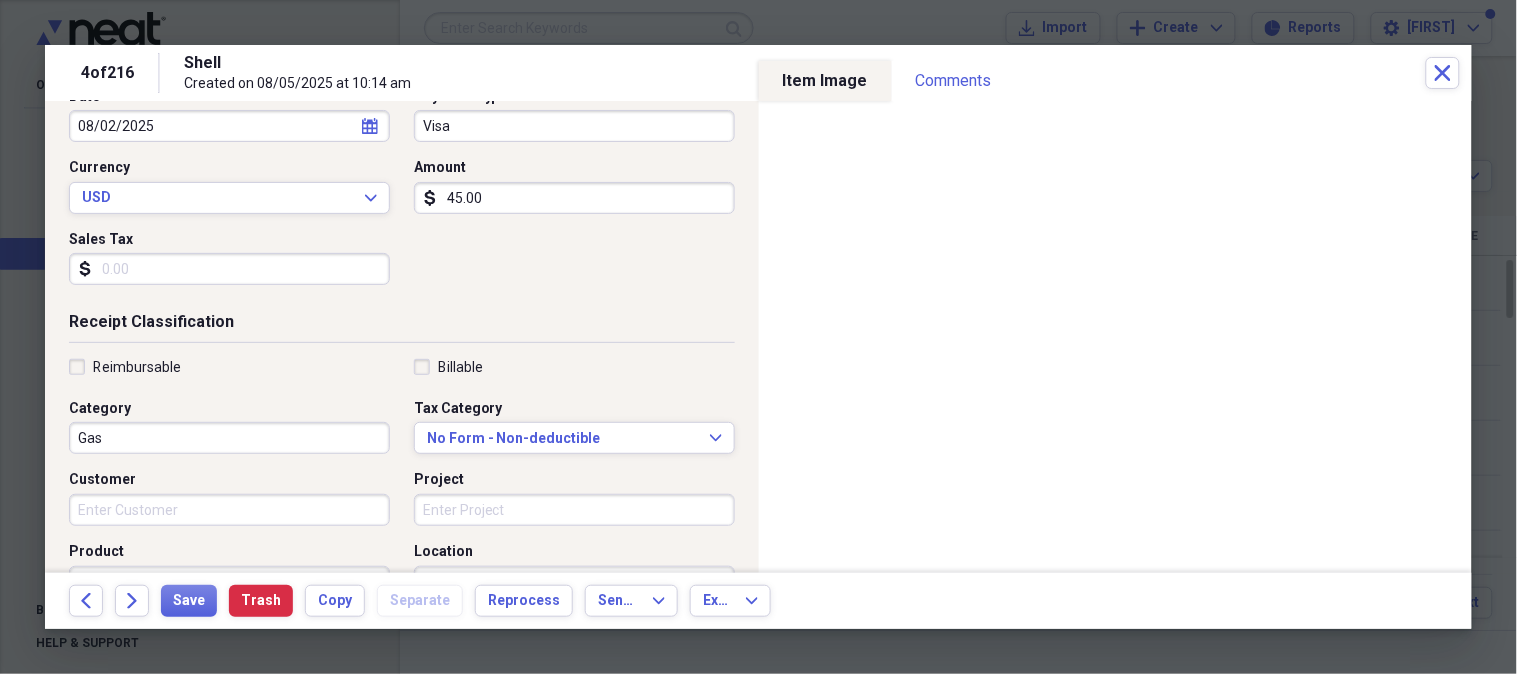 scroll, scrollTop: 280, scrollLeft: 0, axis: vertical 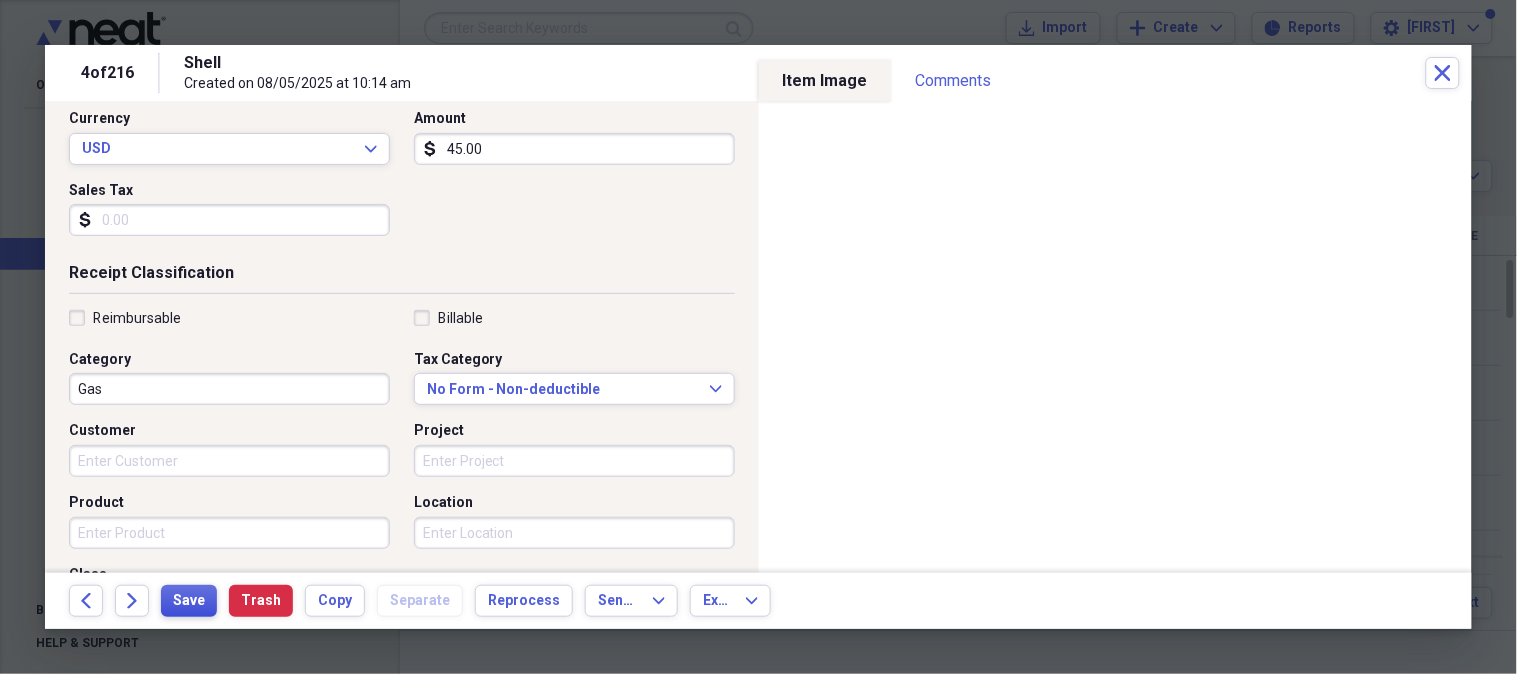 click on "Save" at bounding box center [189, 601] 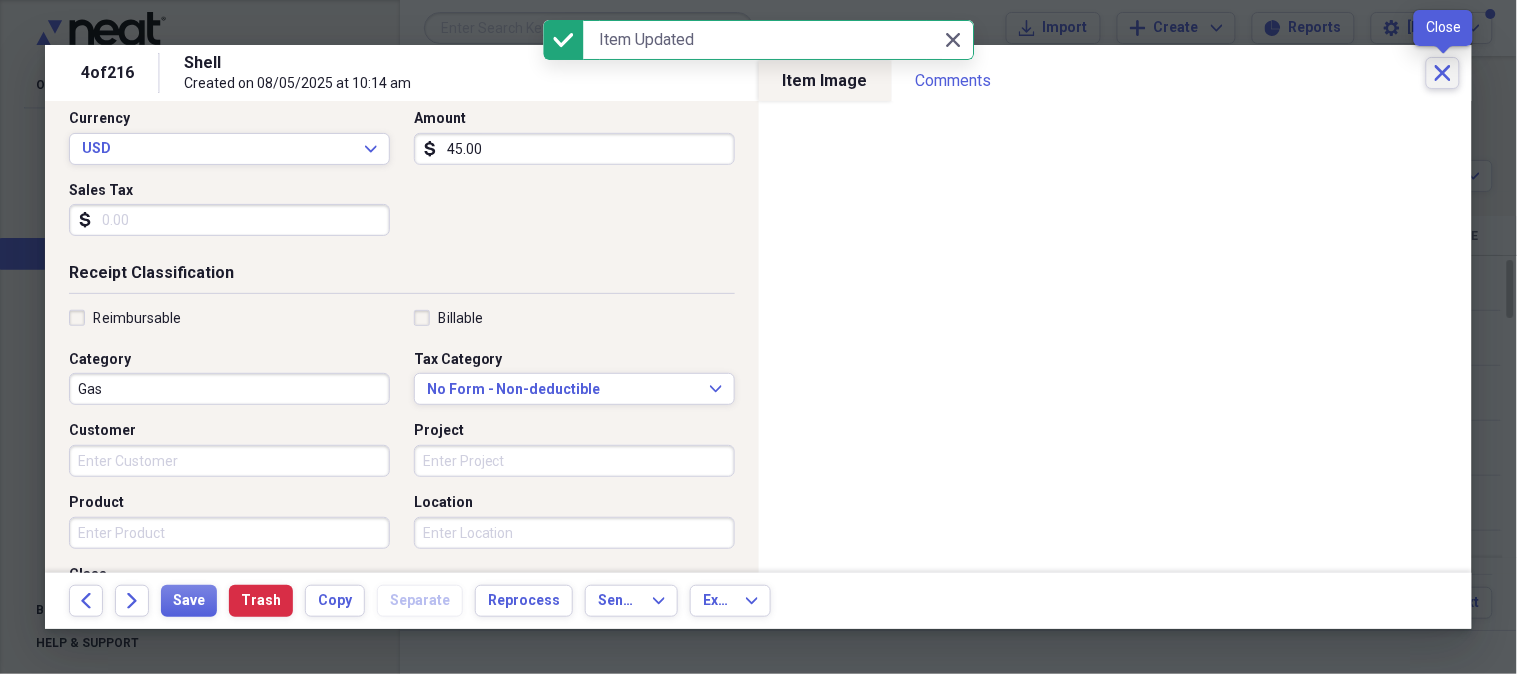 click on "Close" 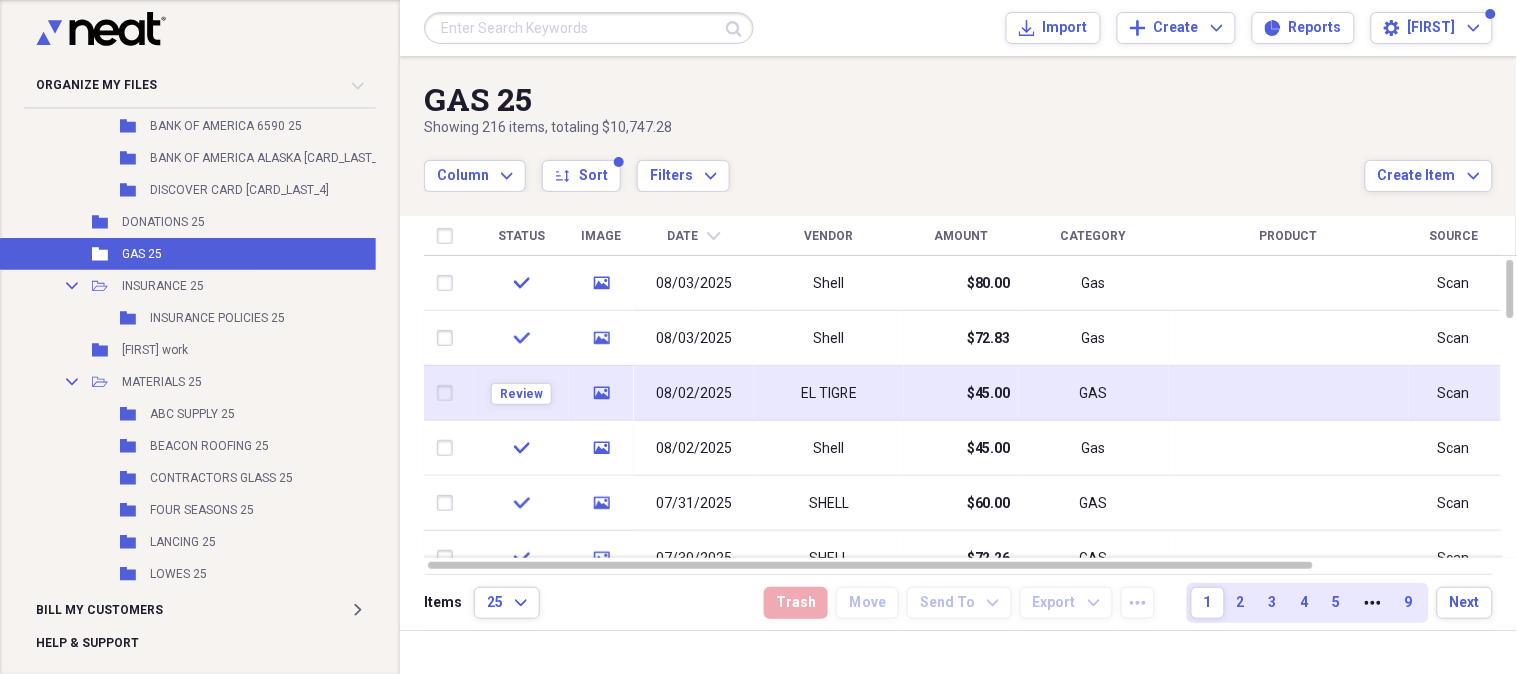 click on "08/02/2025" at bounding box center [694, 394] 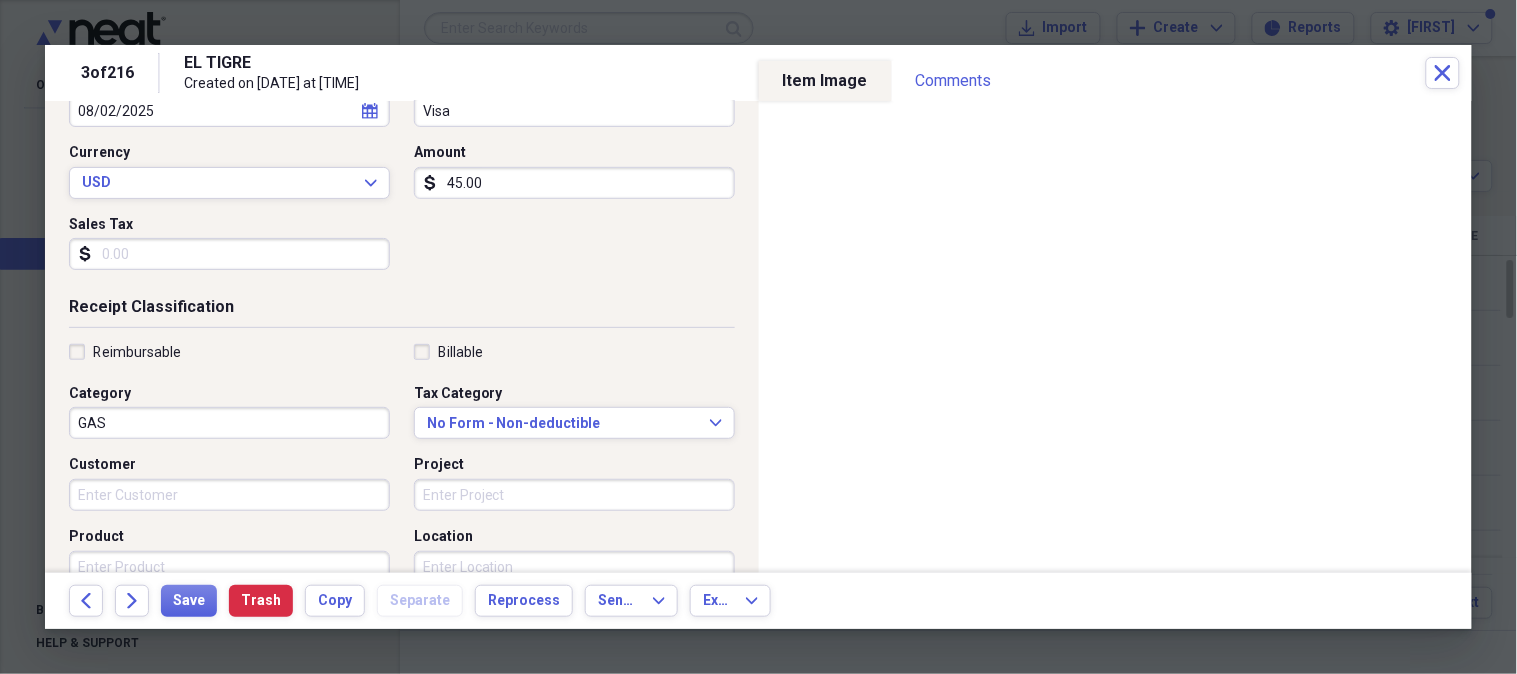 scroll, scrollTop: 248, scrollLeft: 0, axis: vertical 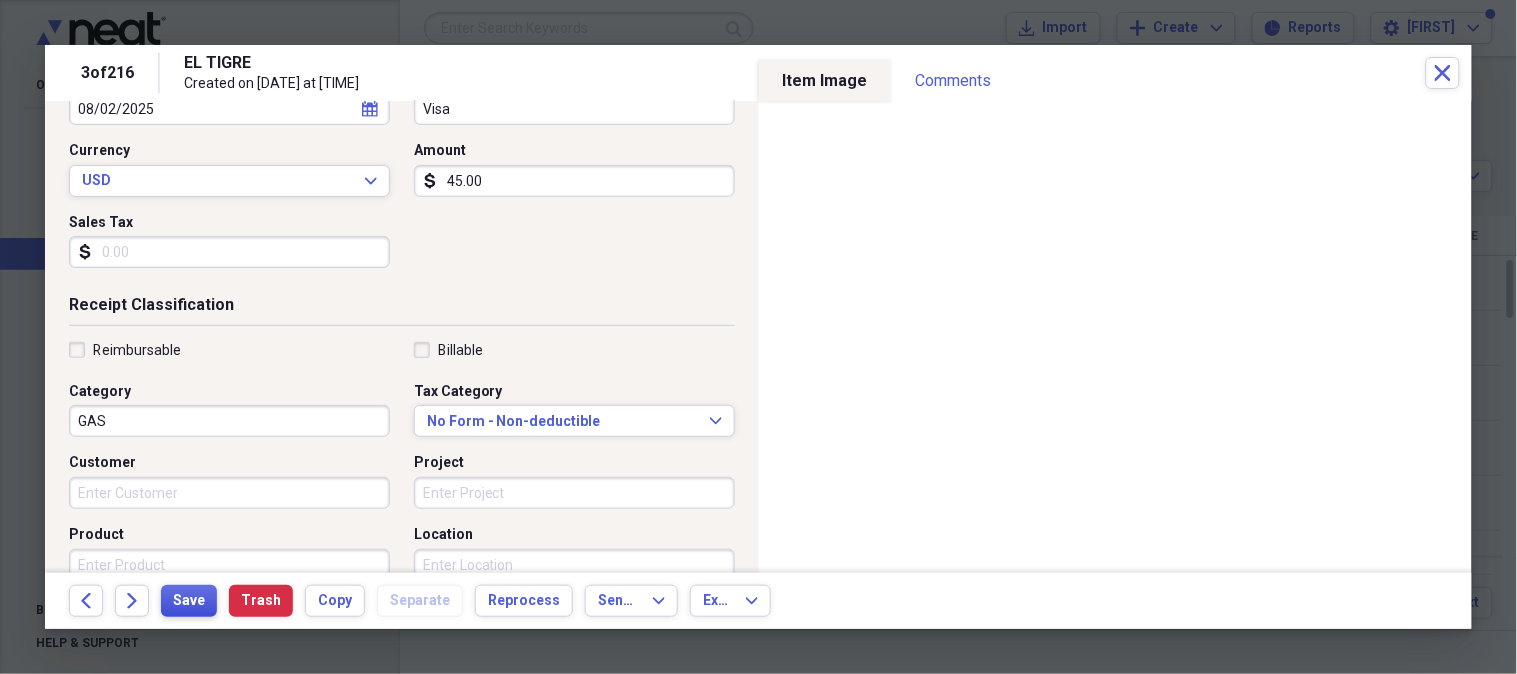 click on "Save" at bounding box center [189, 601] 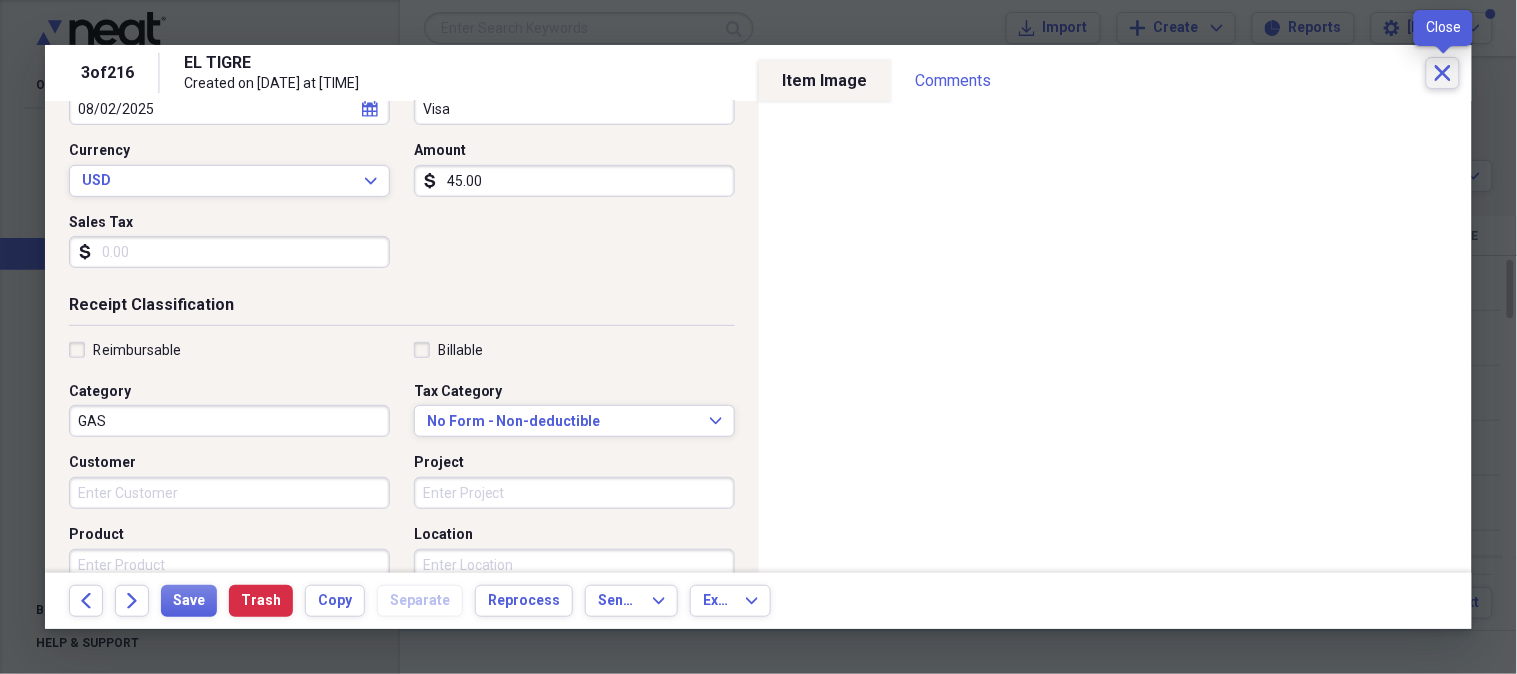click on "Close" 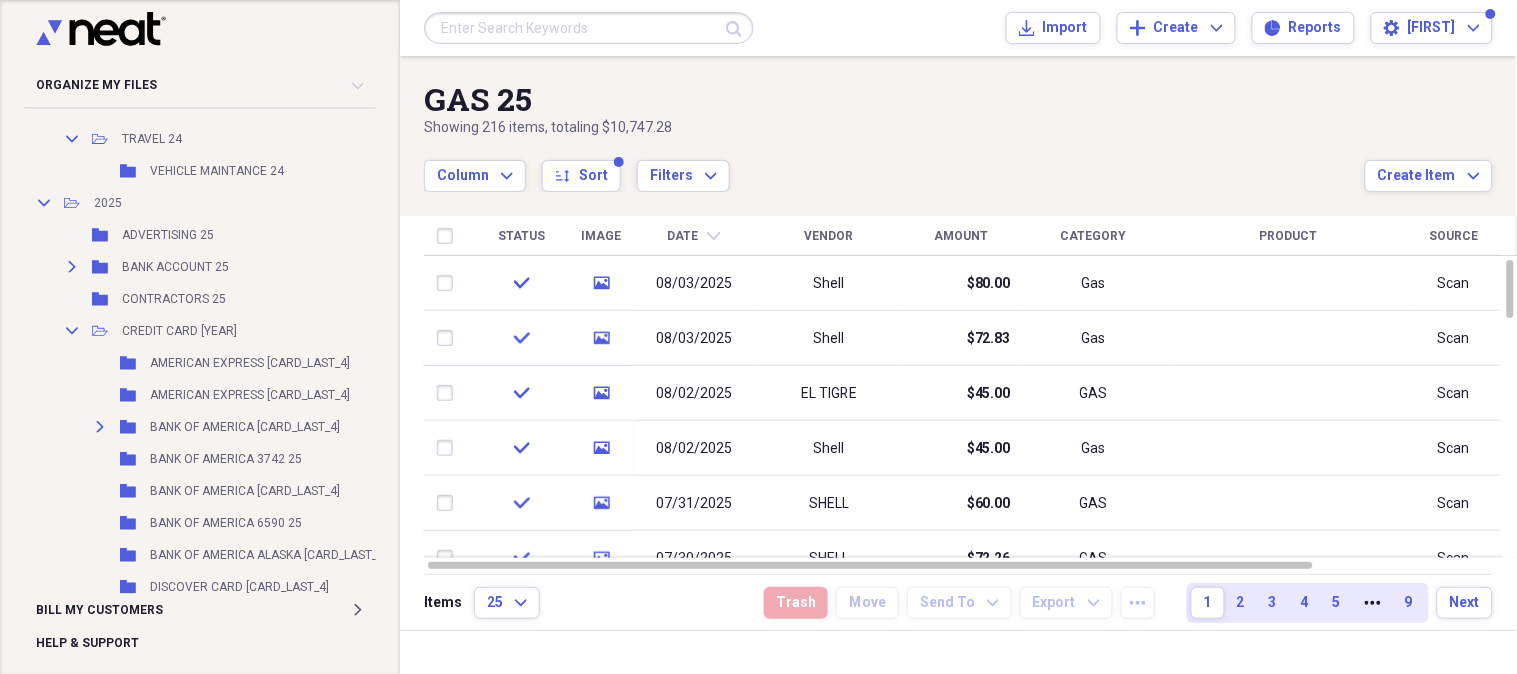 scroll, scrollTop: 2225, scrollLeft: 0, axis: vertical 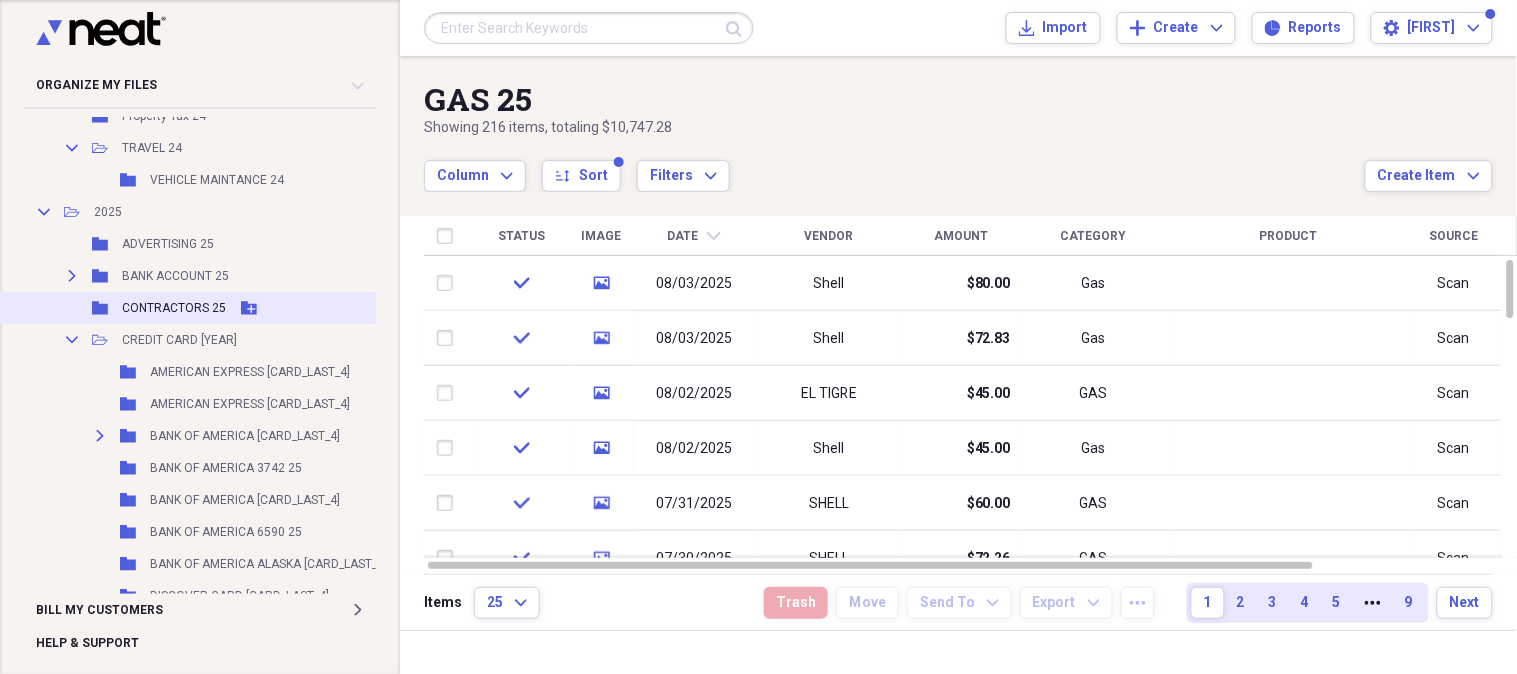 click on "CONTRACTORS 25" at bounding box center (174, 308) 